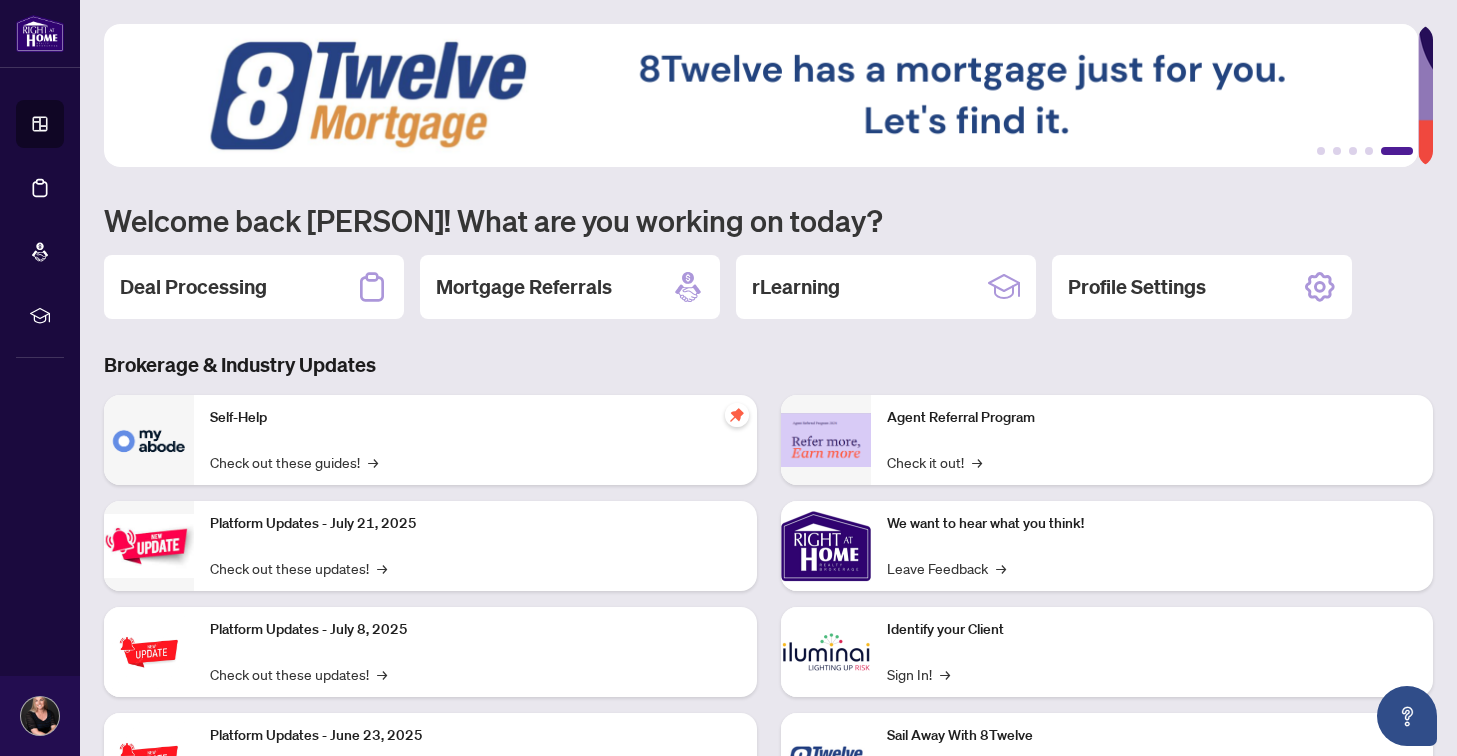 scroll, scrollTop: 0, scrollLeft: 0, axis: both 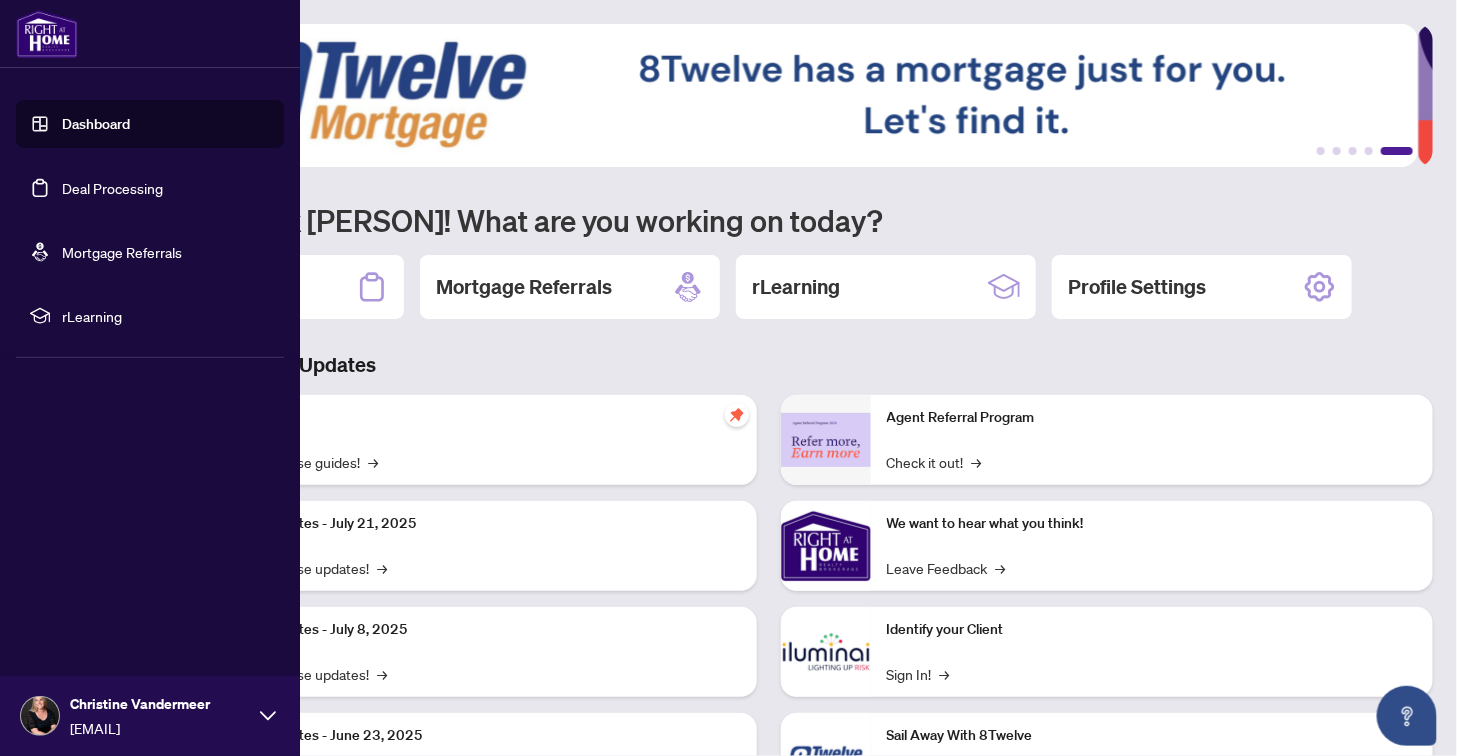 click on "Deal Processing" at bounding box center (112, 188) 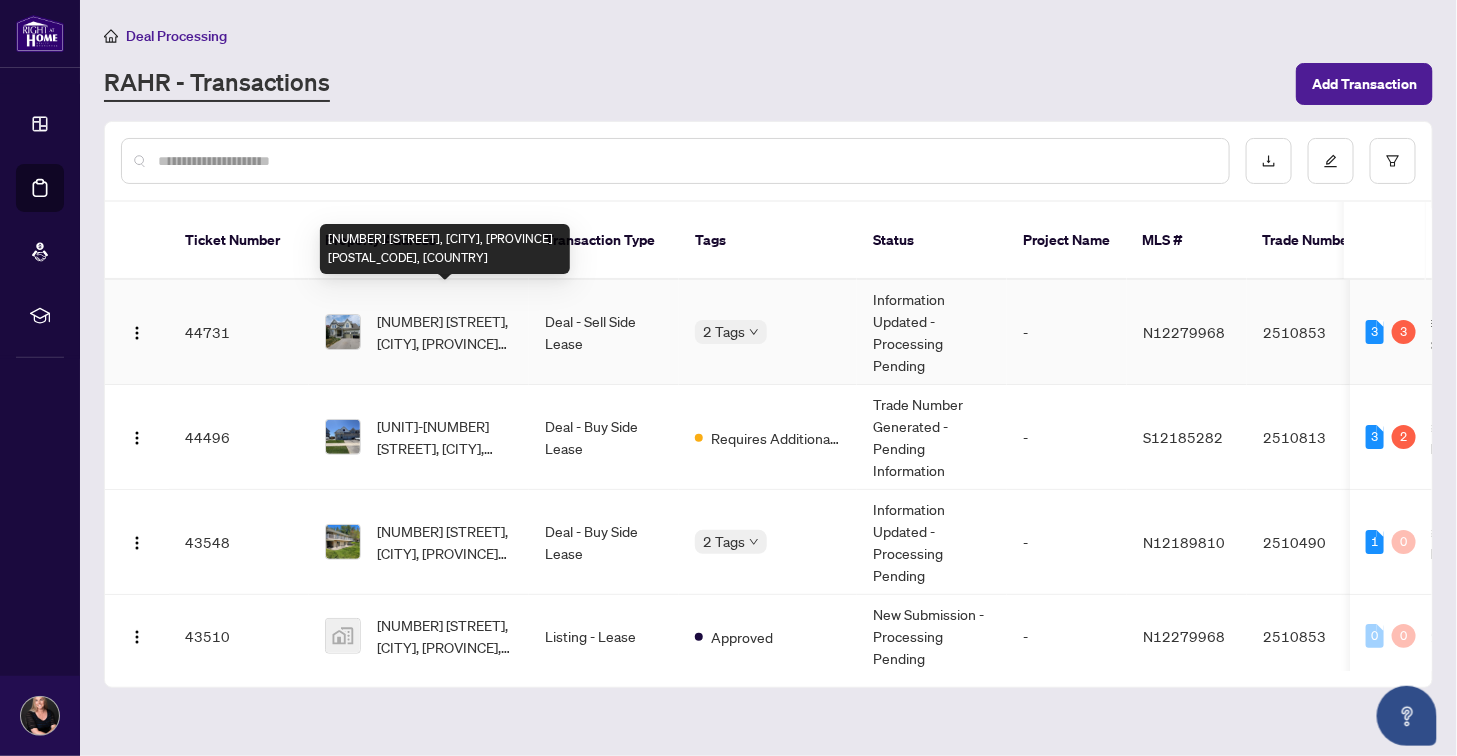 click on "[NUMBER] [STREET], [CITY], [PROVINCE] [POSTAL_CODE], [COUNTRY]" at bounding box center (445, 332) 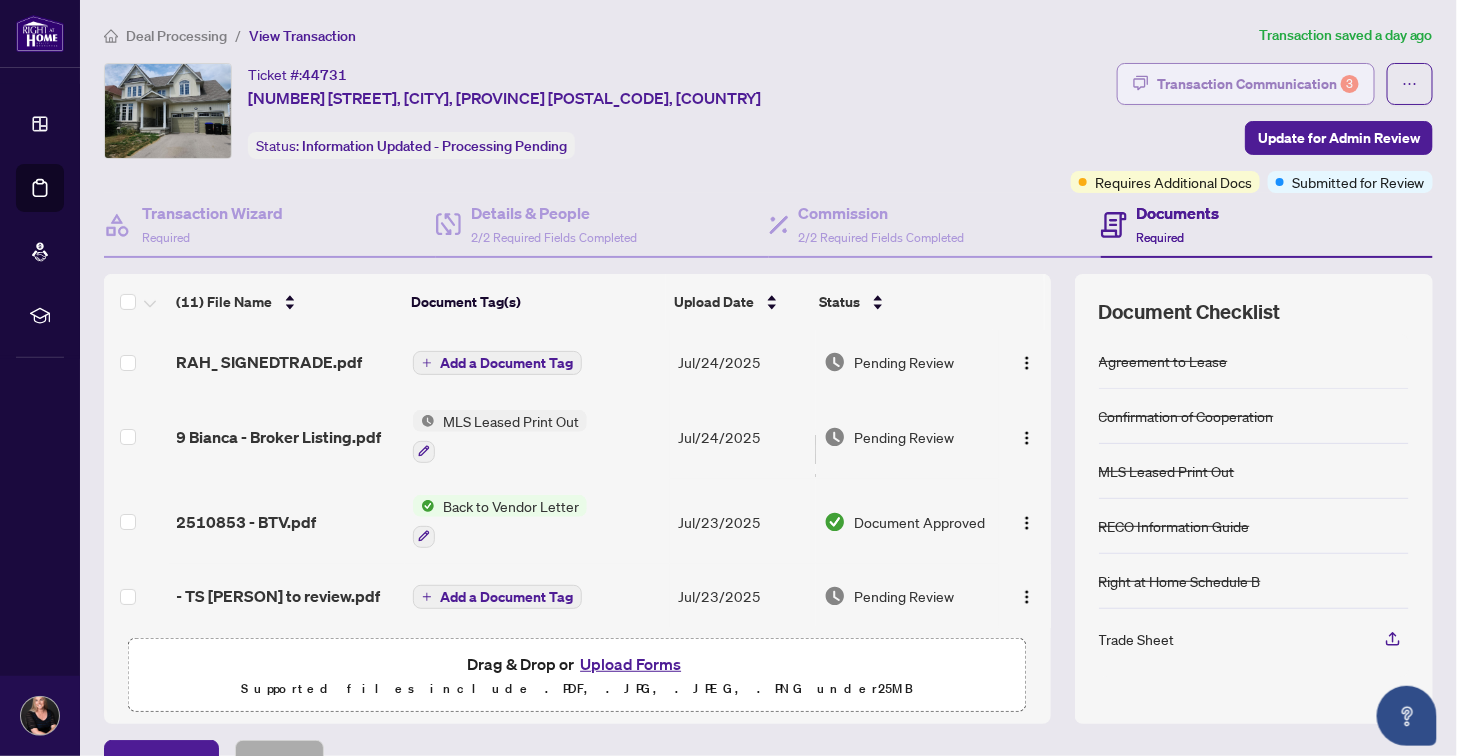 click on "Transaction Communication 3" at bounding box center (1258, 84) 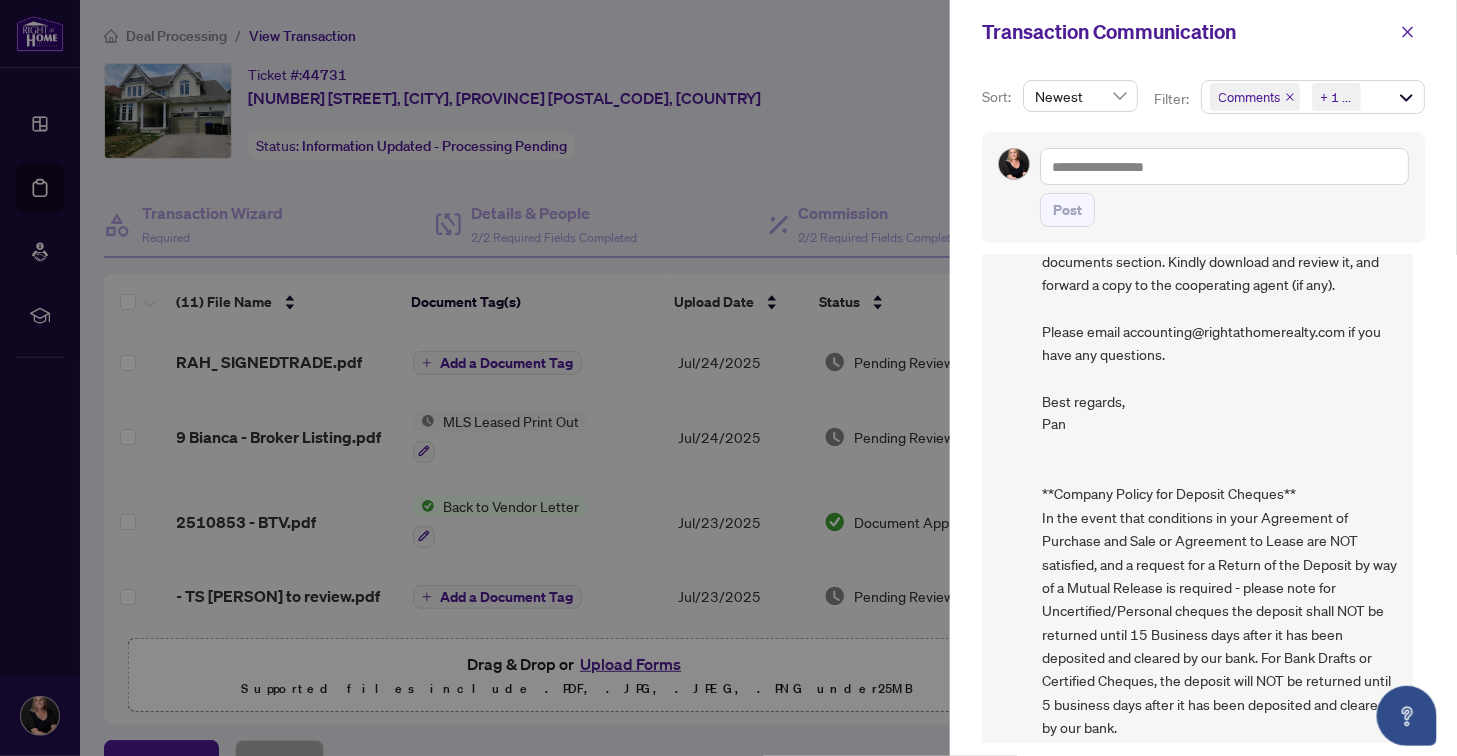 scroll, scrollTop: 1277, scrollLeft: 0, axis: vertical 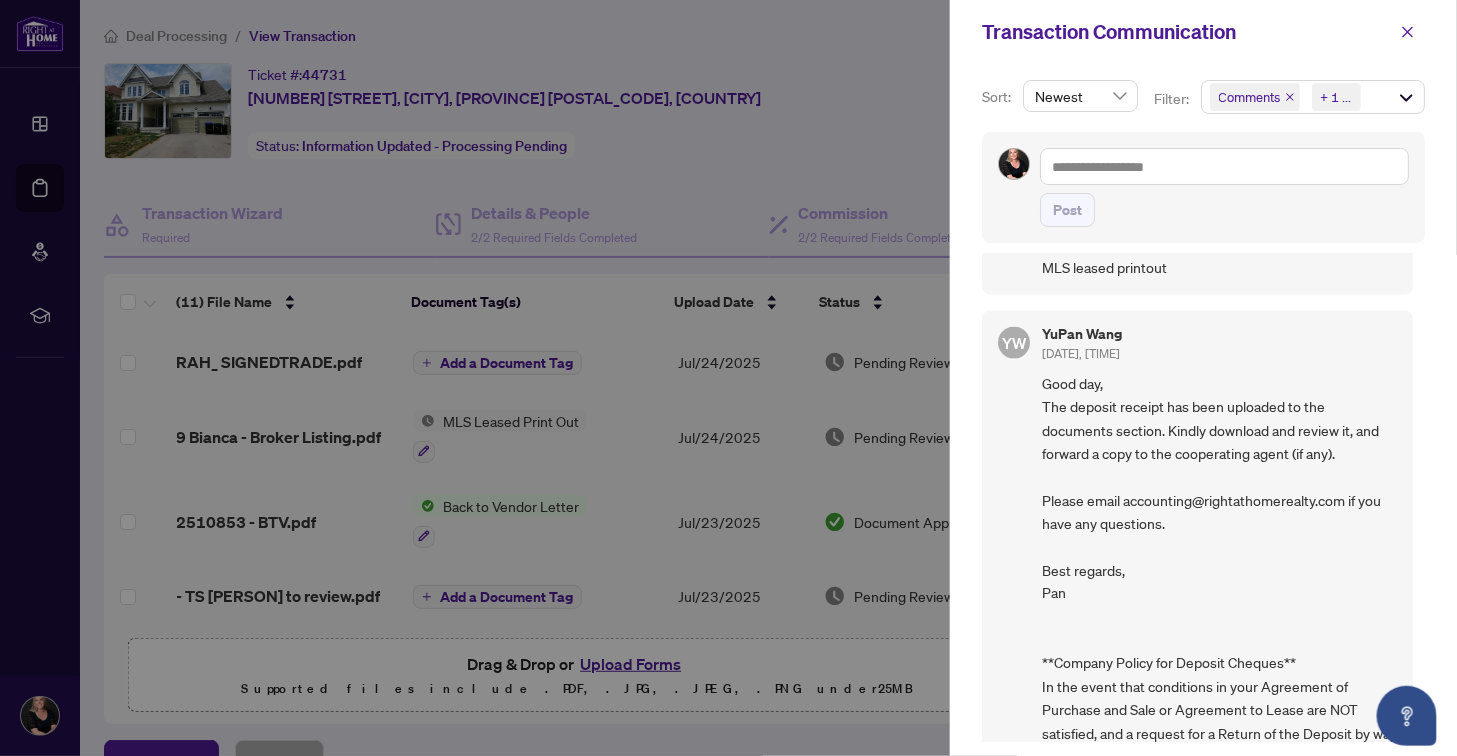 click on "Comments" at bounding box center [1250, 97] 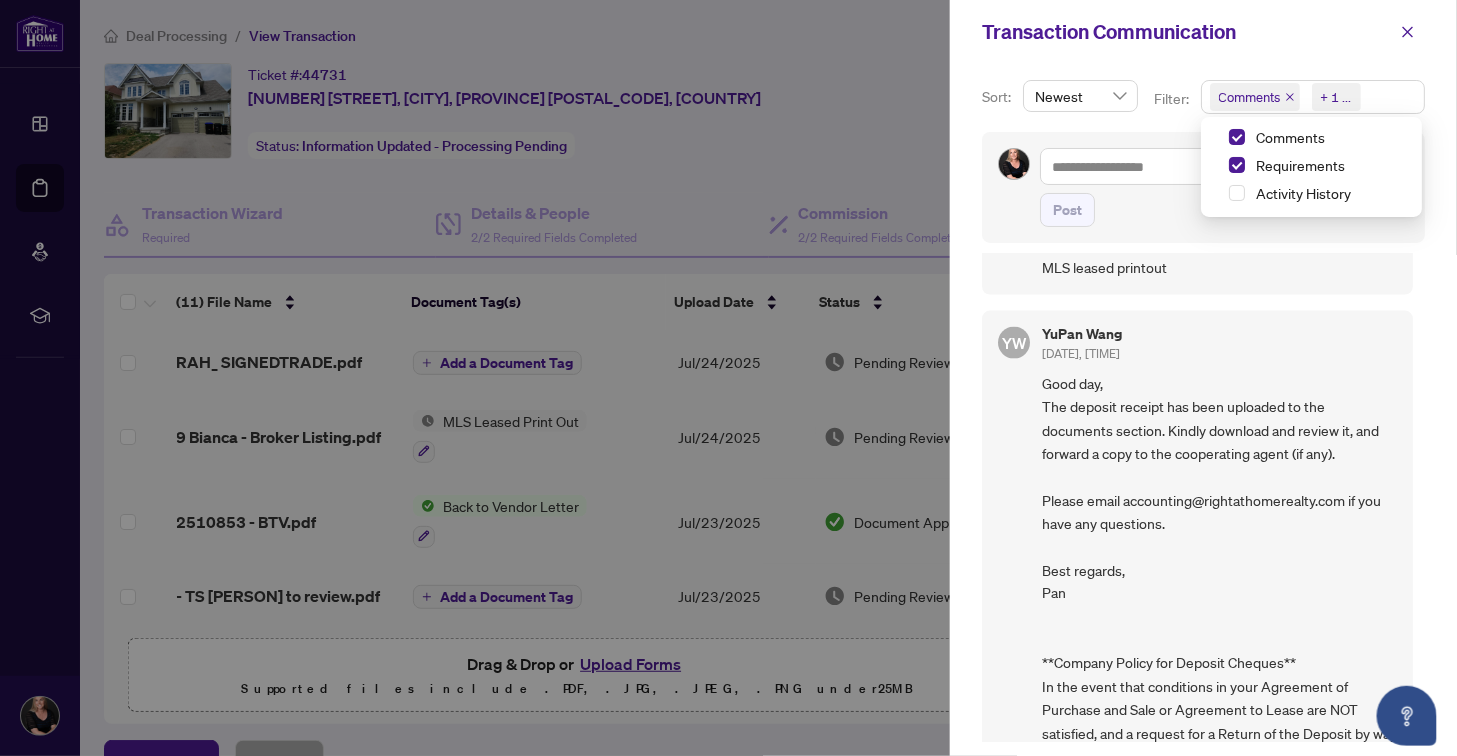 click 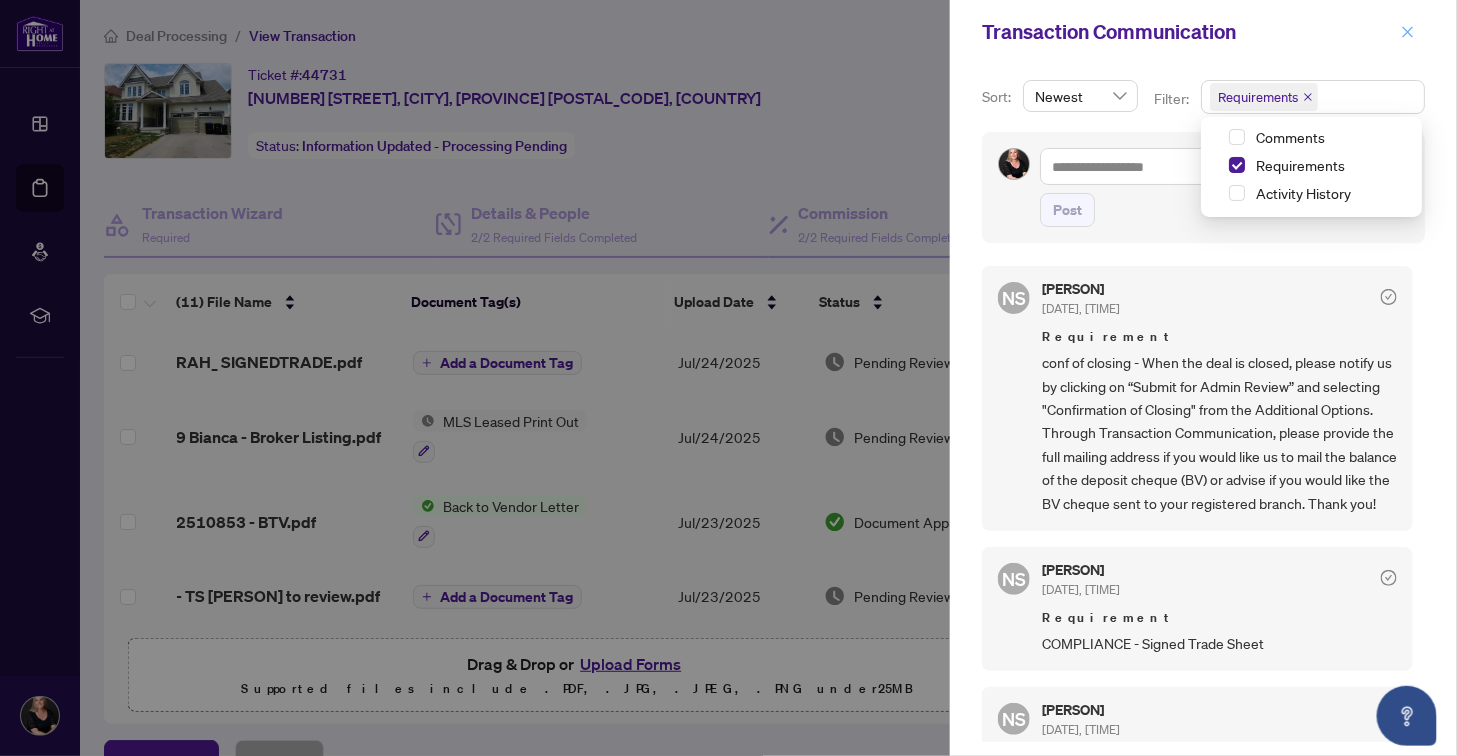 click 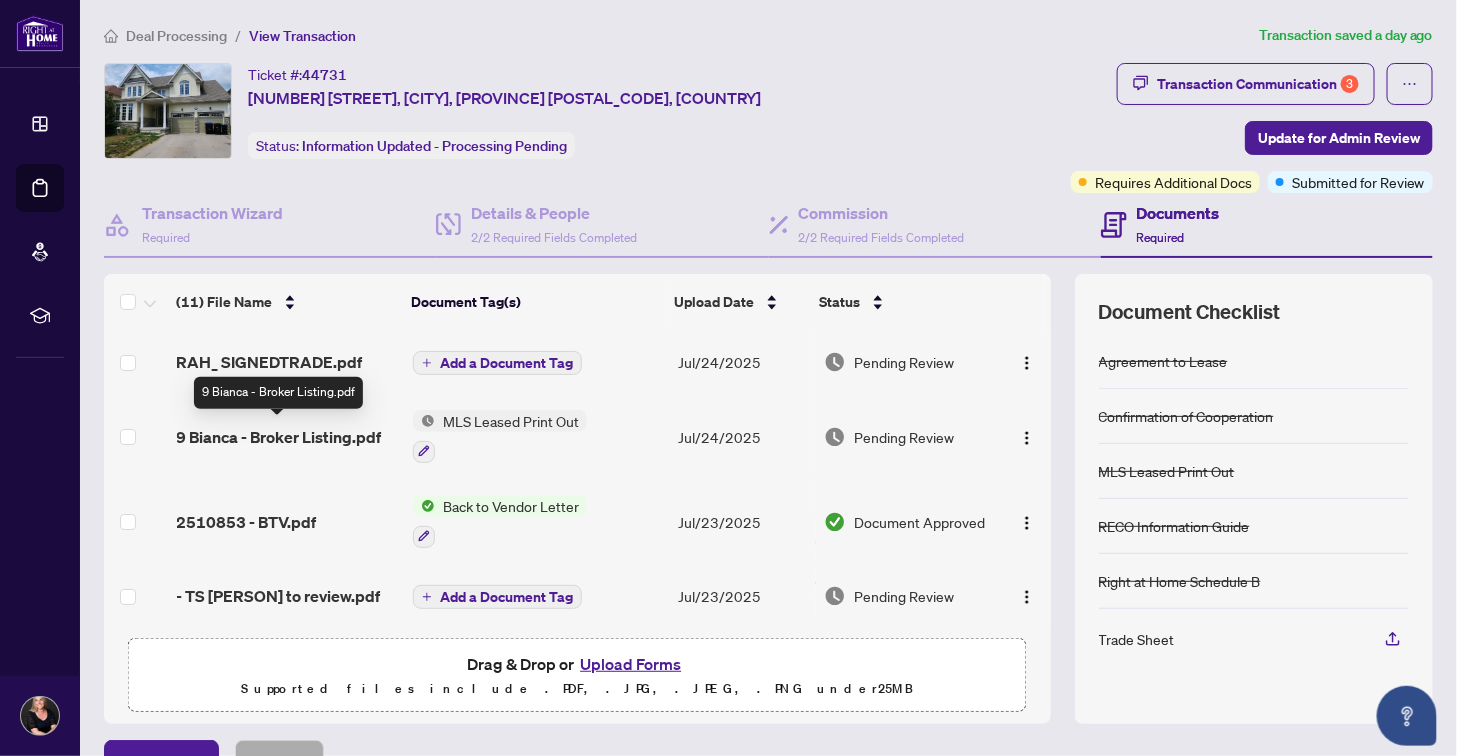 click on "9 Bianca - Broker Listing.pdf" at bounding box center (279, 437) 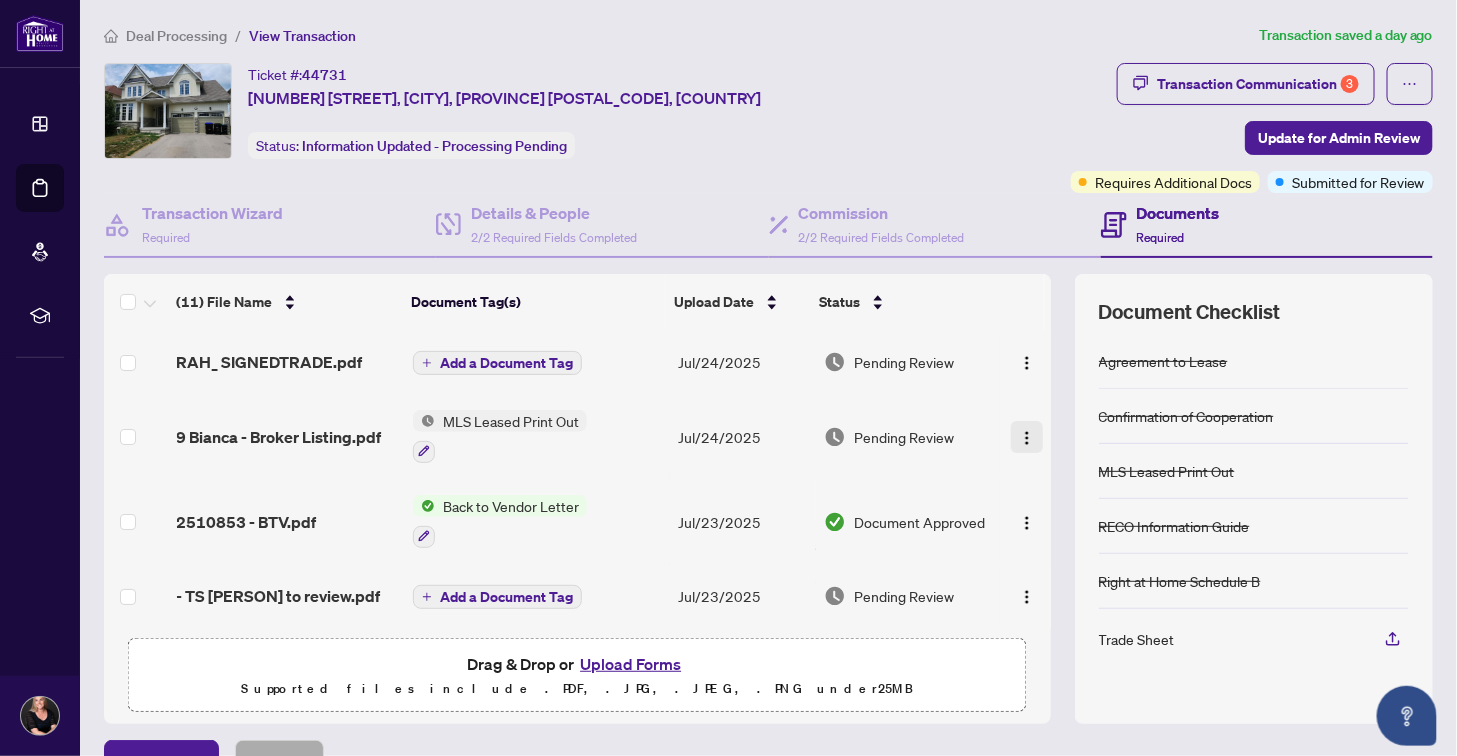 click at bounding box center [1027, 438] 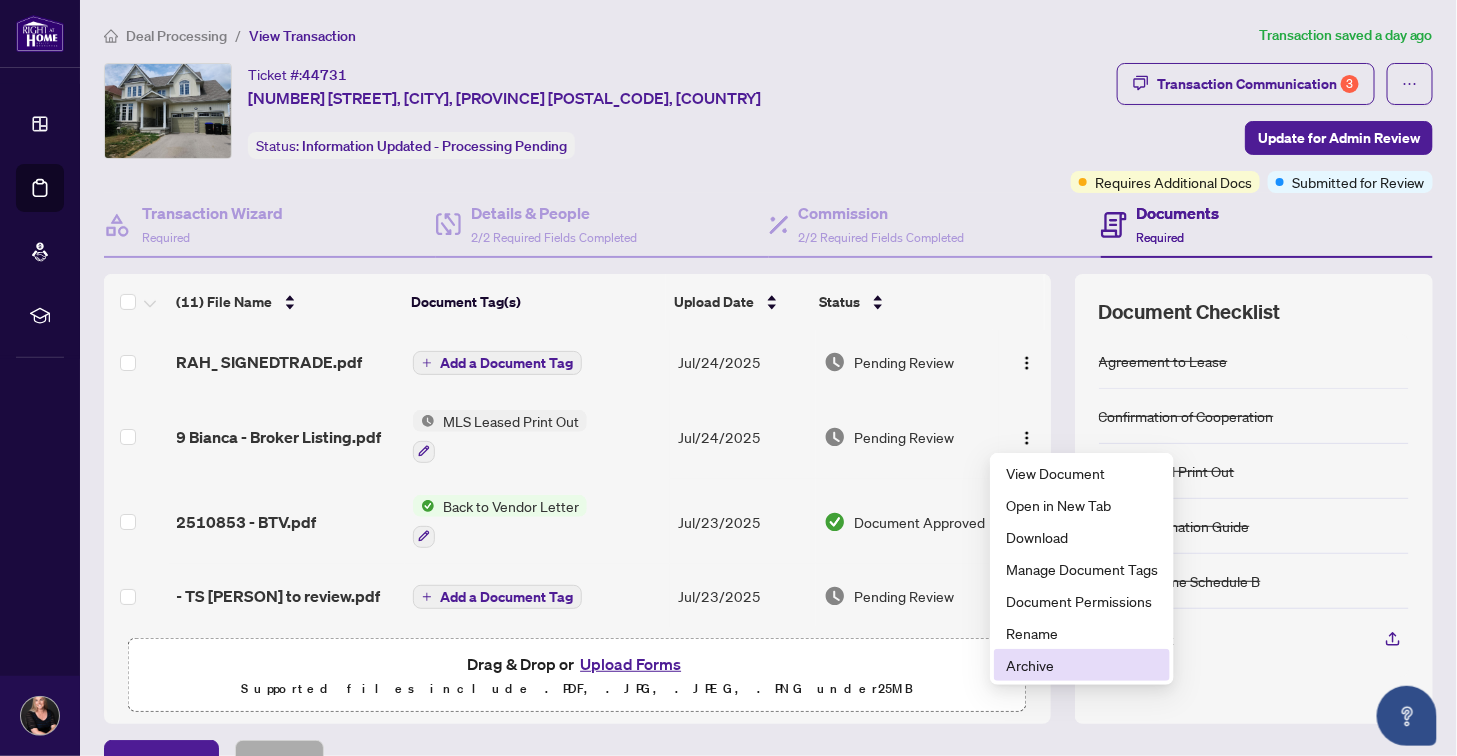 click on "Archive" at bounding box center (1082, 665) 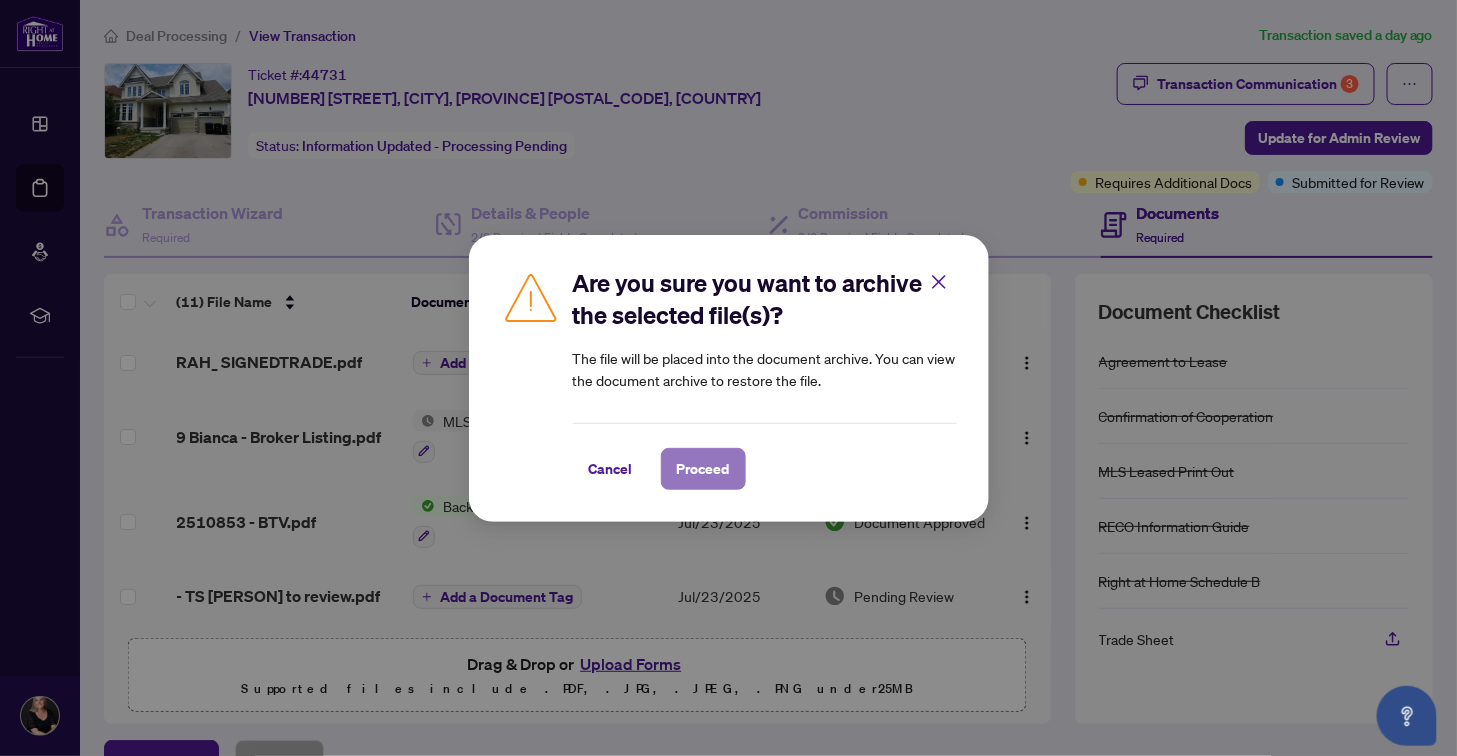 click on "Proceed" at bounding box center (703, 469) 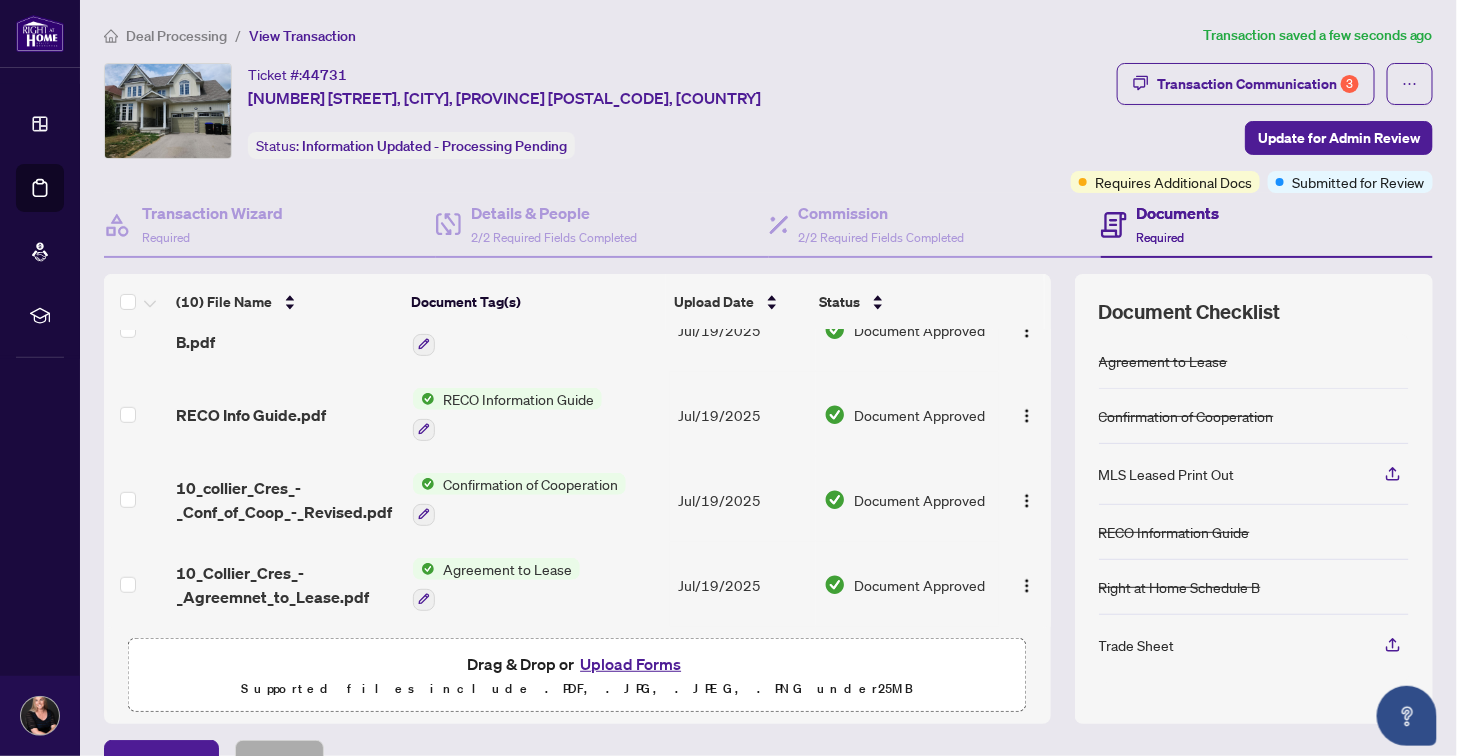 scroll, scrollTop: 524, scrollLeft: 0, axis: vertical 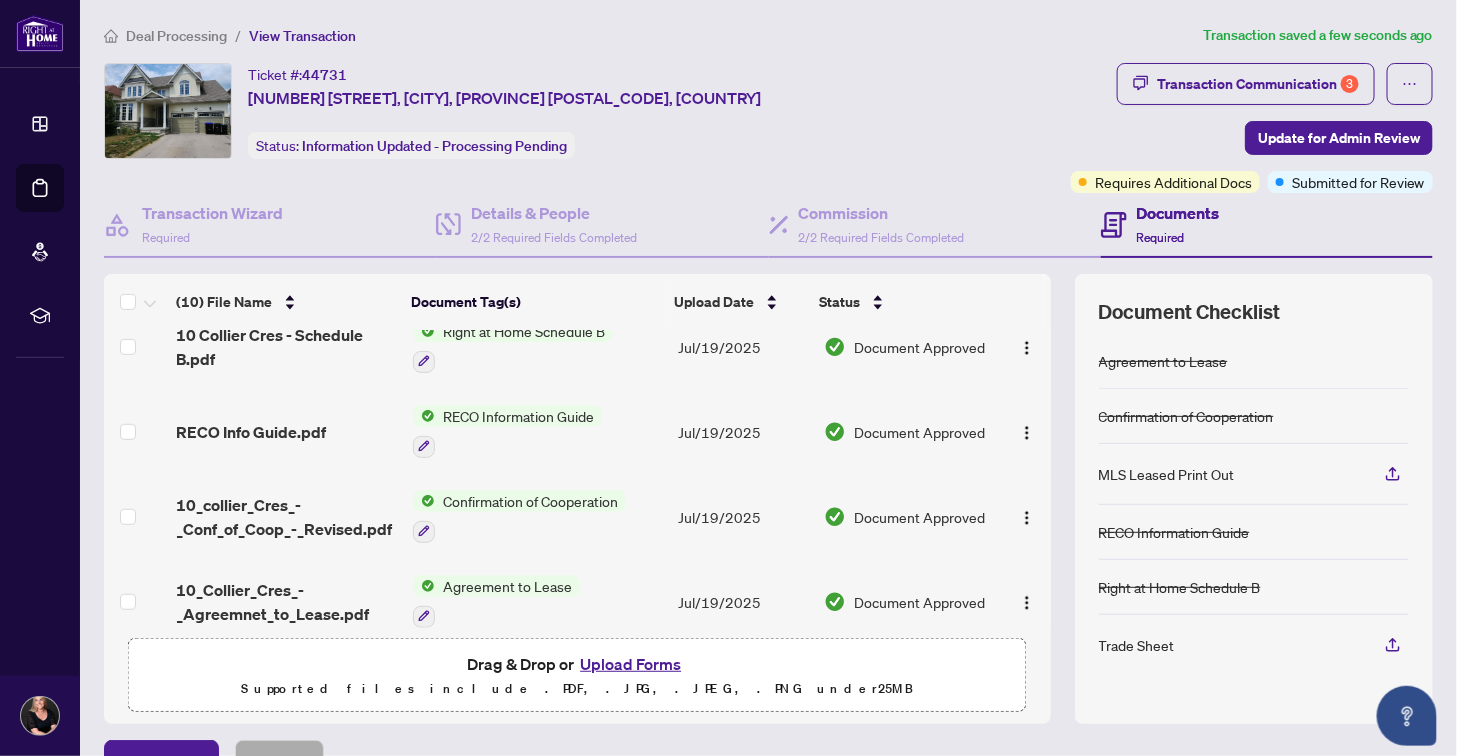 click on "Upload Forms" at bounding box center (630, 664) 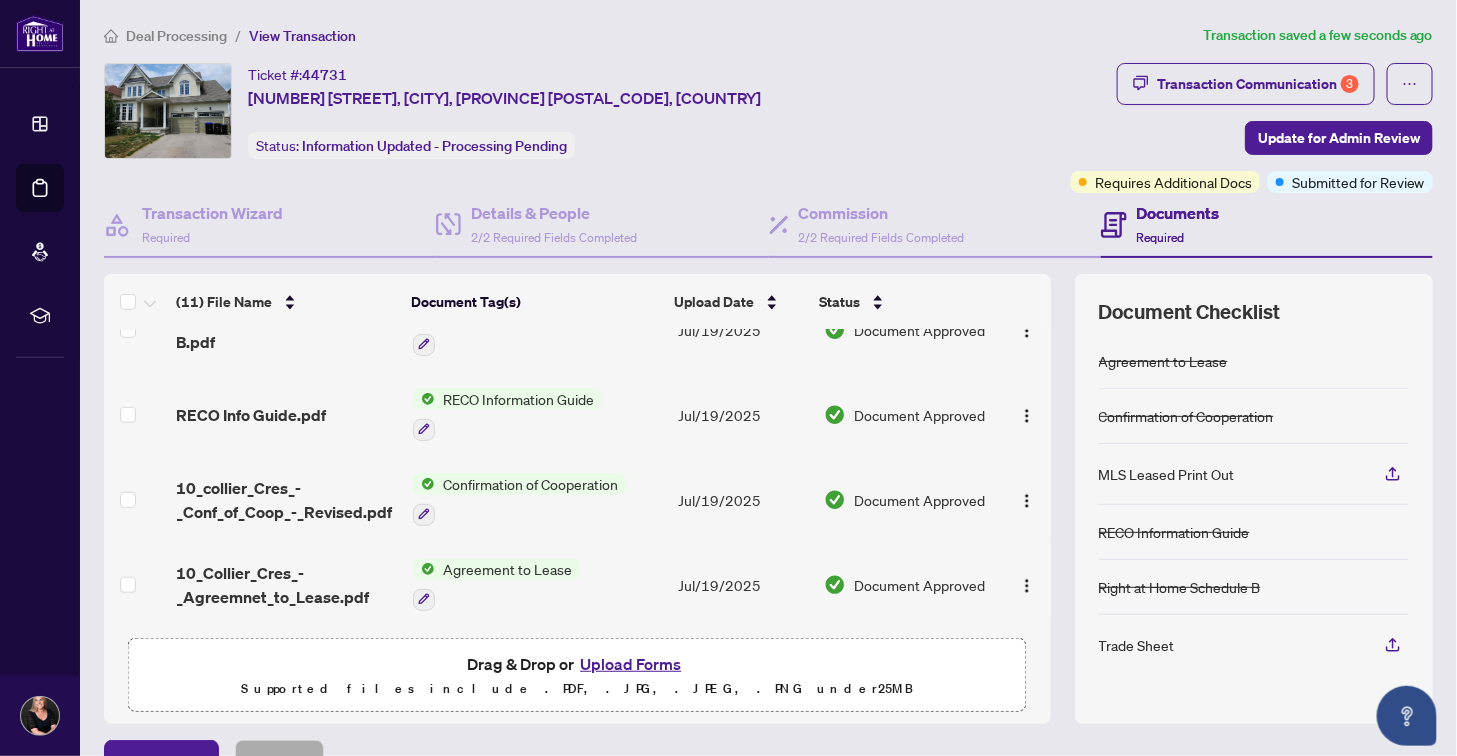 scroll, scrollTop: 588, scrollLeft: 0, axis: vertical 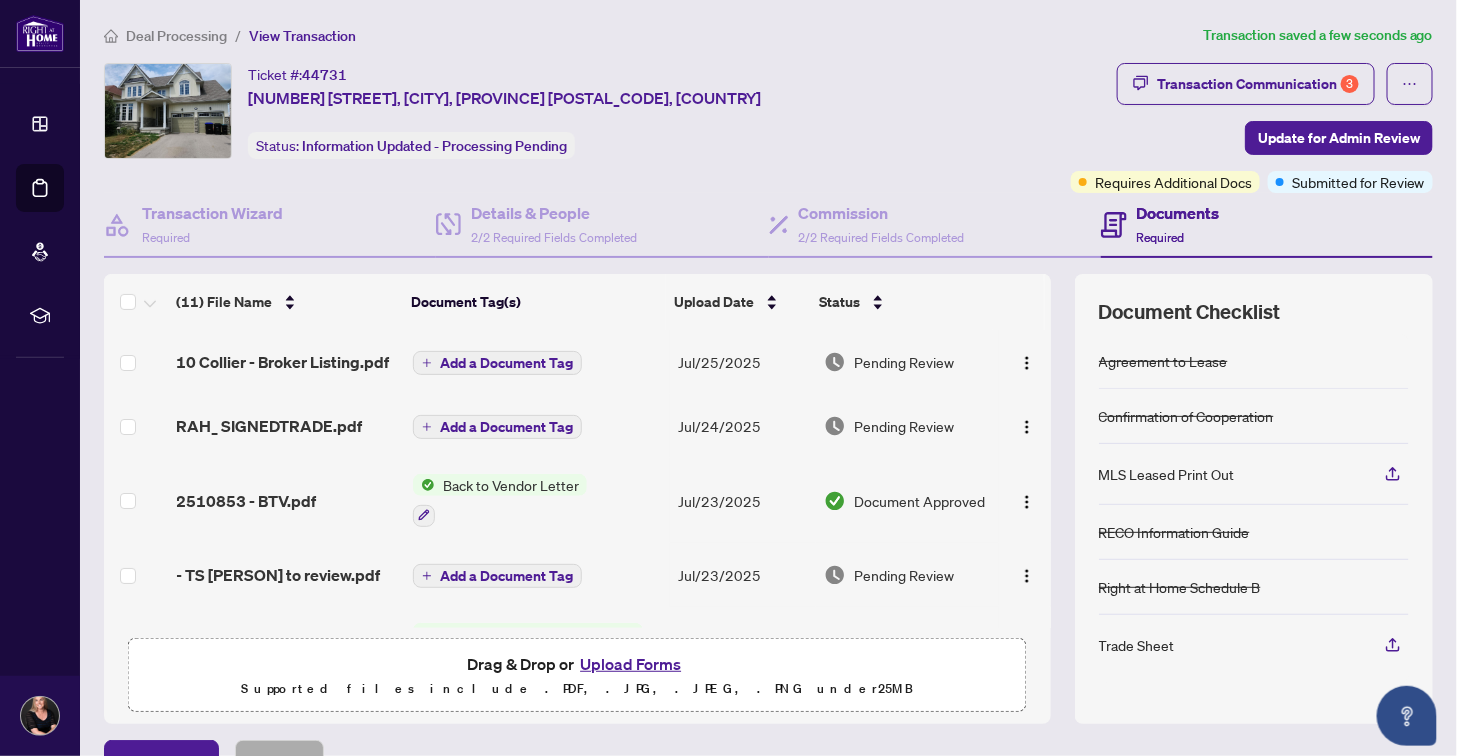 click 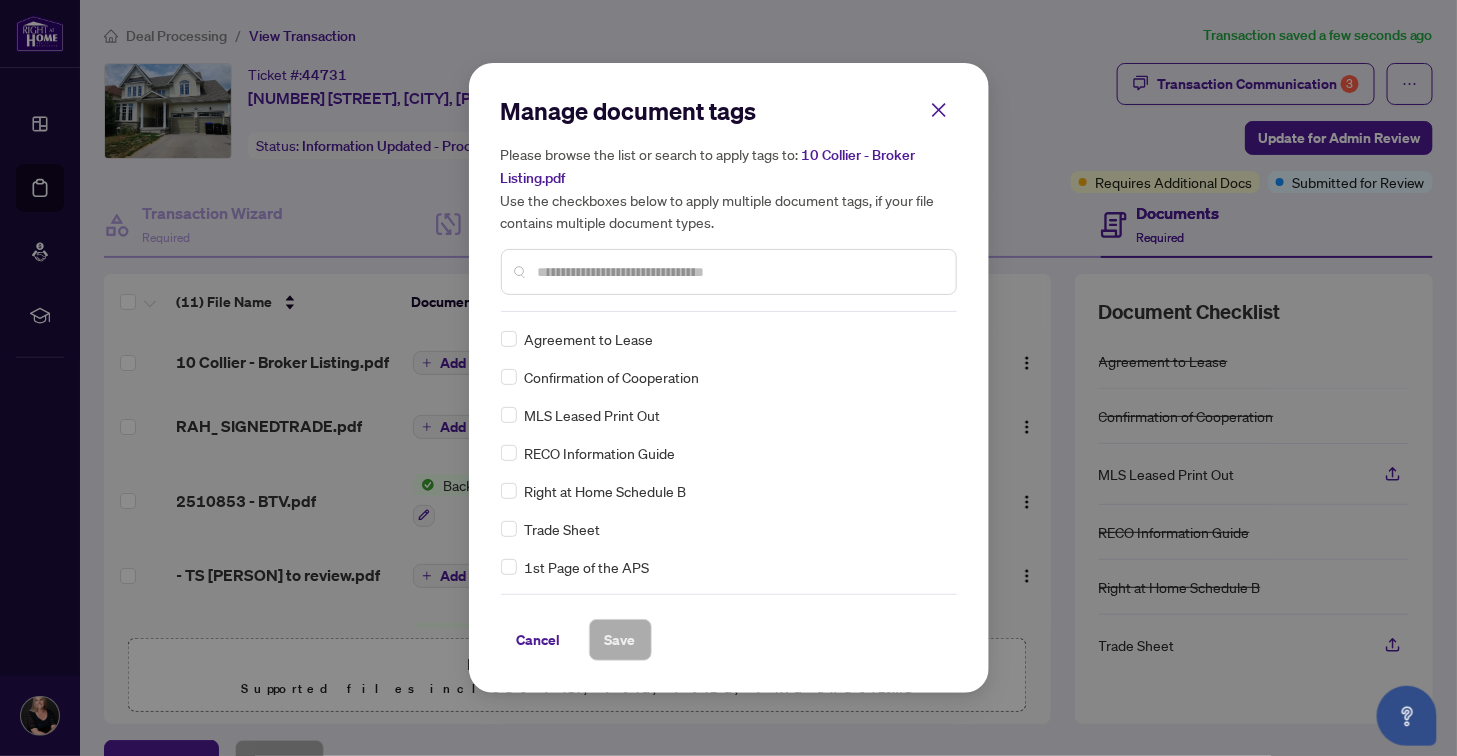 click on "MLS Leased Print Out" at bounding box center [593, 415] 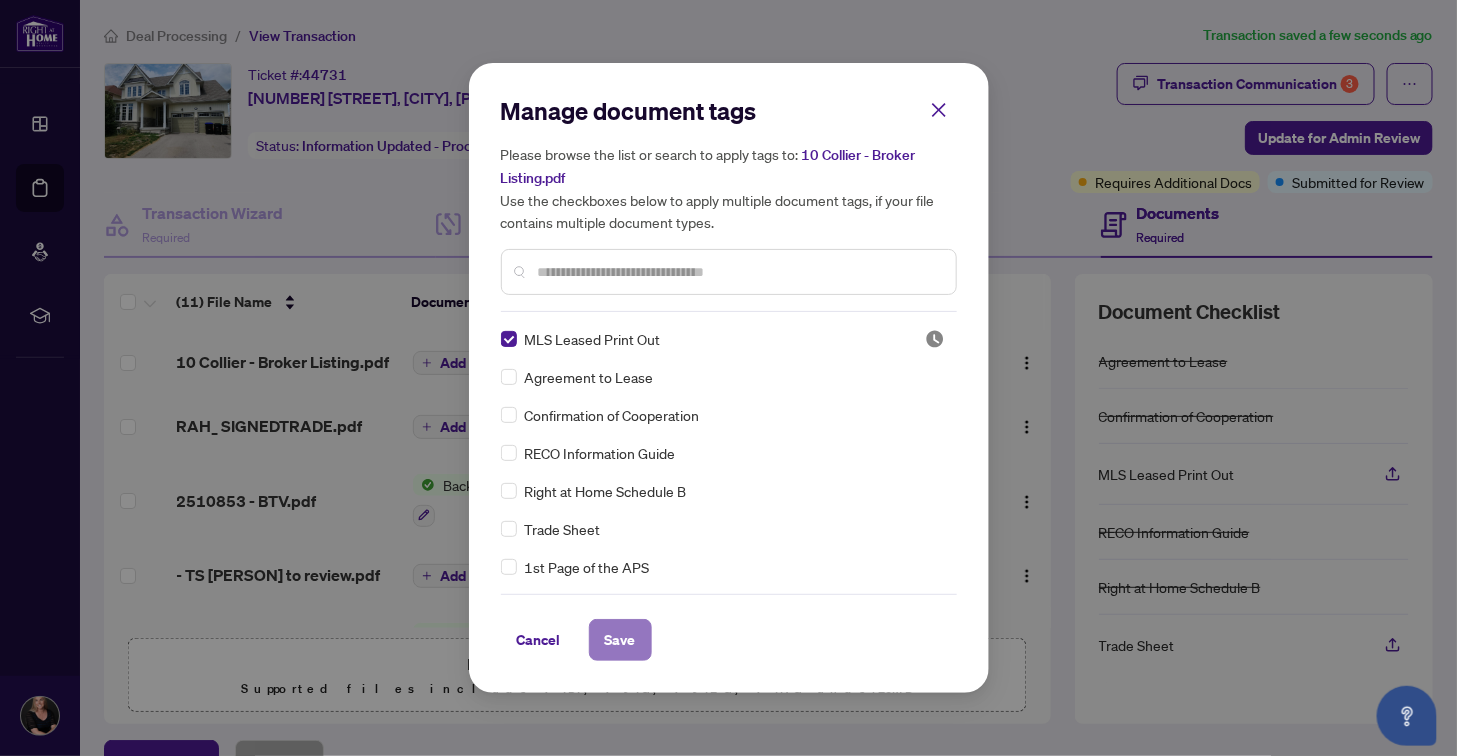 click on "Save" at bounding box center [620, 640] 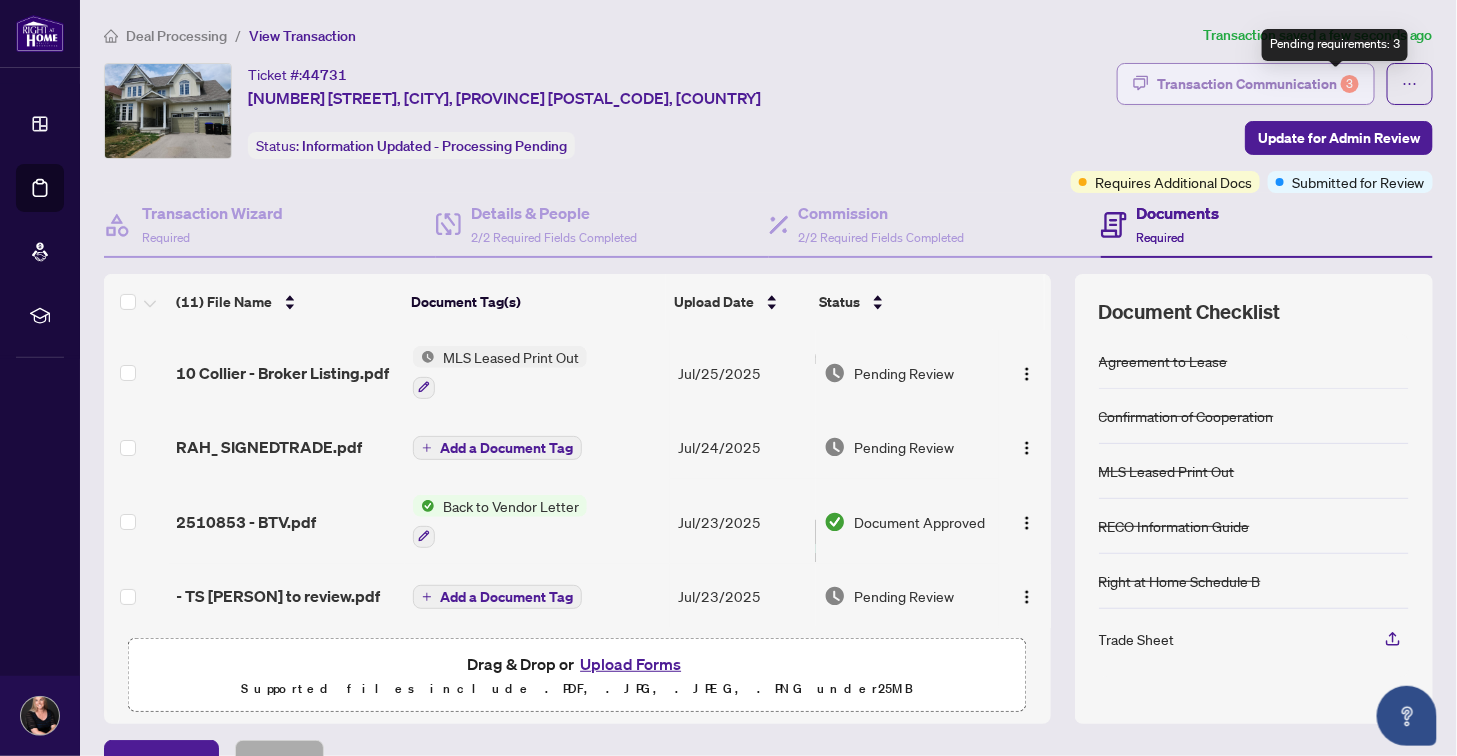 click on "Transaction Communication 3" at bounding box center (1258, 84) 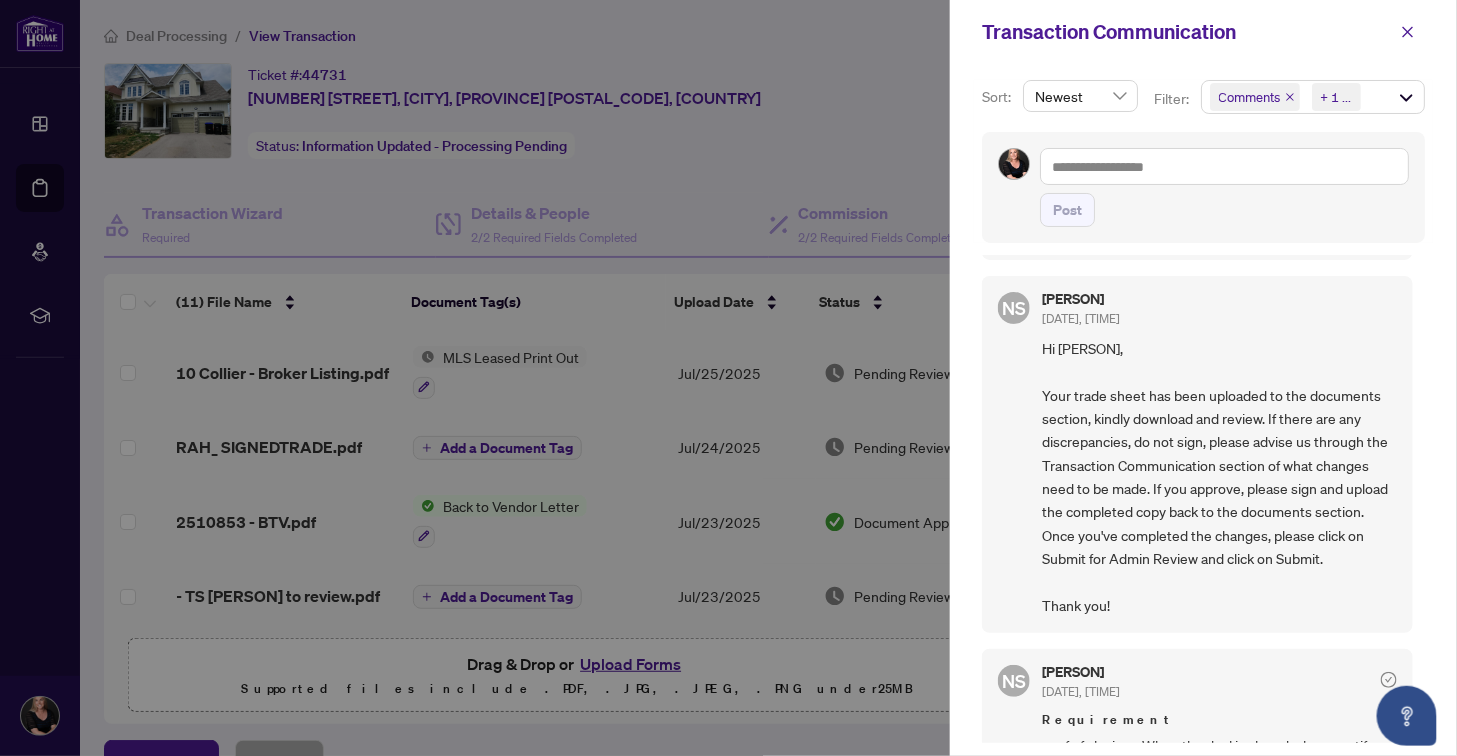 scroll, scrollTop: 181, scrollLeft: 0, axis: vertical 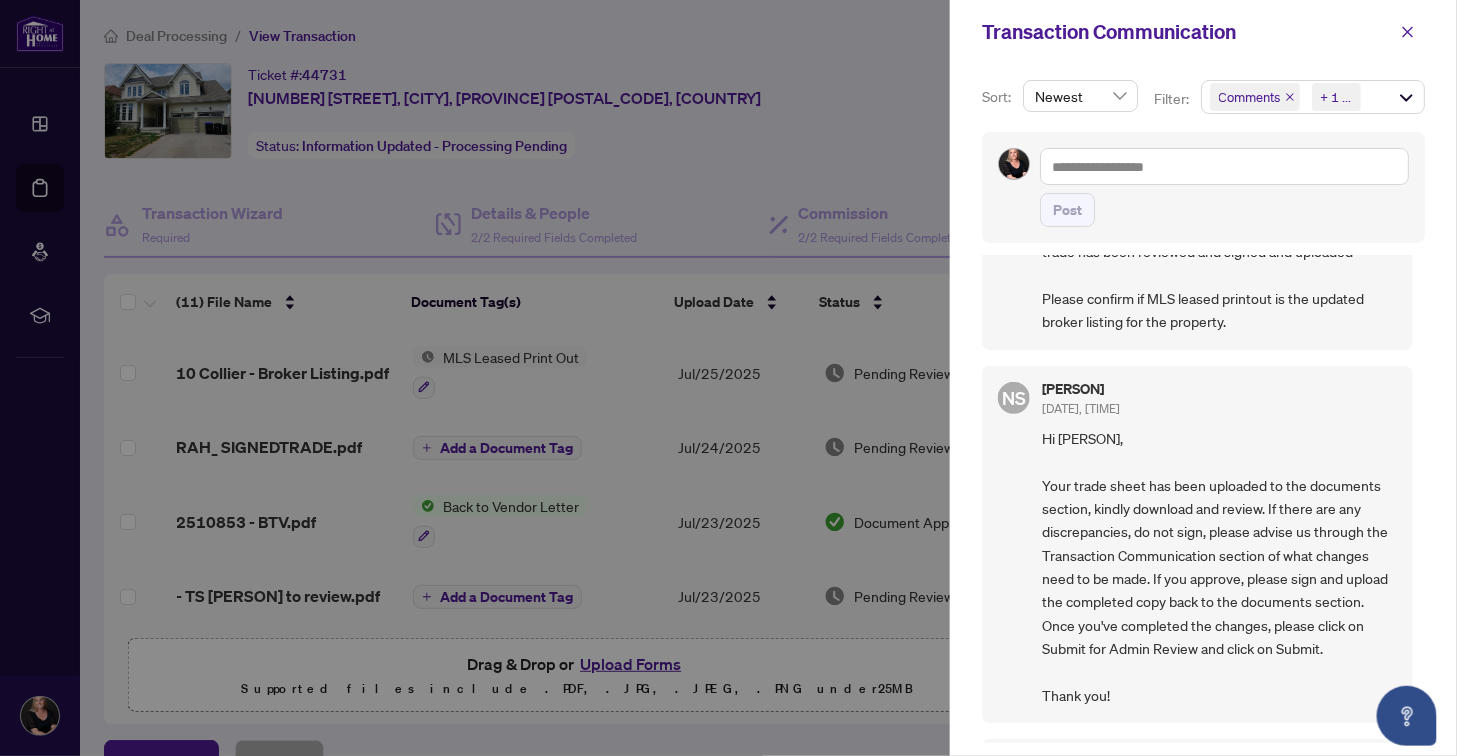 click 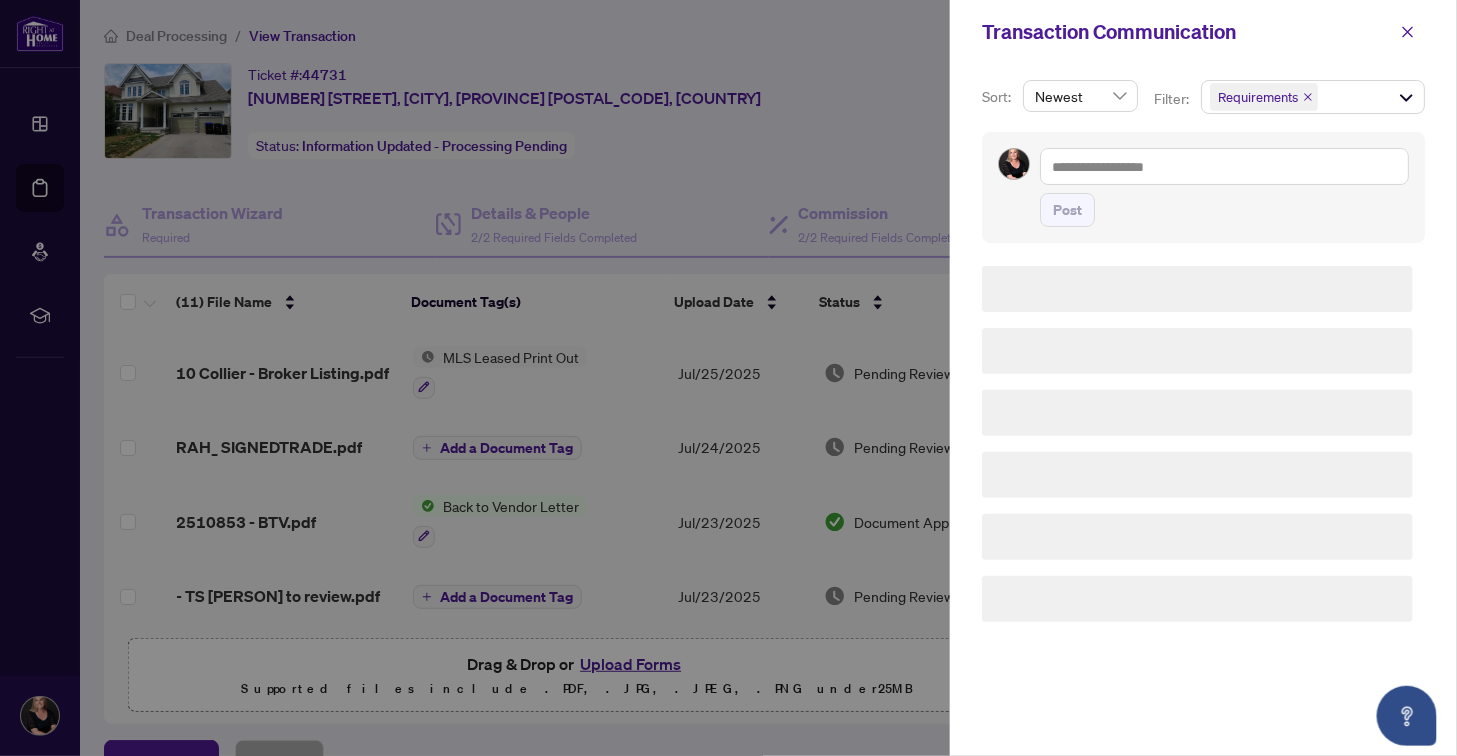 scroll, scrollTop: 1, scrollLeft: 0, axis: vertical 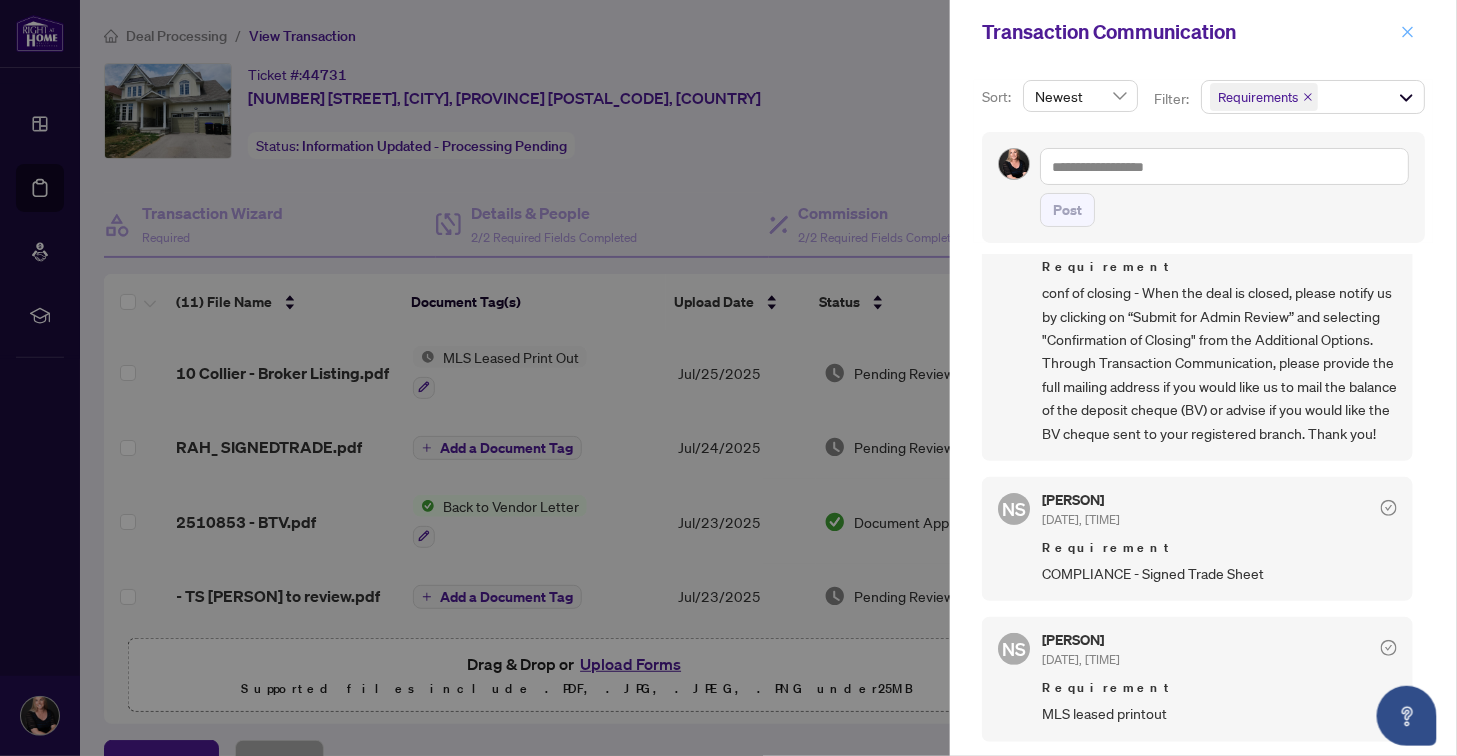 click 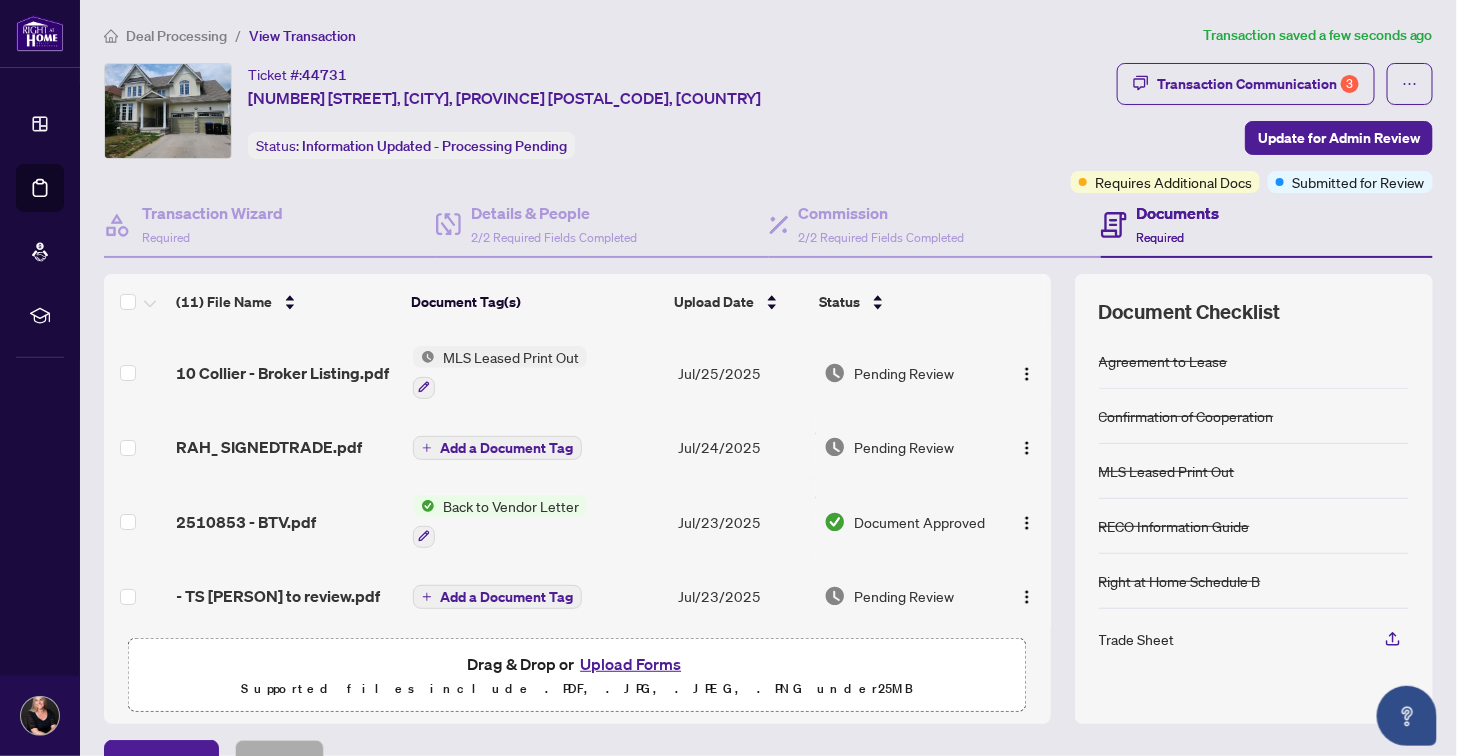 click on "RAH_ SIGNEDTRADE.pdf" at bounding box center [270, 447] 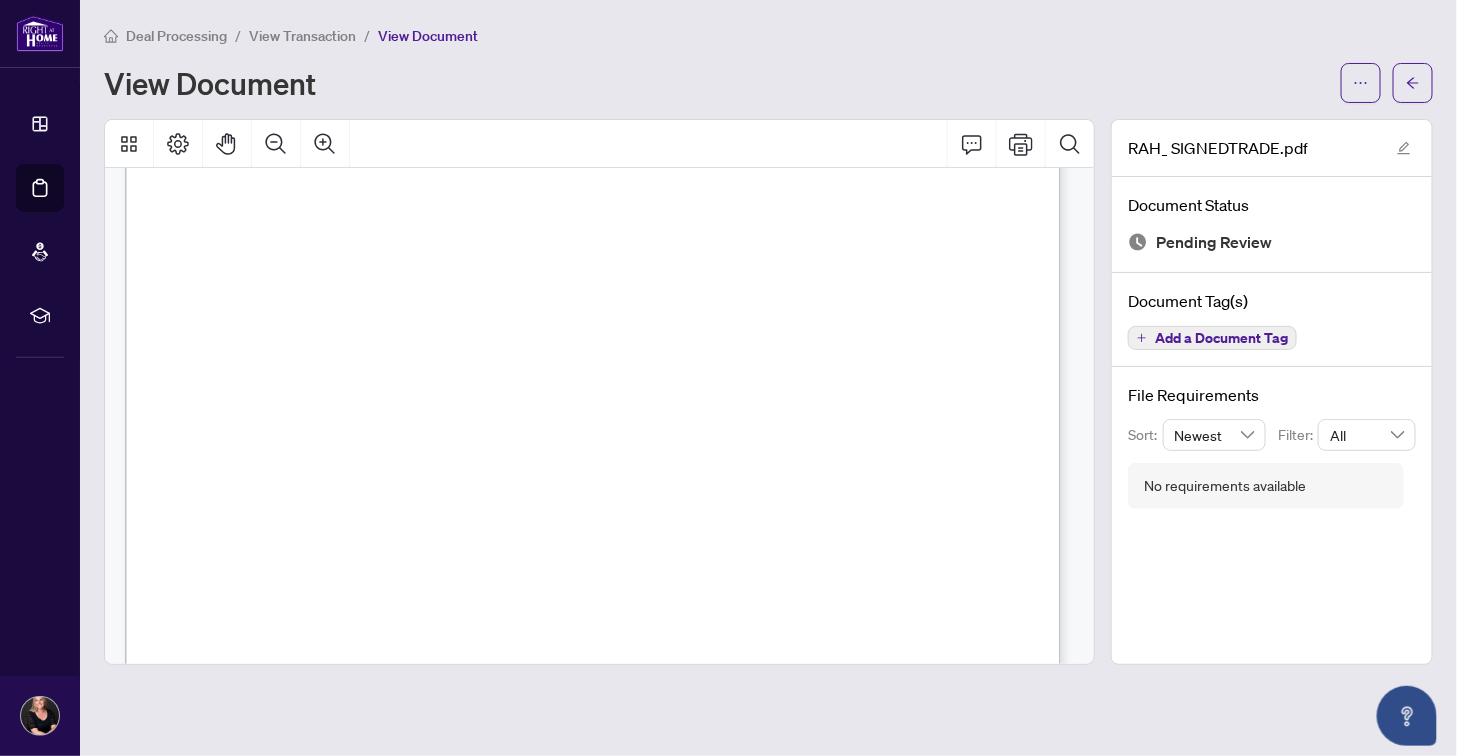 scroll, scrollTop: 403, scrollLeft: 0, axis: vertical 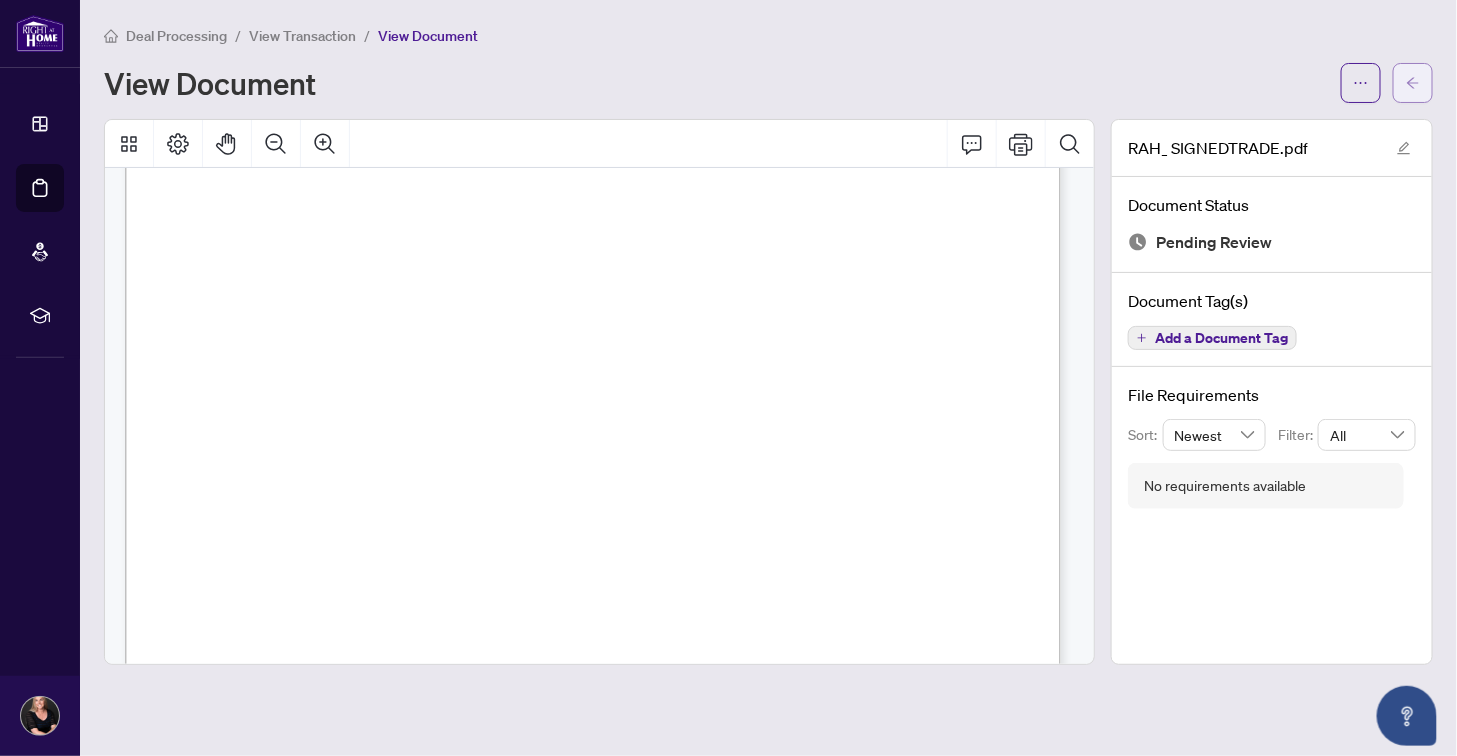 click at bounding box center (1413, 83) 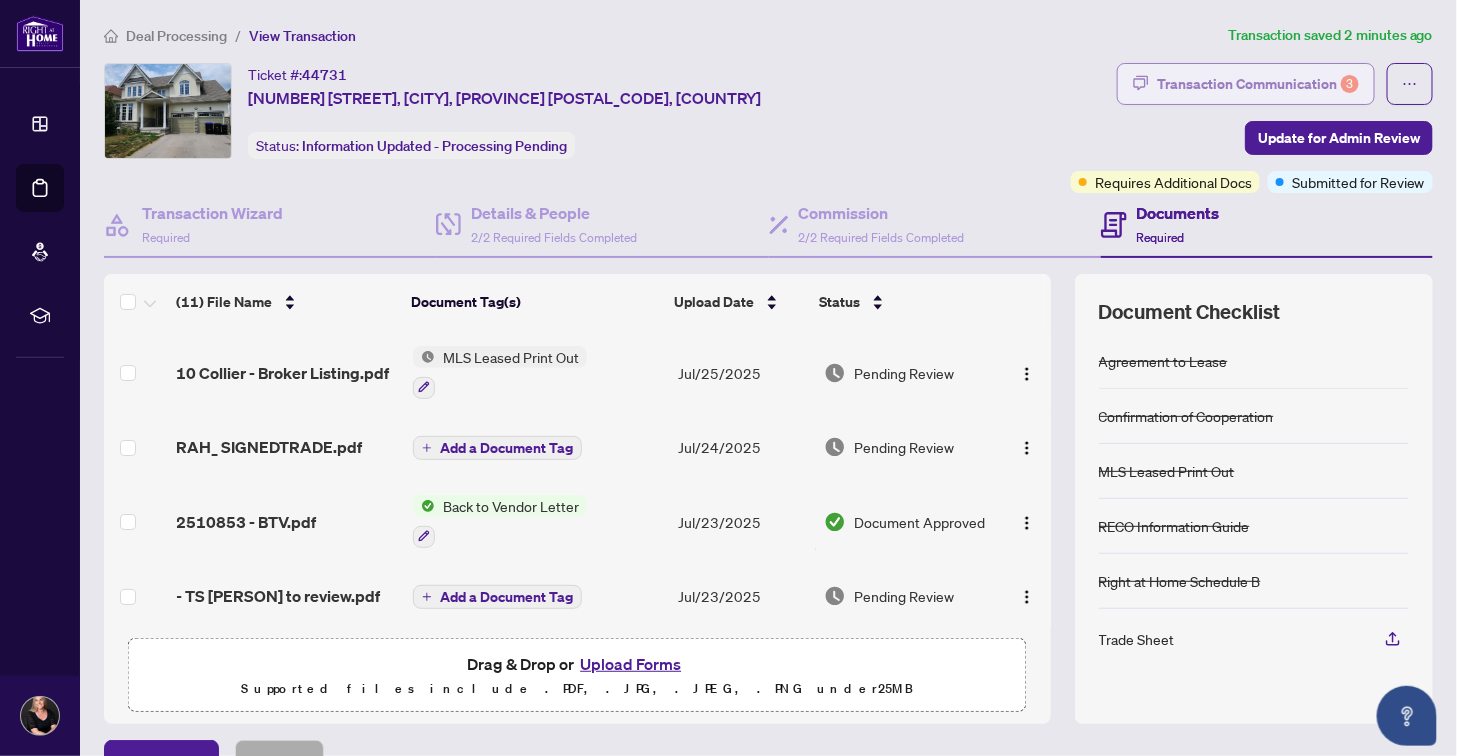 click on "Transaction Communication 3" at bounding box center (1258, 84) 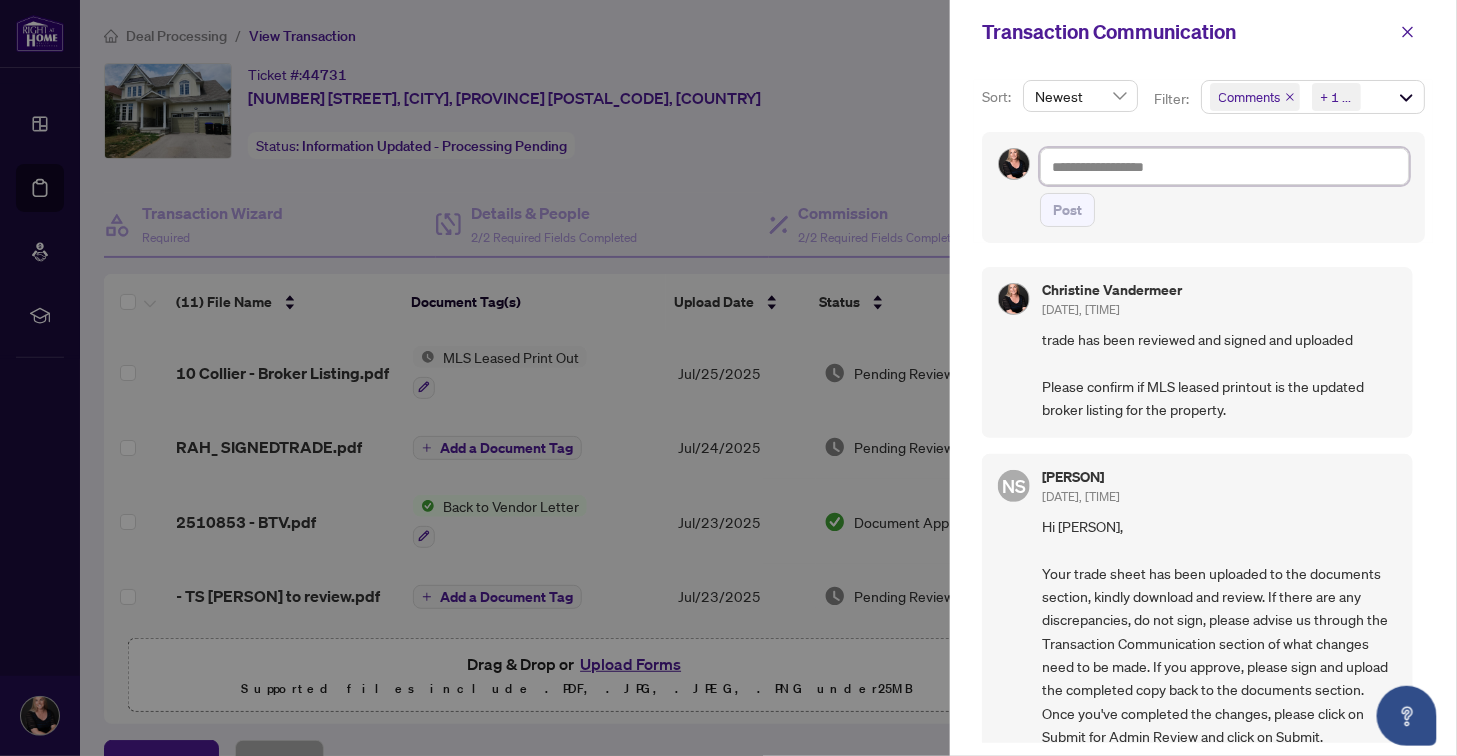 click at bounding box center (1224, 166) 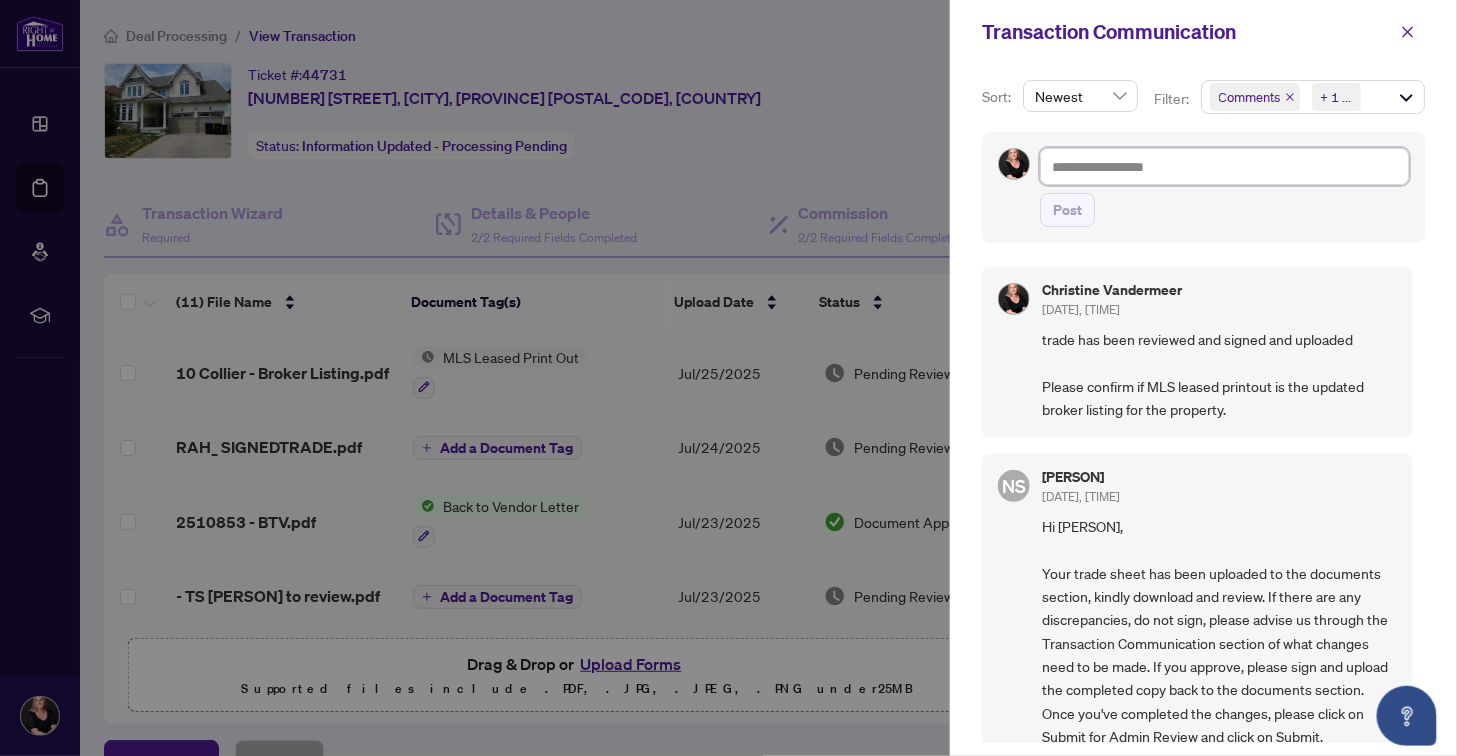click at bounding box center (1224, 166) 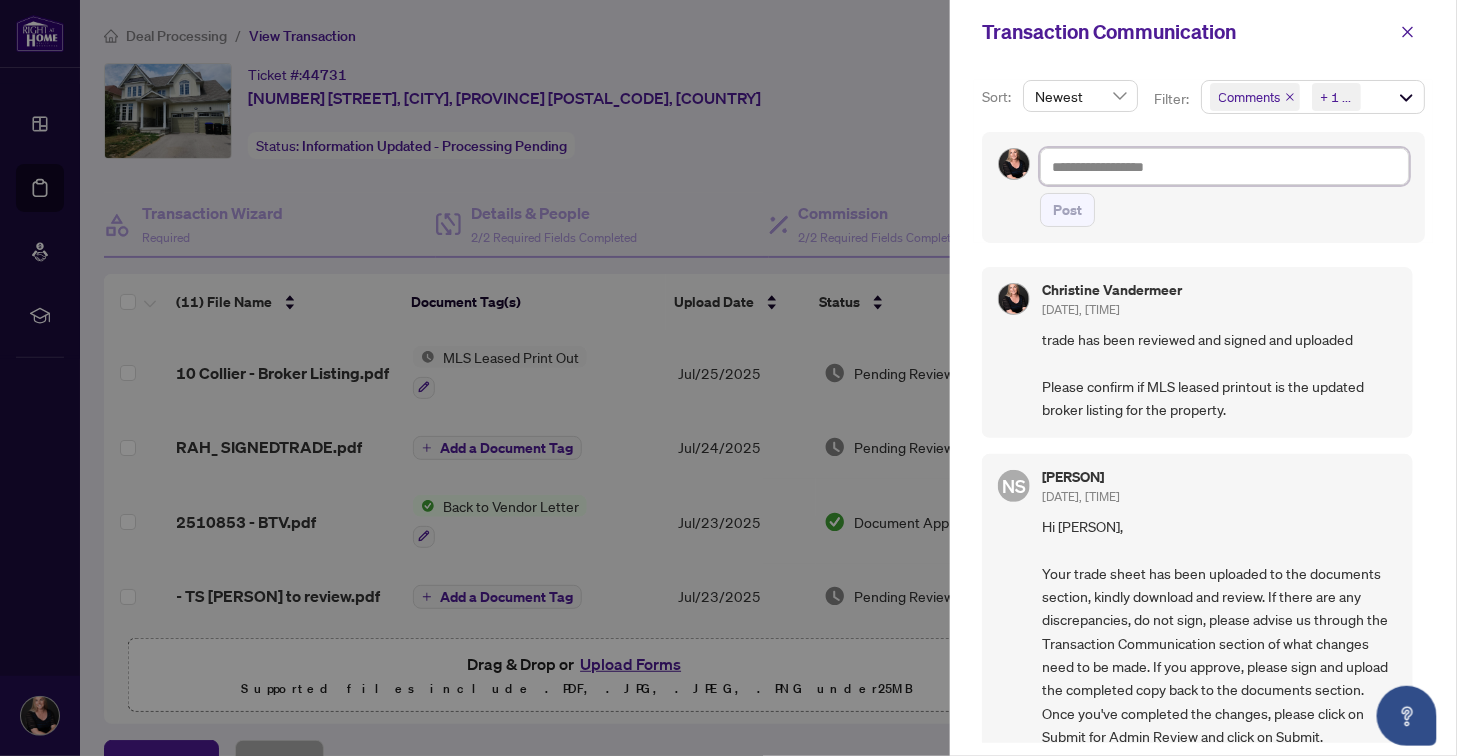 type on "*" 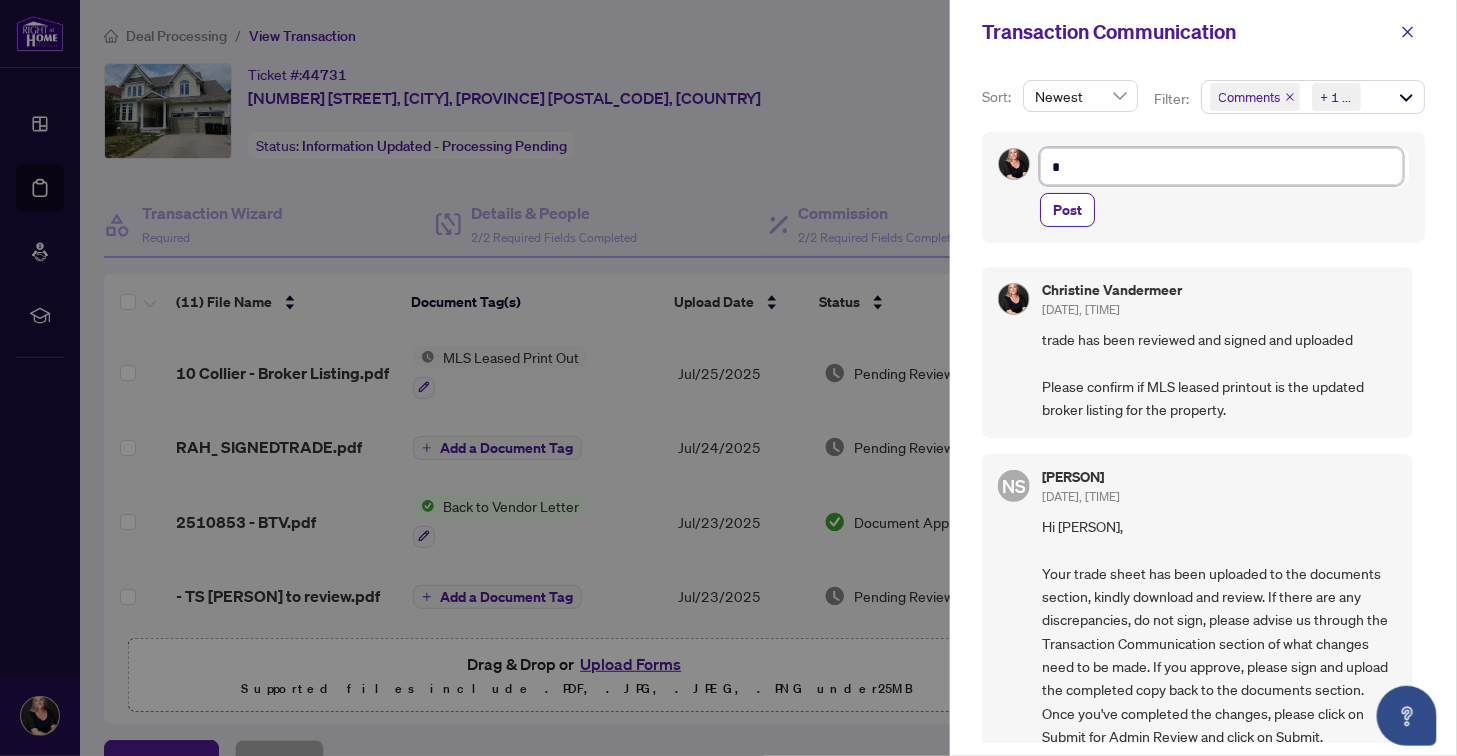 type on "**" 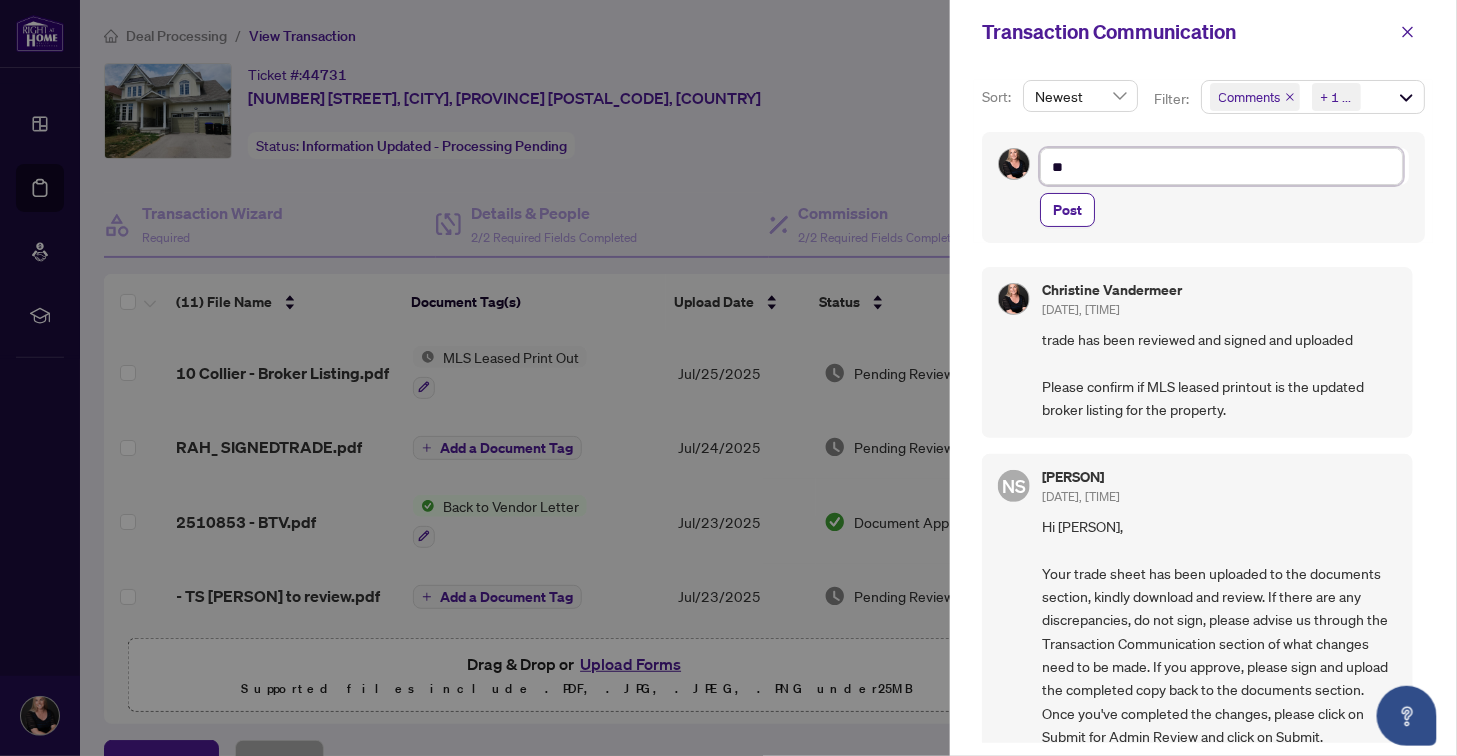 type on "***" 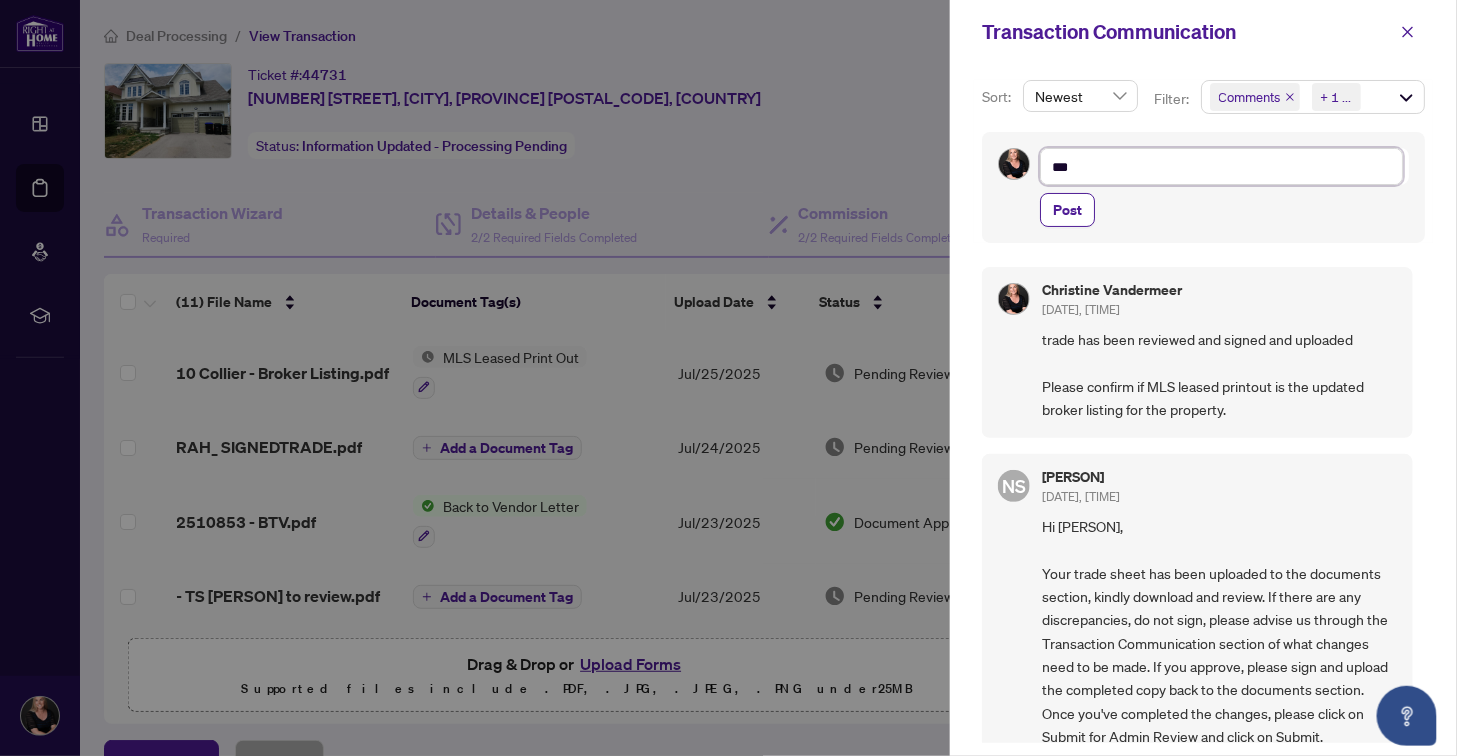type on "****" 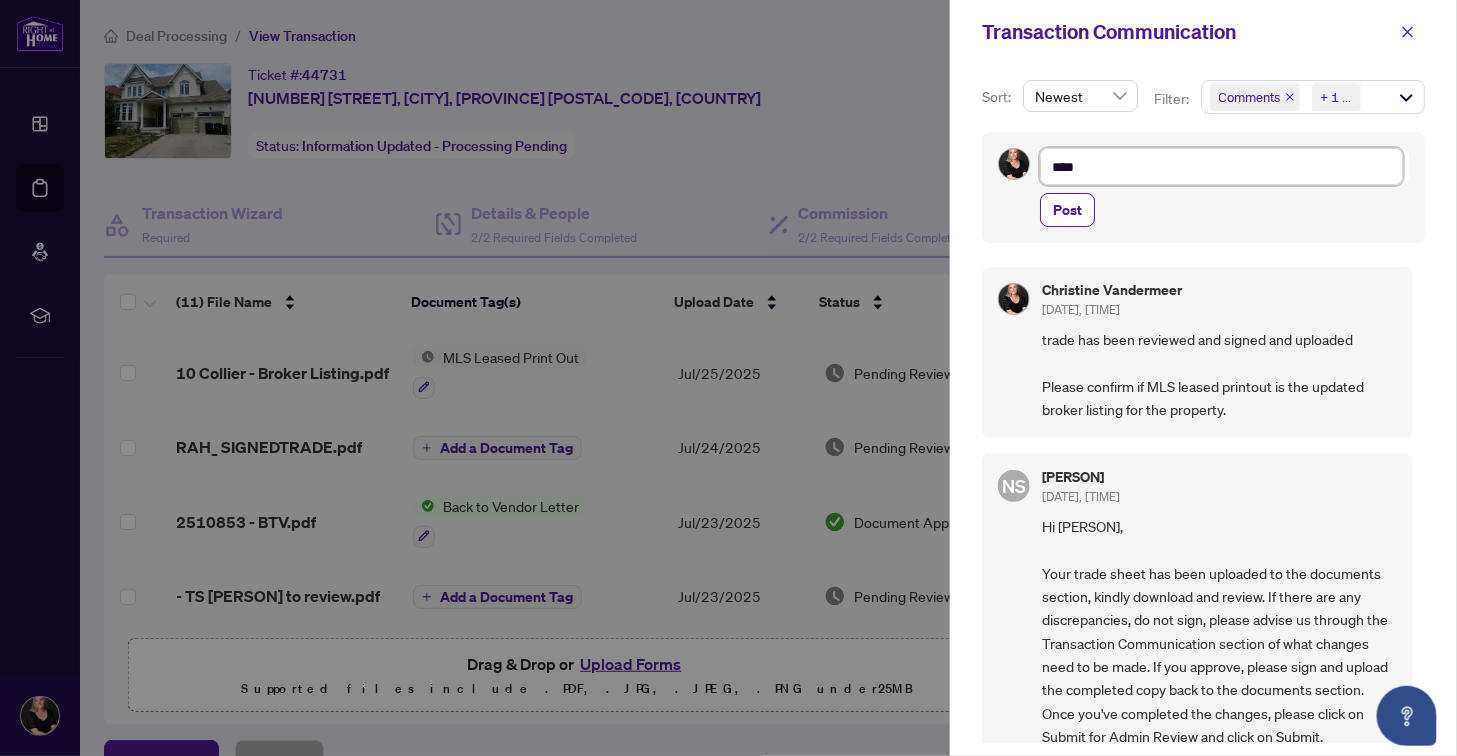 type on "*****" 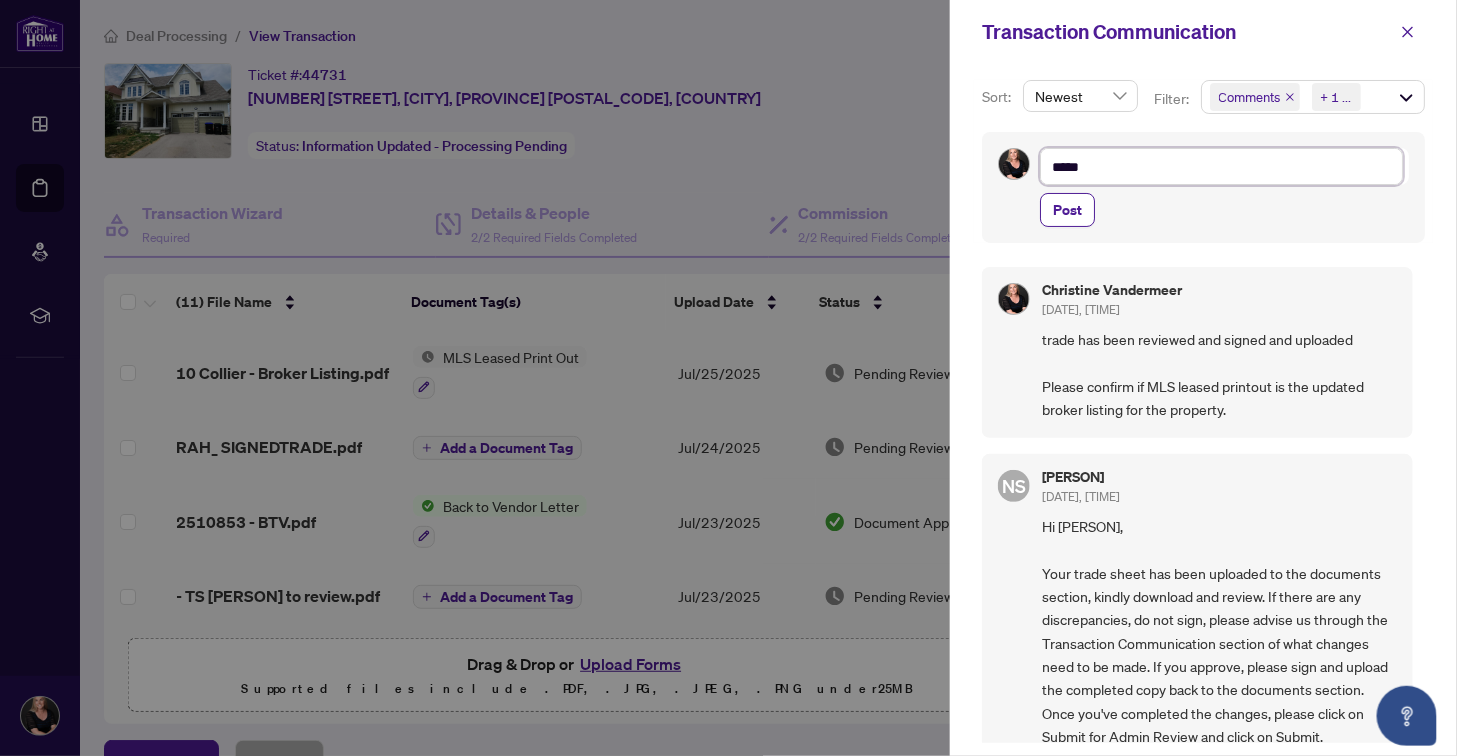 type on "******" 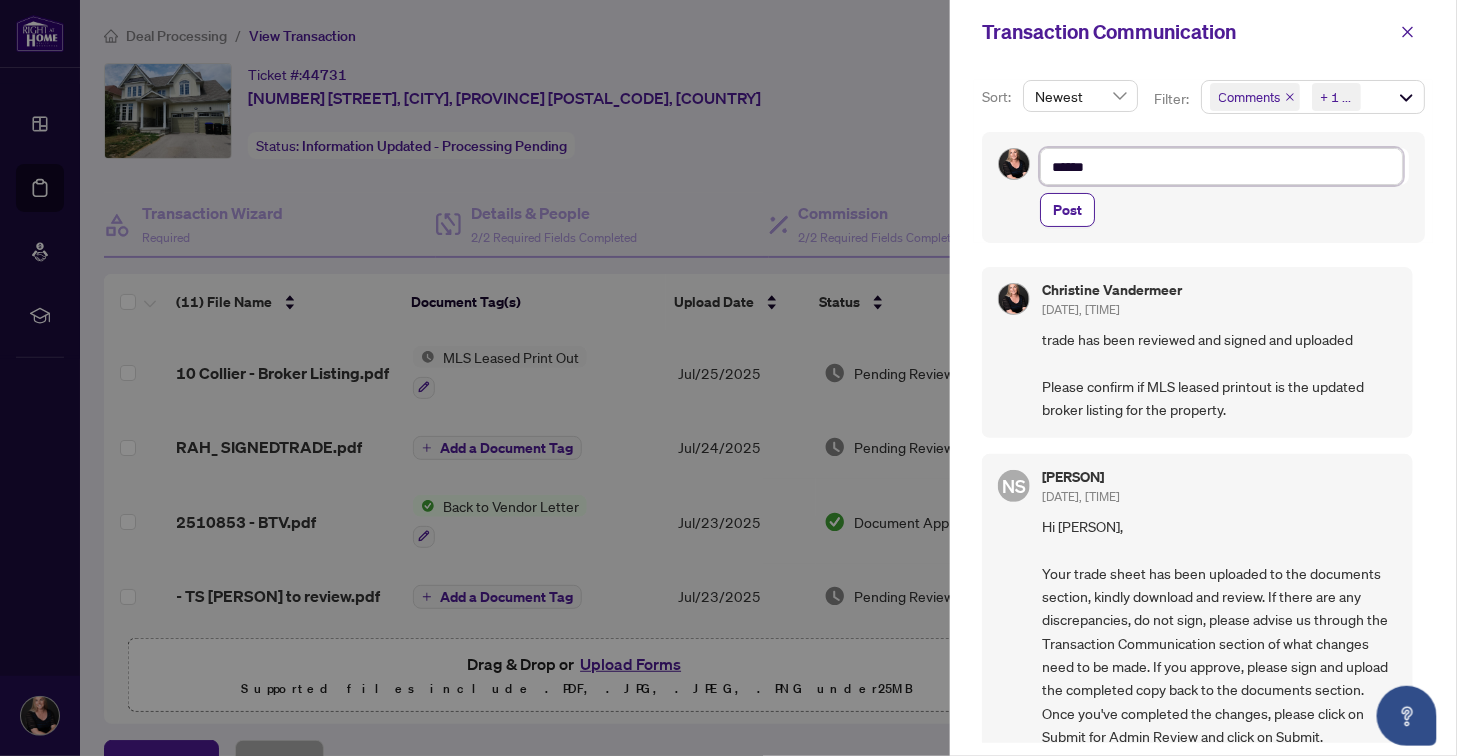 type on "******" 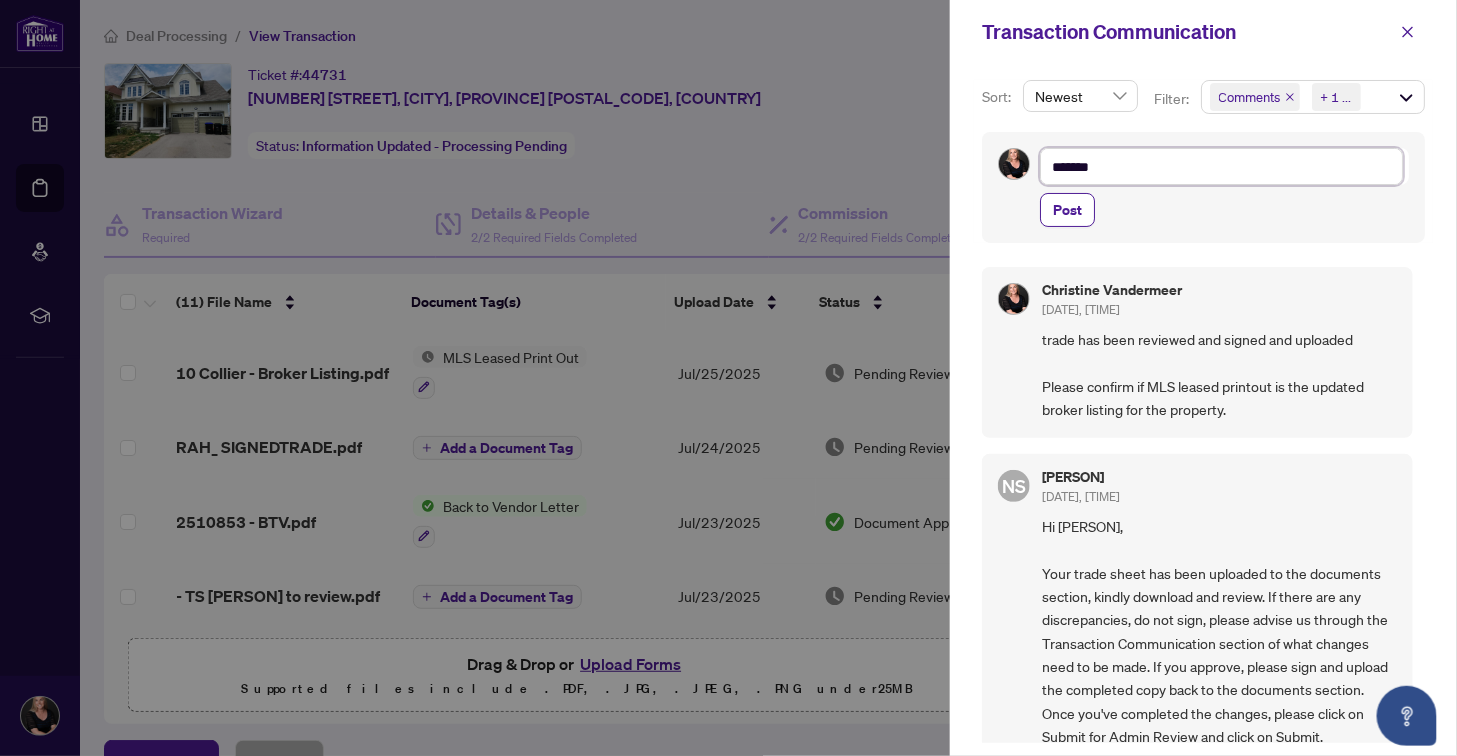 type on "********" 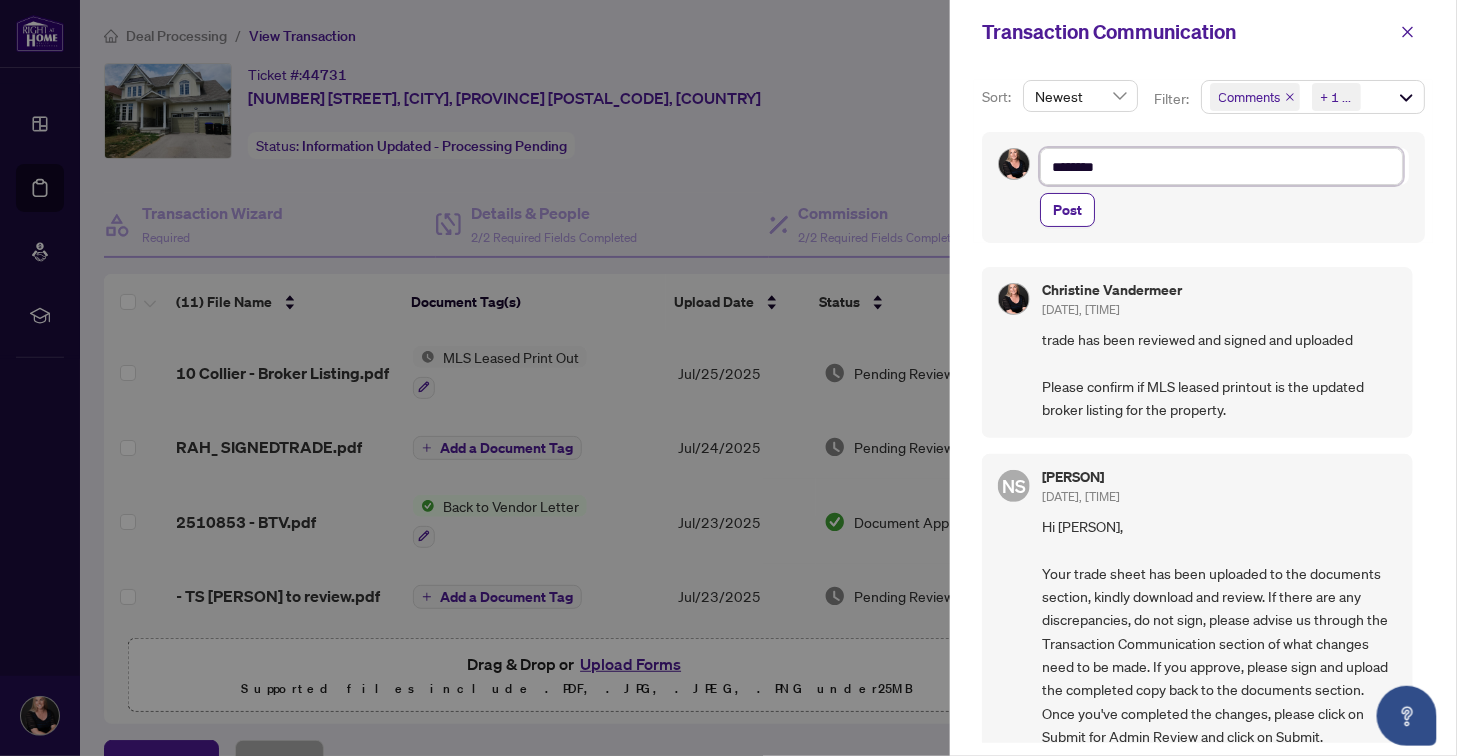type on "*********" 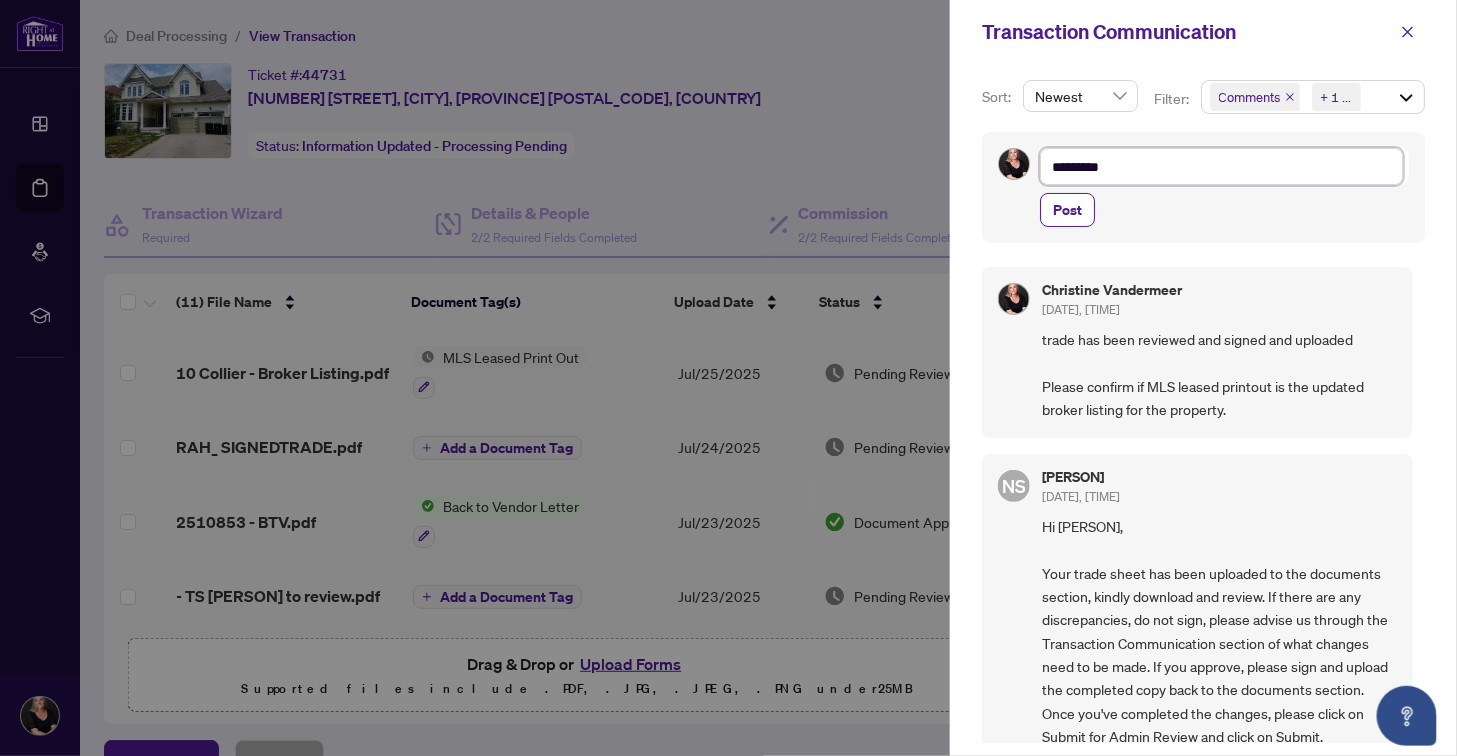type on "**********" 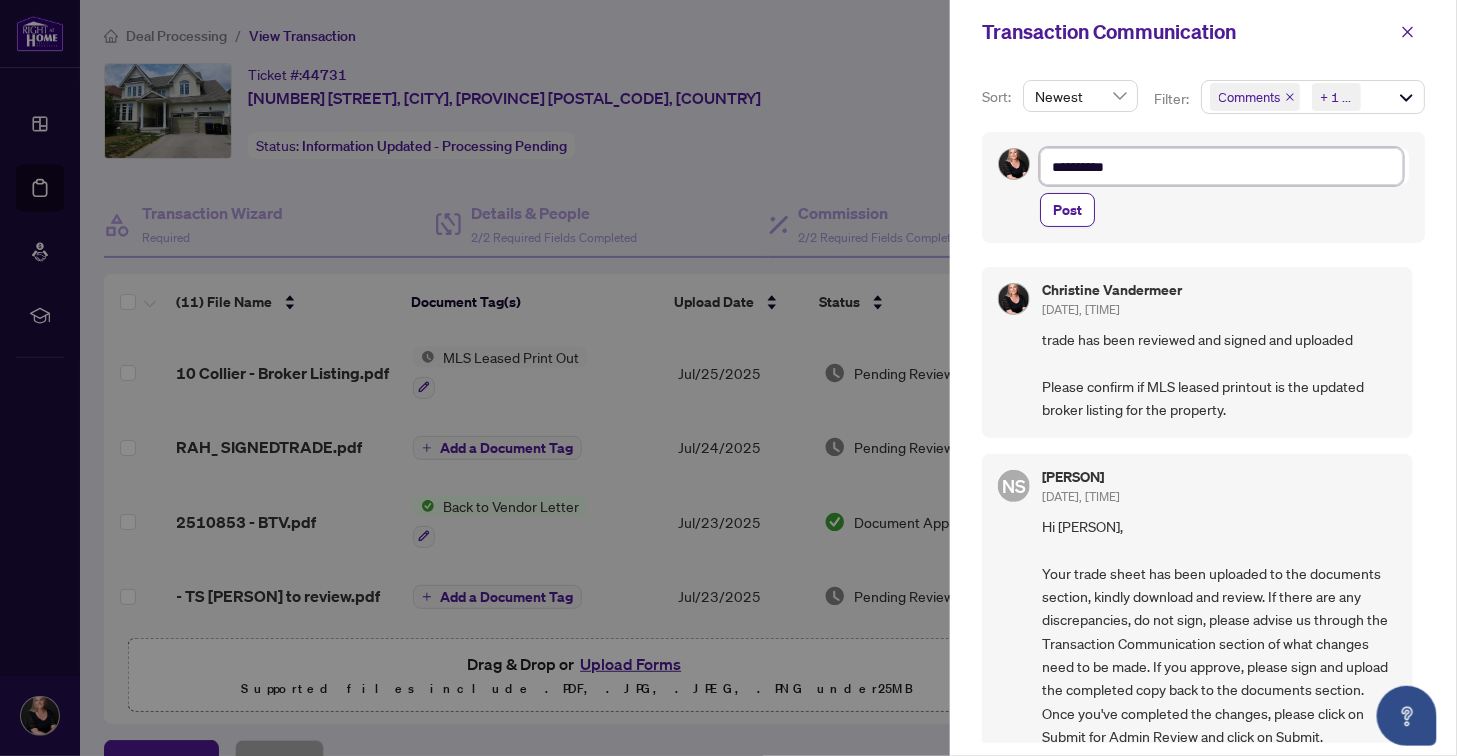 type on "**********" 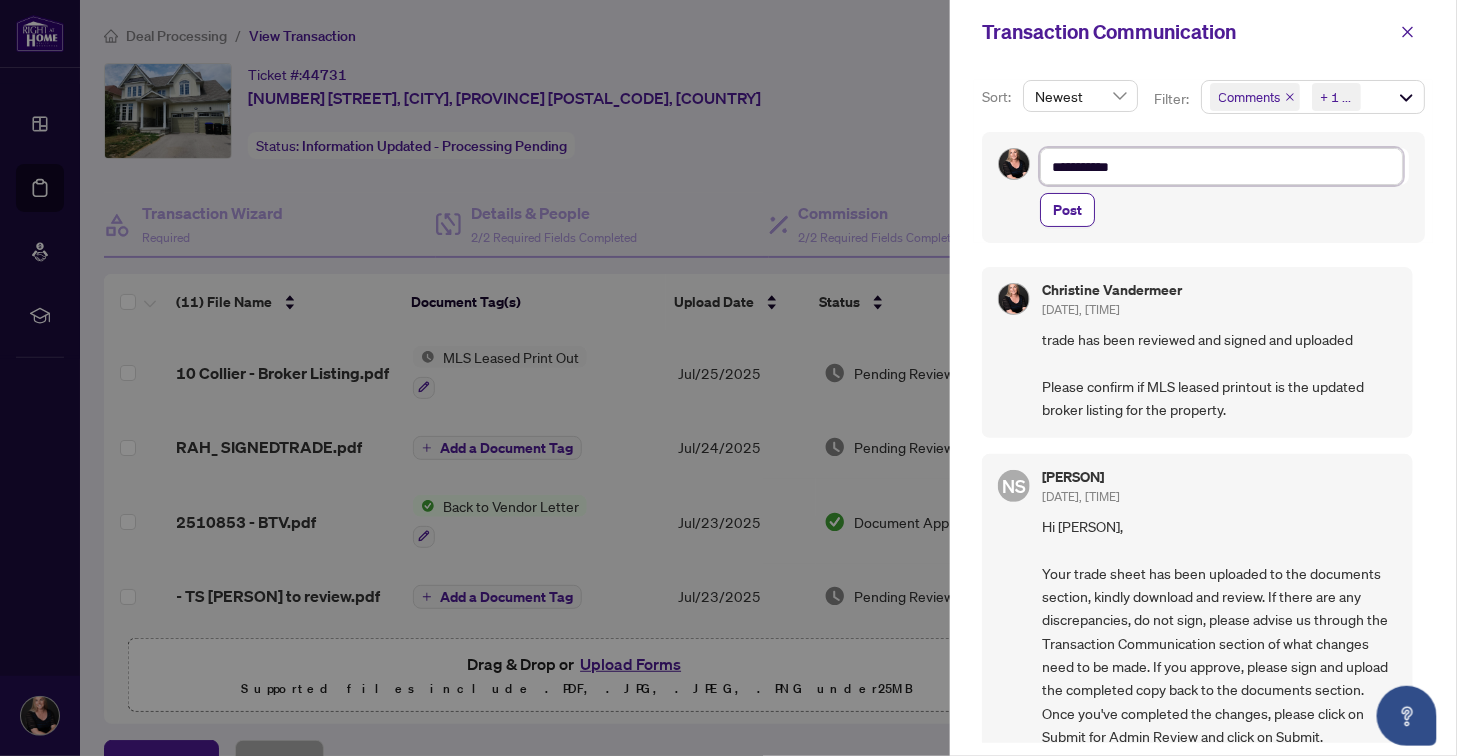 type on "**********" 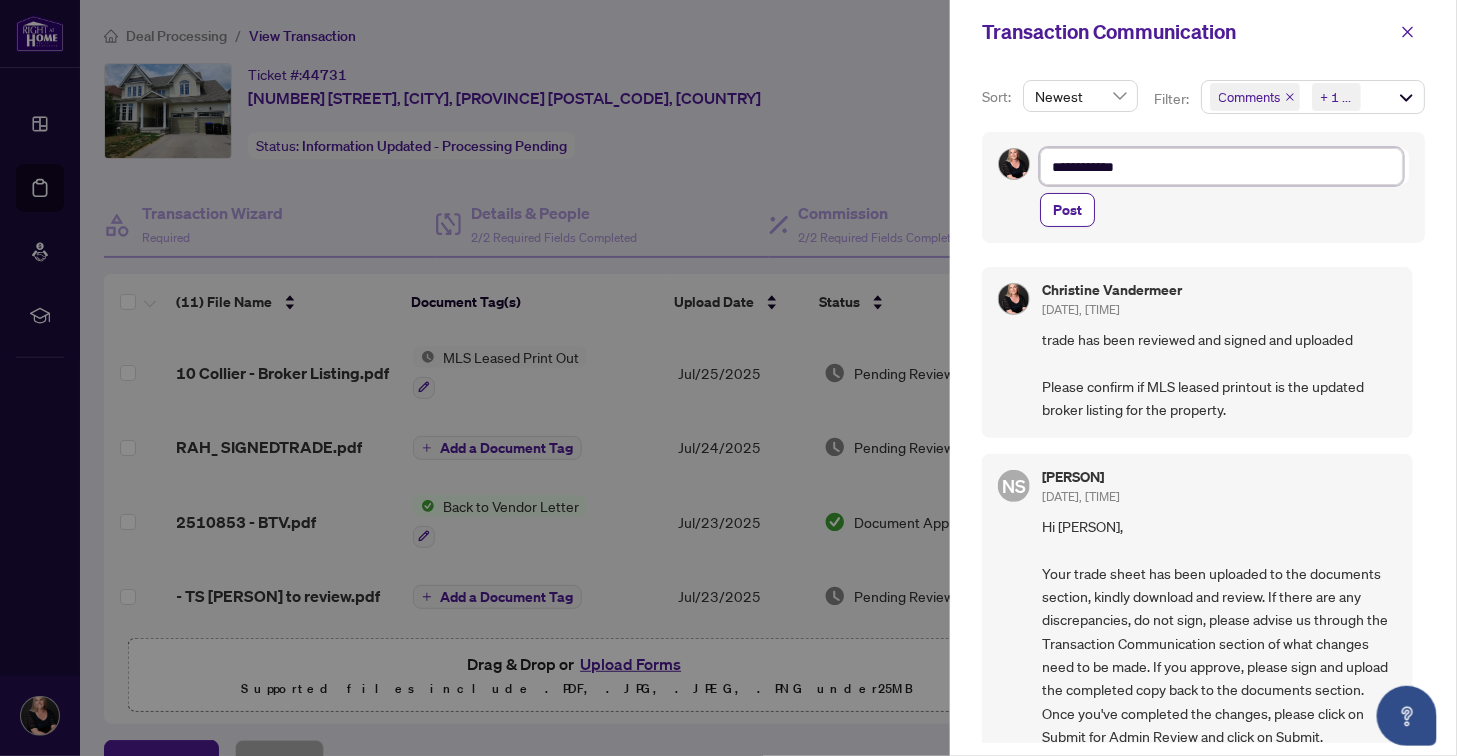 type on "**********" 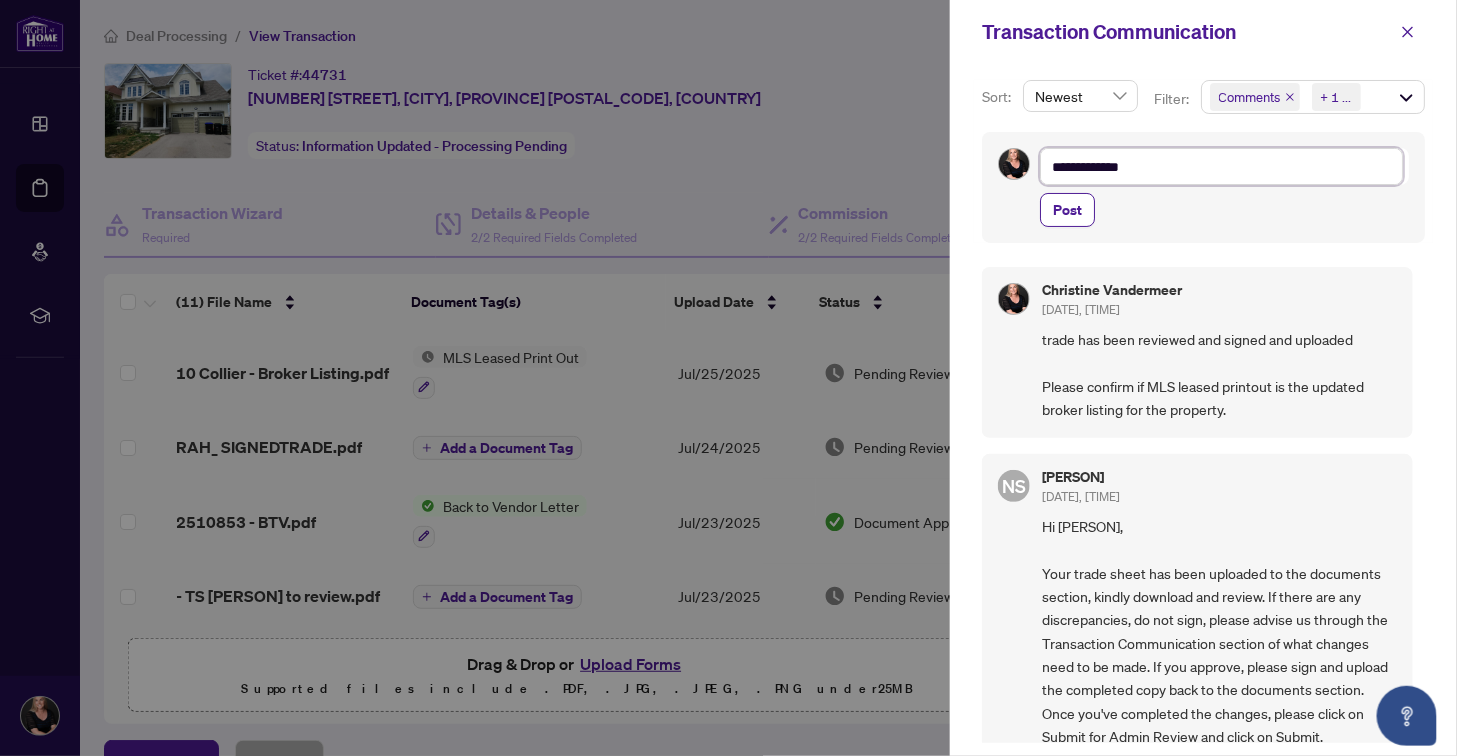 type on "**********" 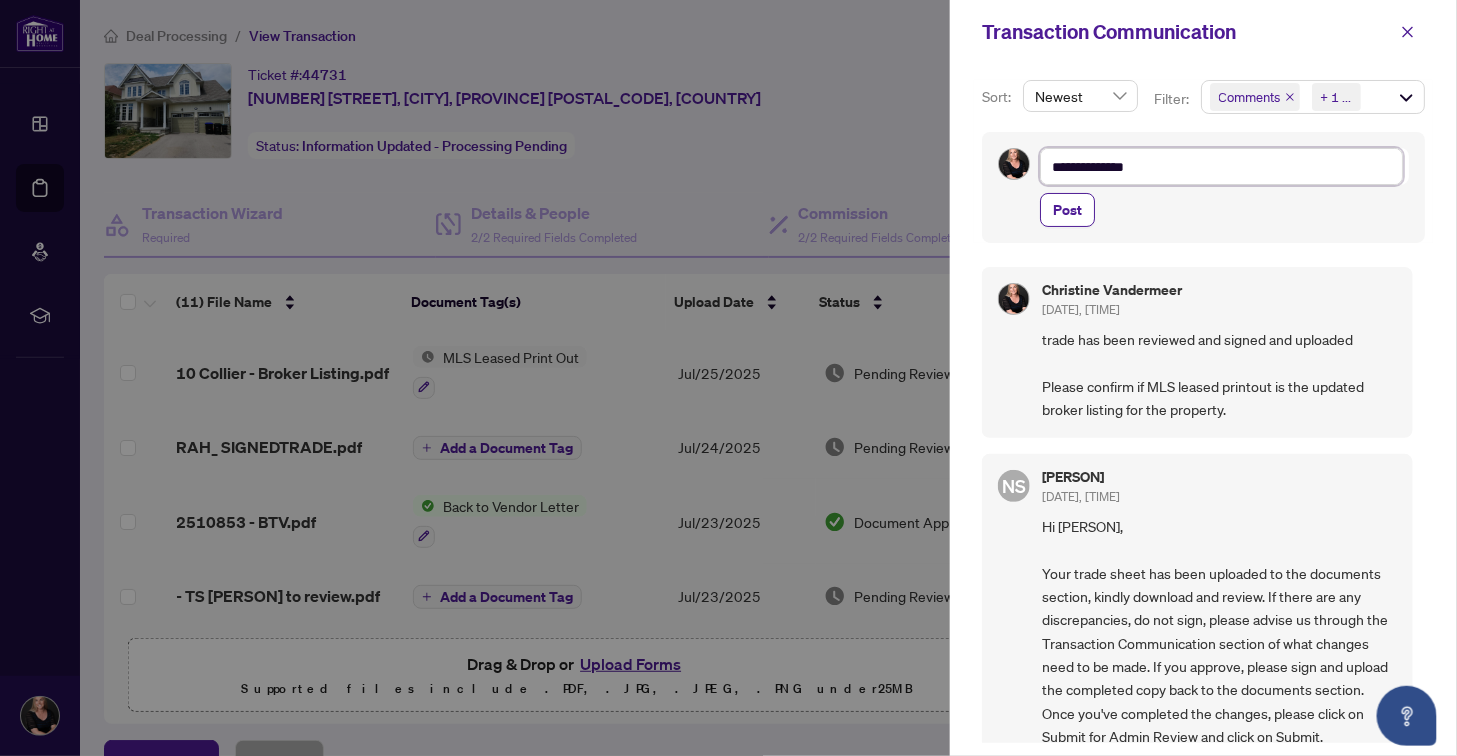 type on "**********" 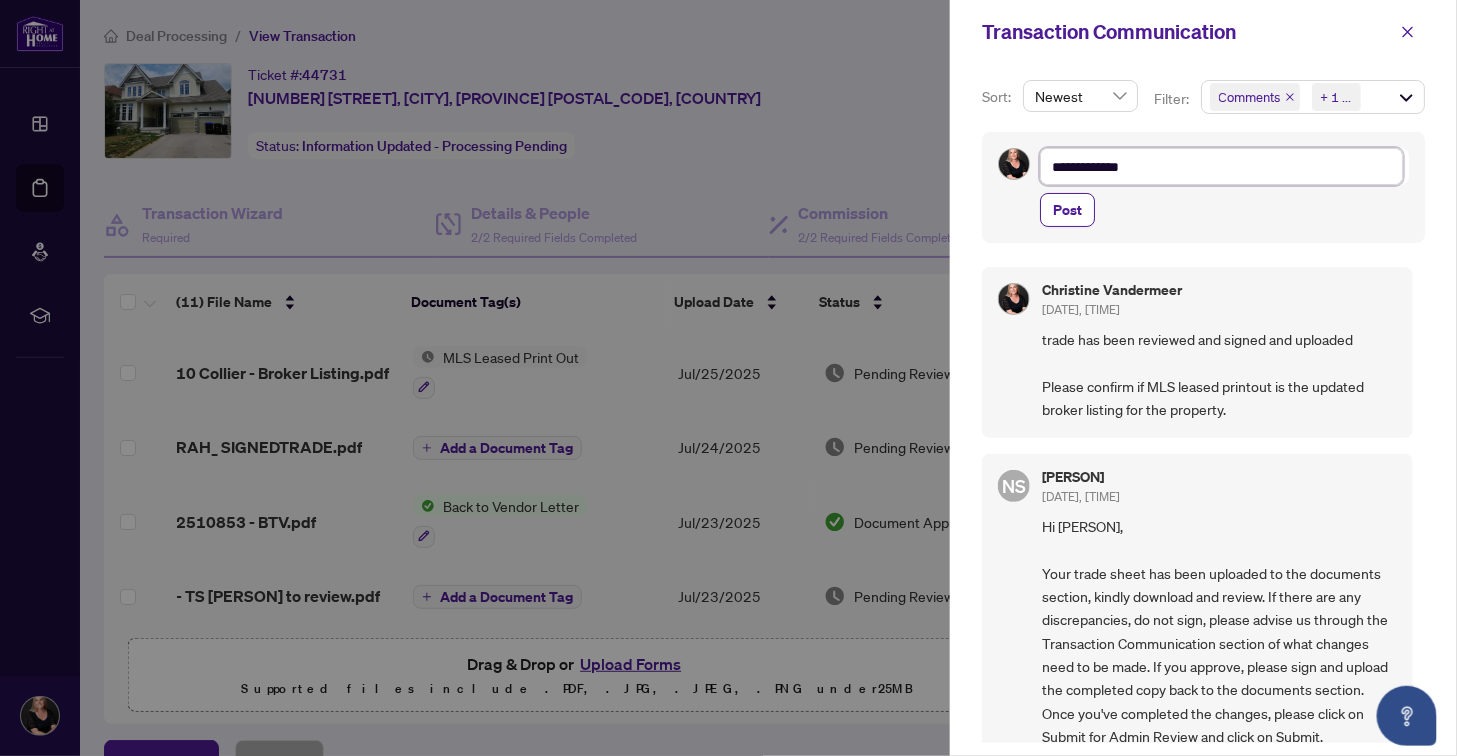 type on "**********" 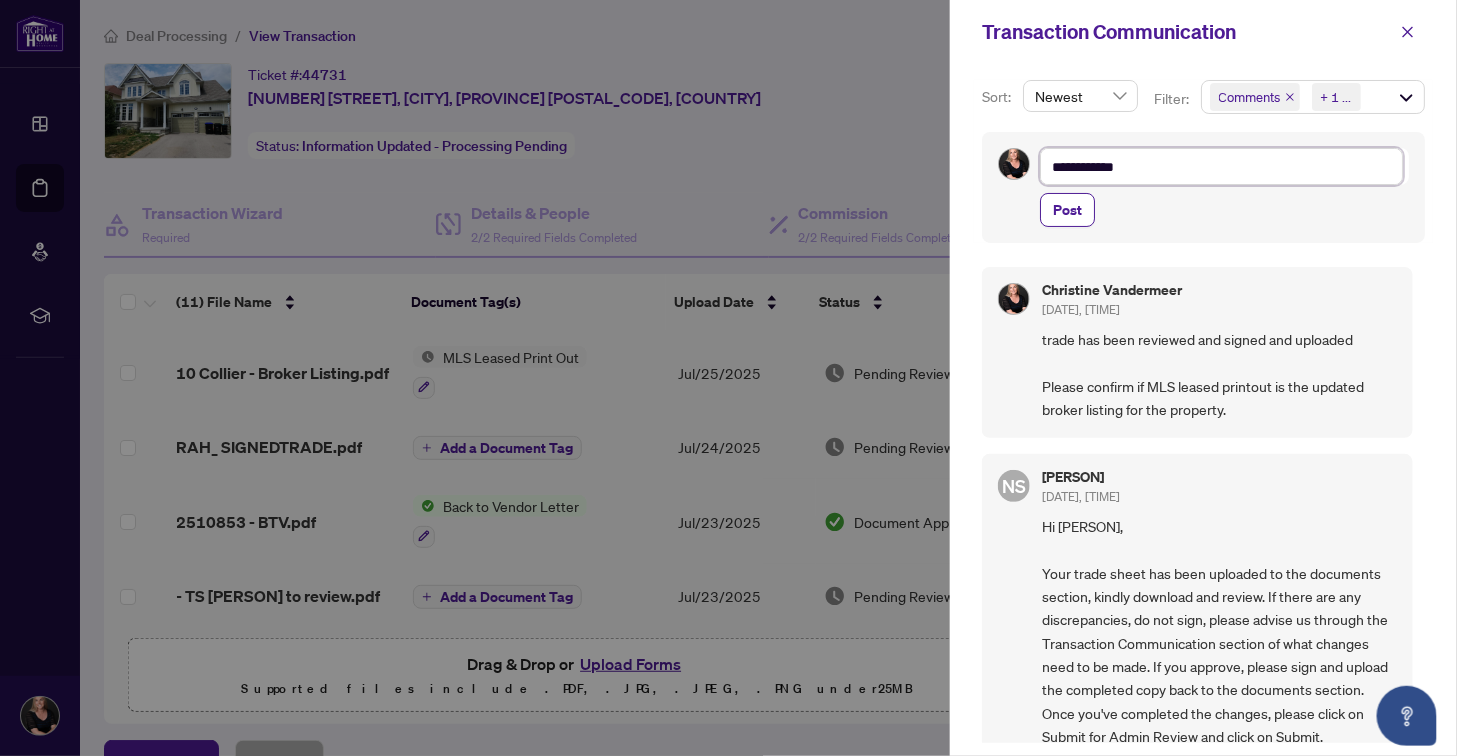 type on "**********" 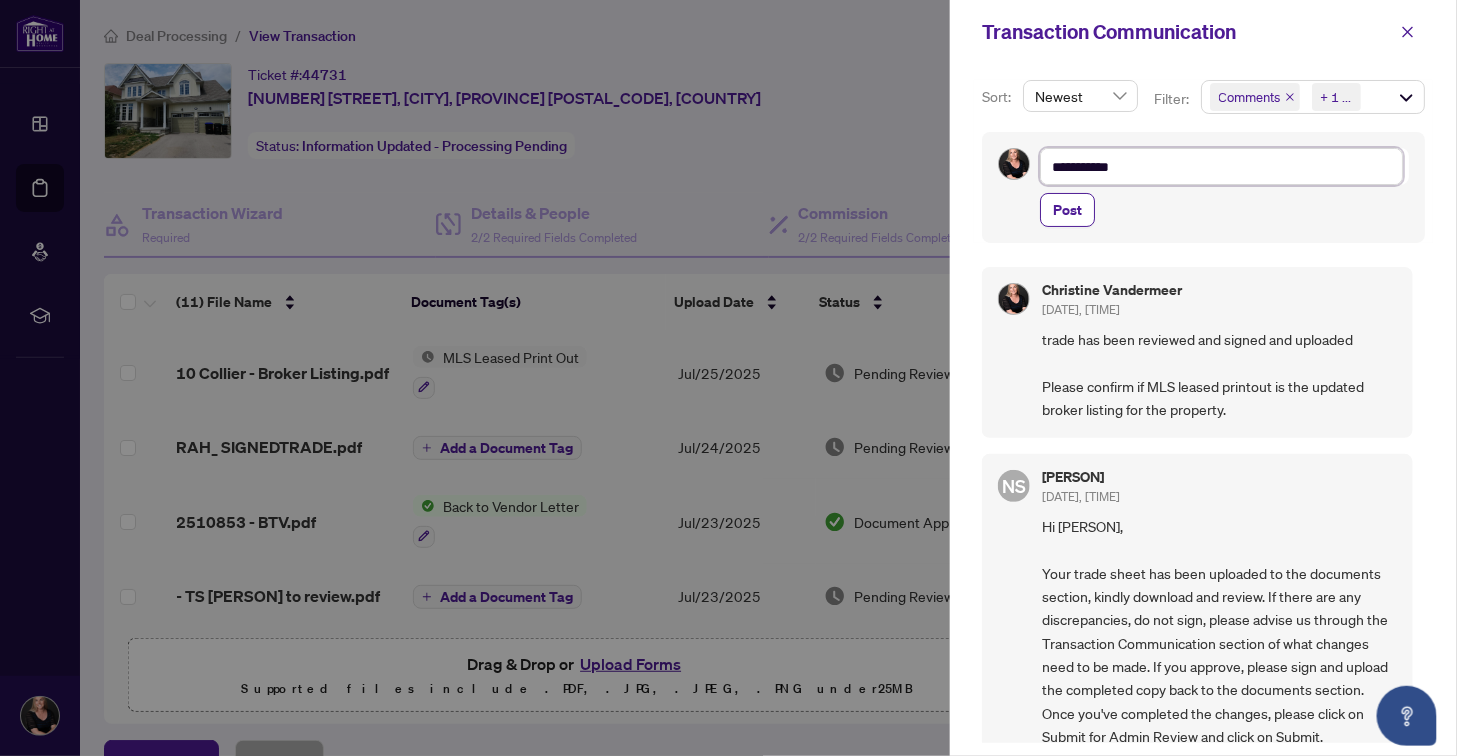 type on "**********" 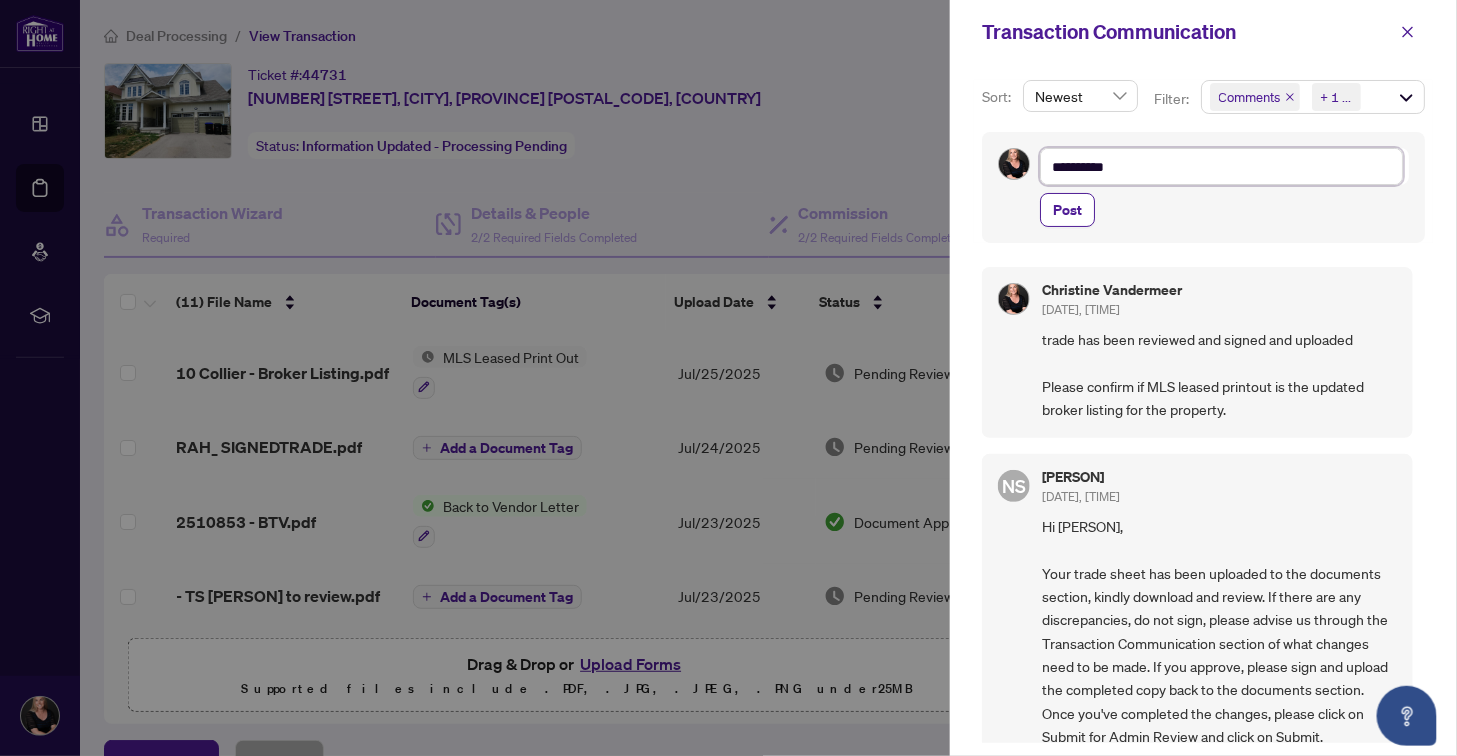 type on "*********" 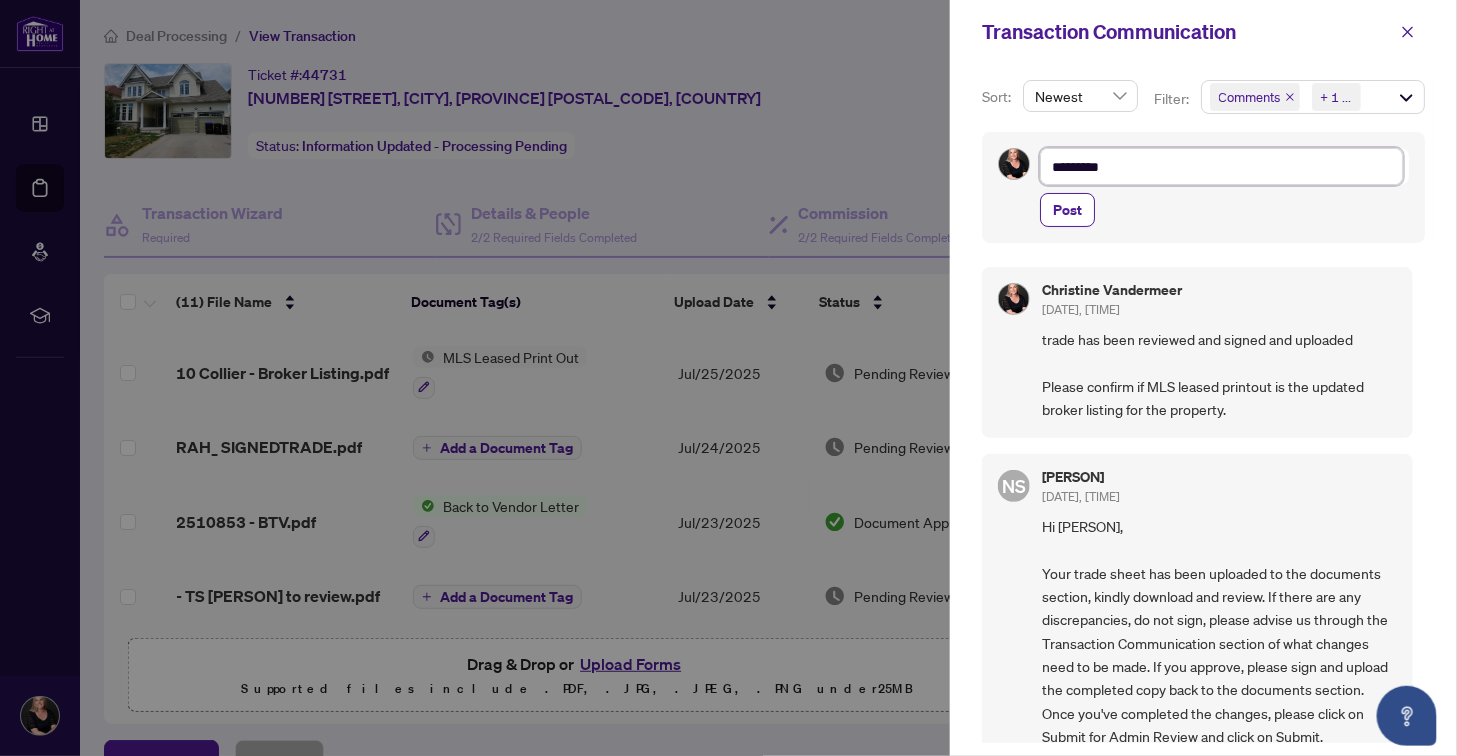 type on "**********" 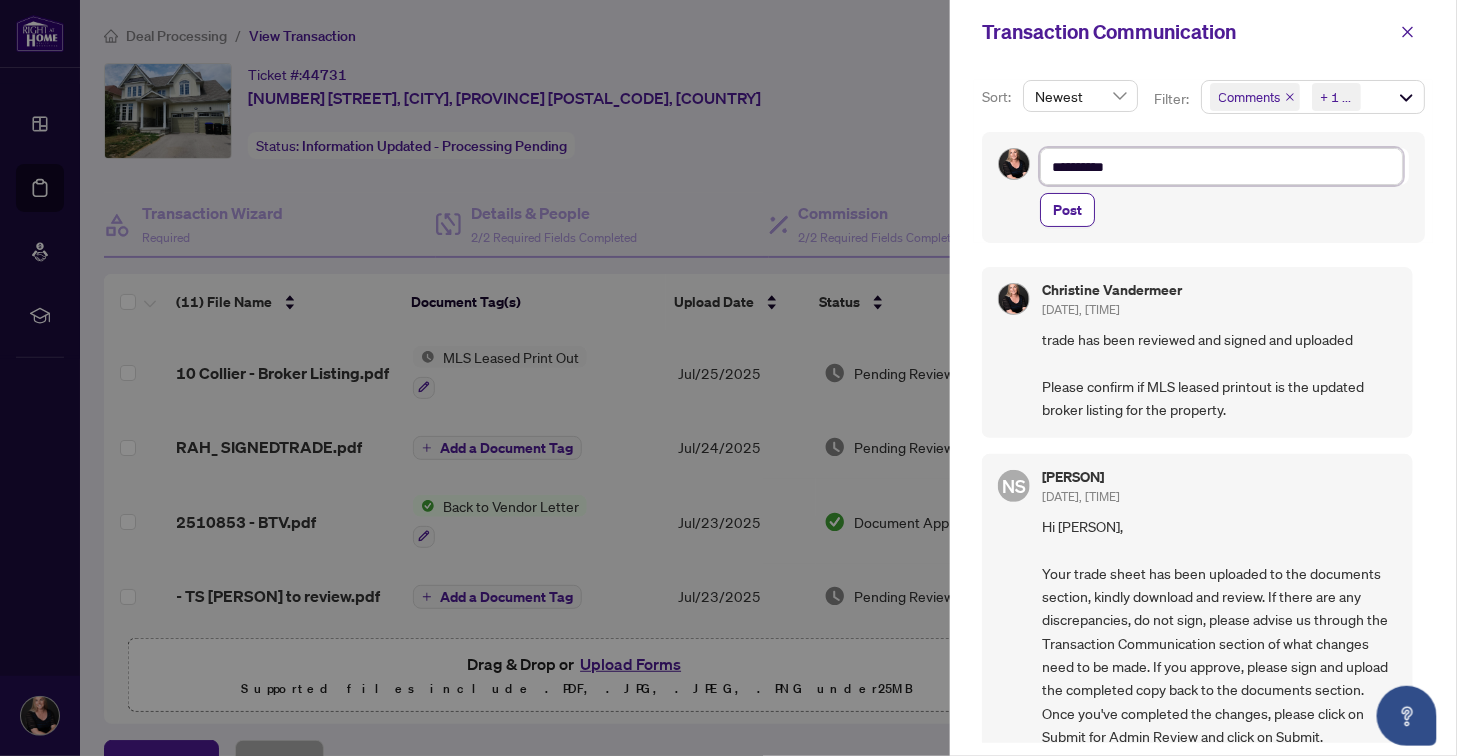 type on "**********" 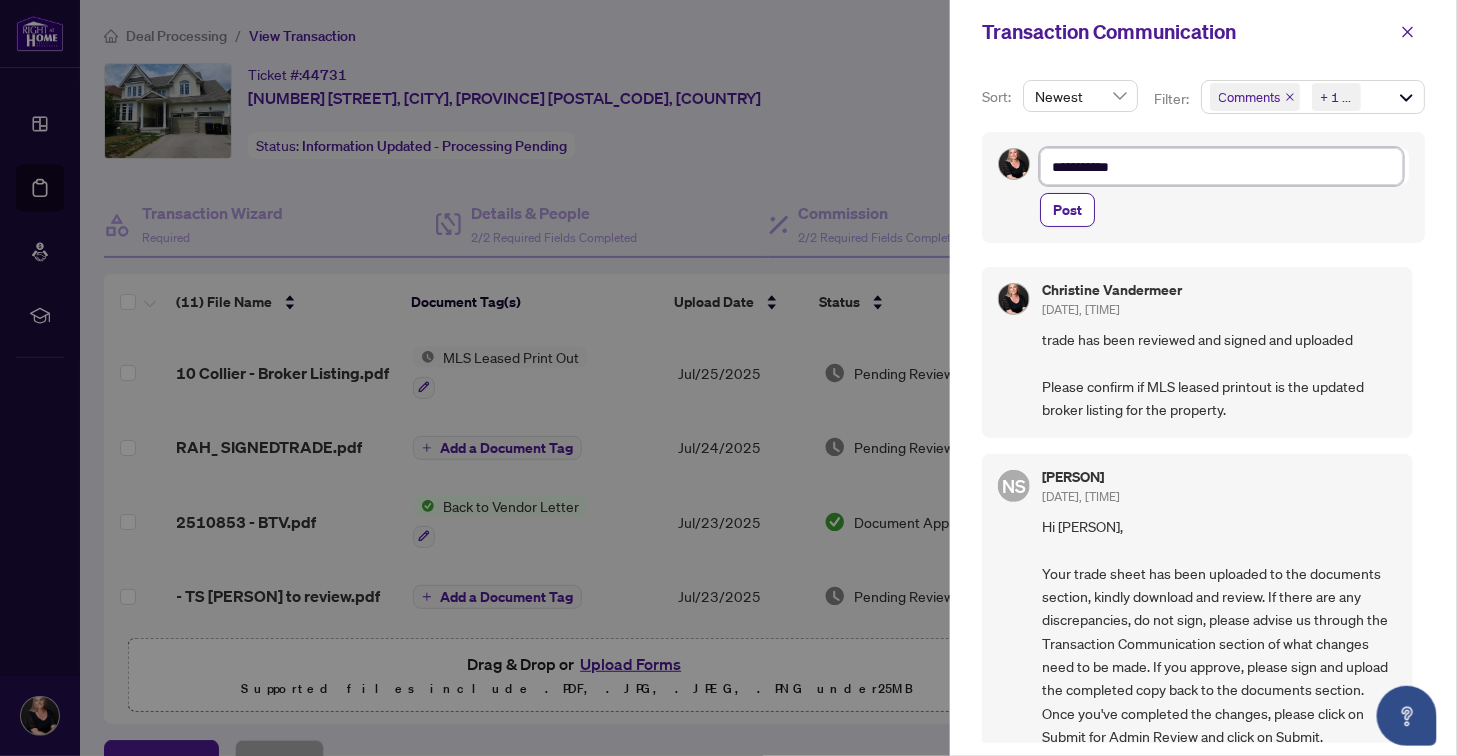 type on "**********" 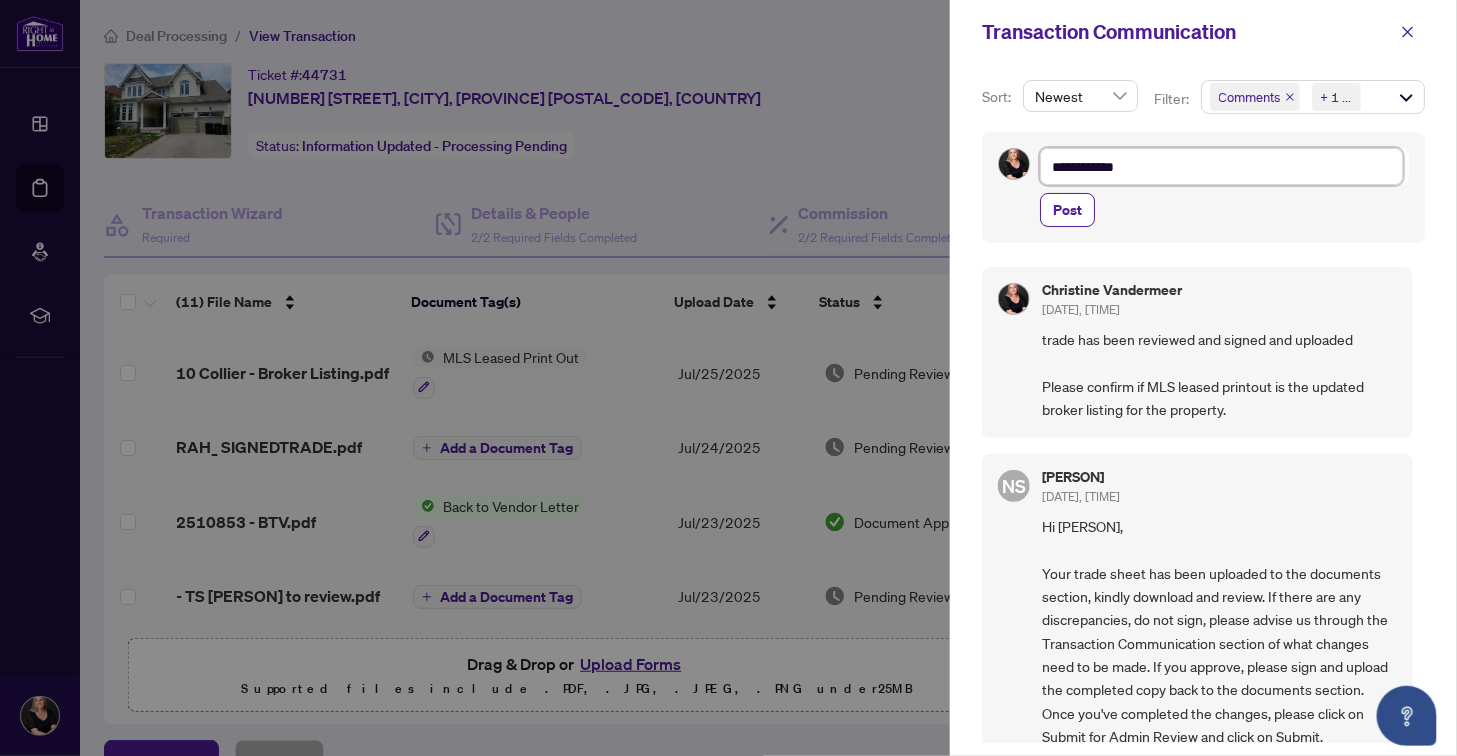 type on "**********" 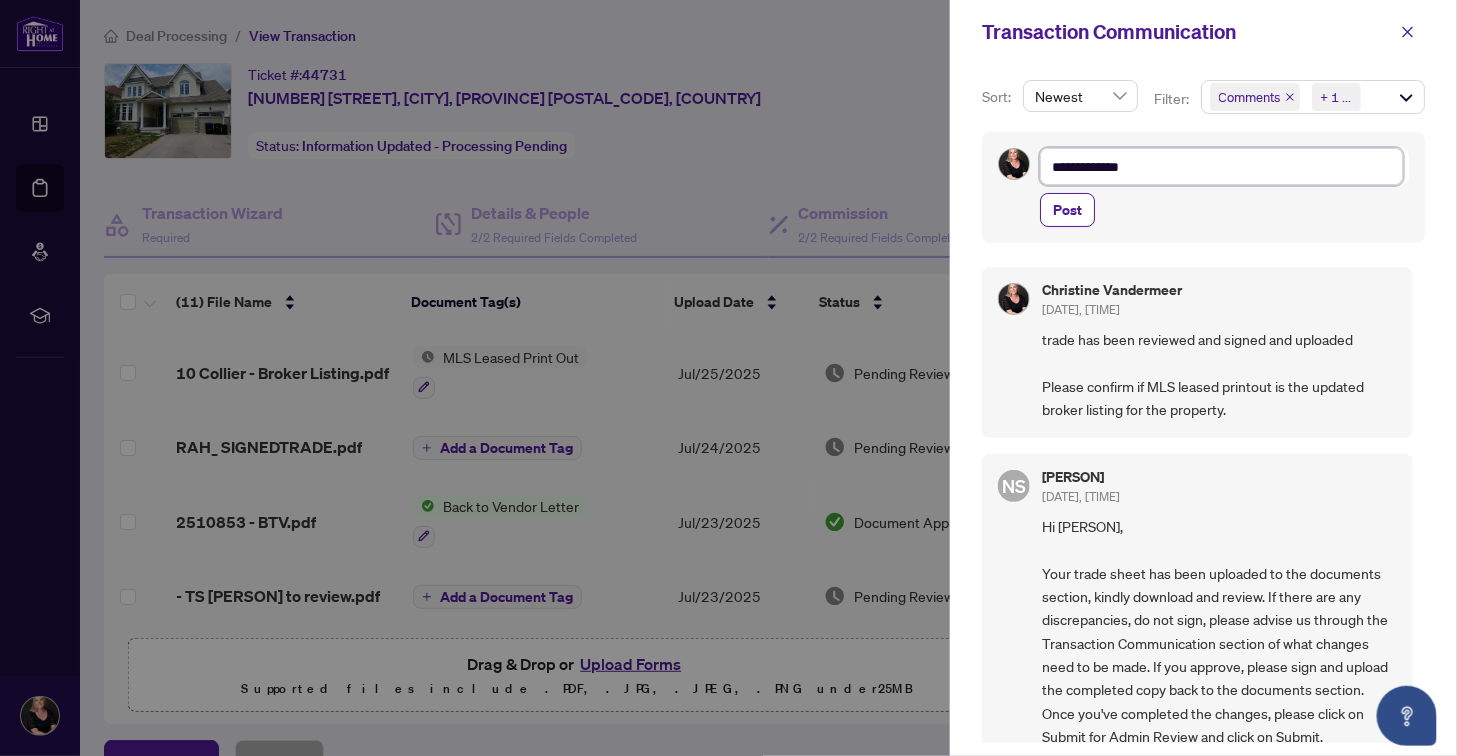 type on "**********" 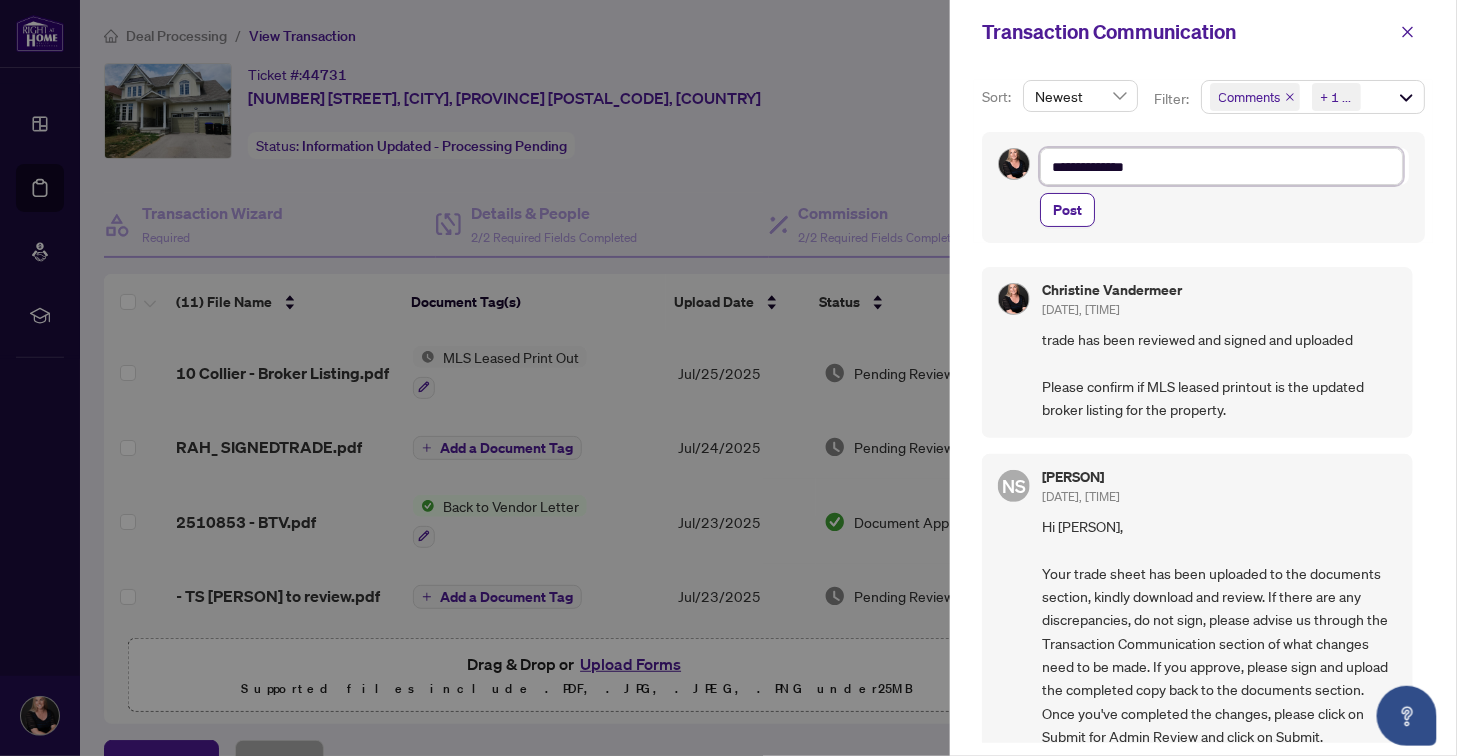type on "**********" 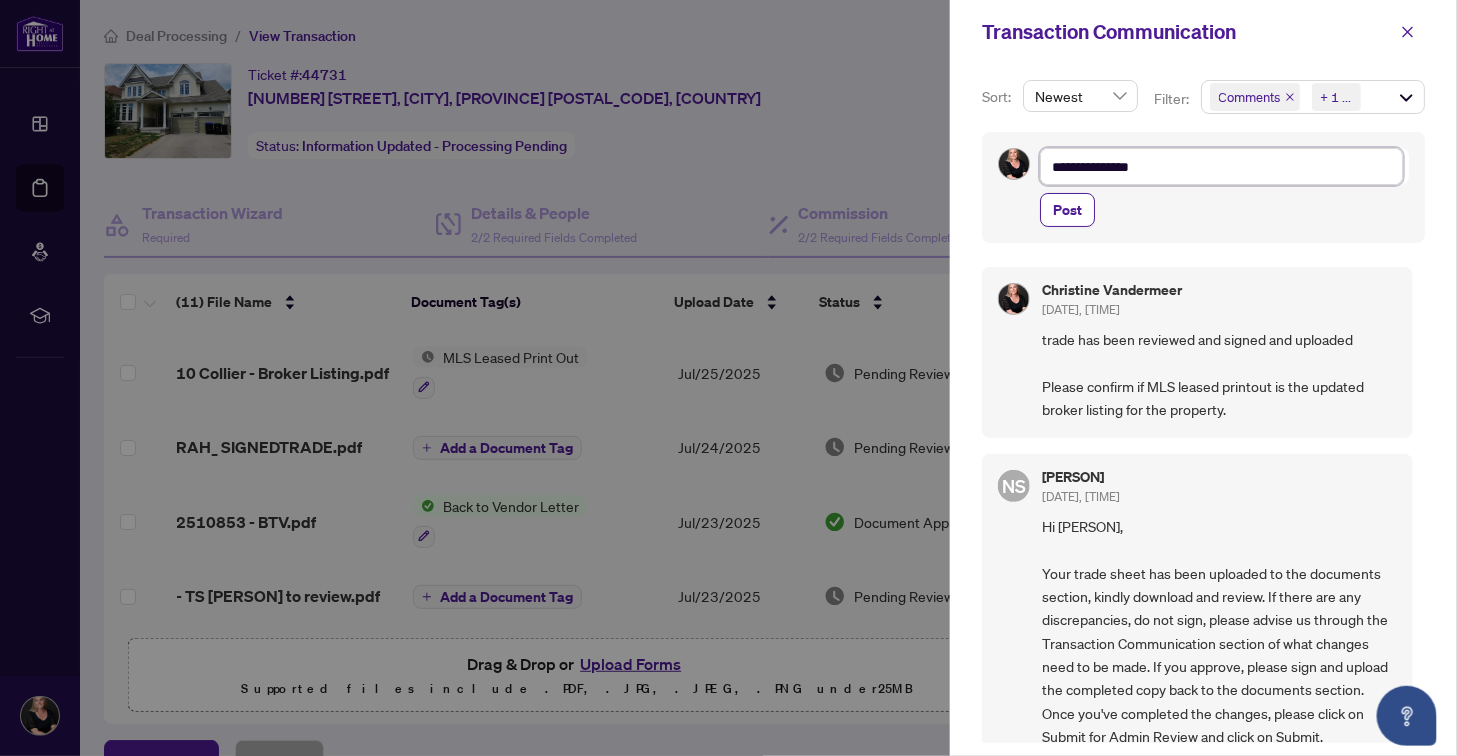 type on "**********" 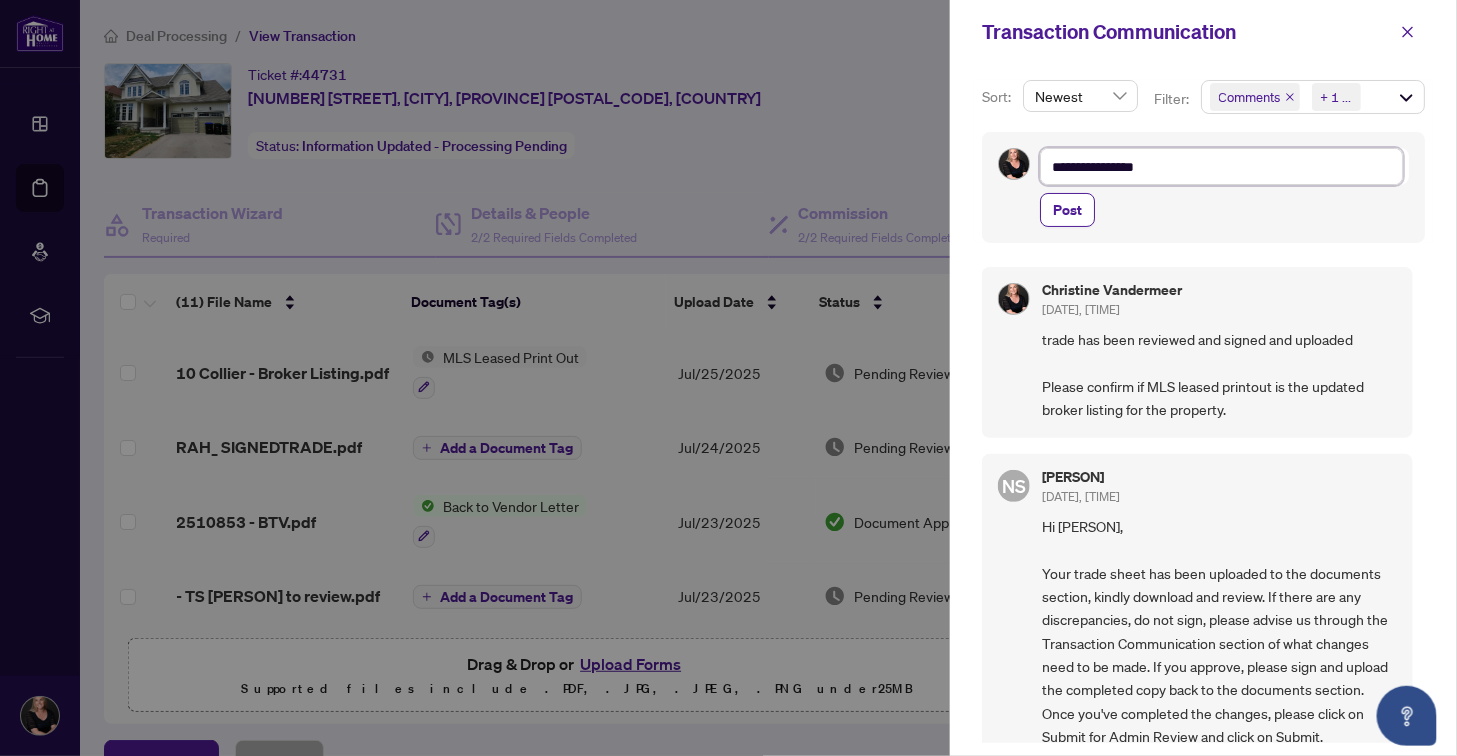 type on "**********" 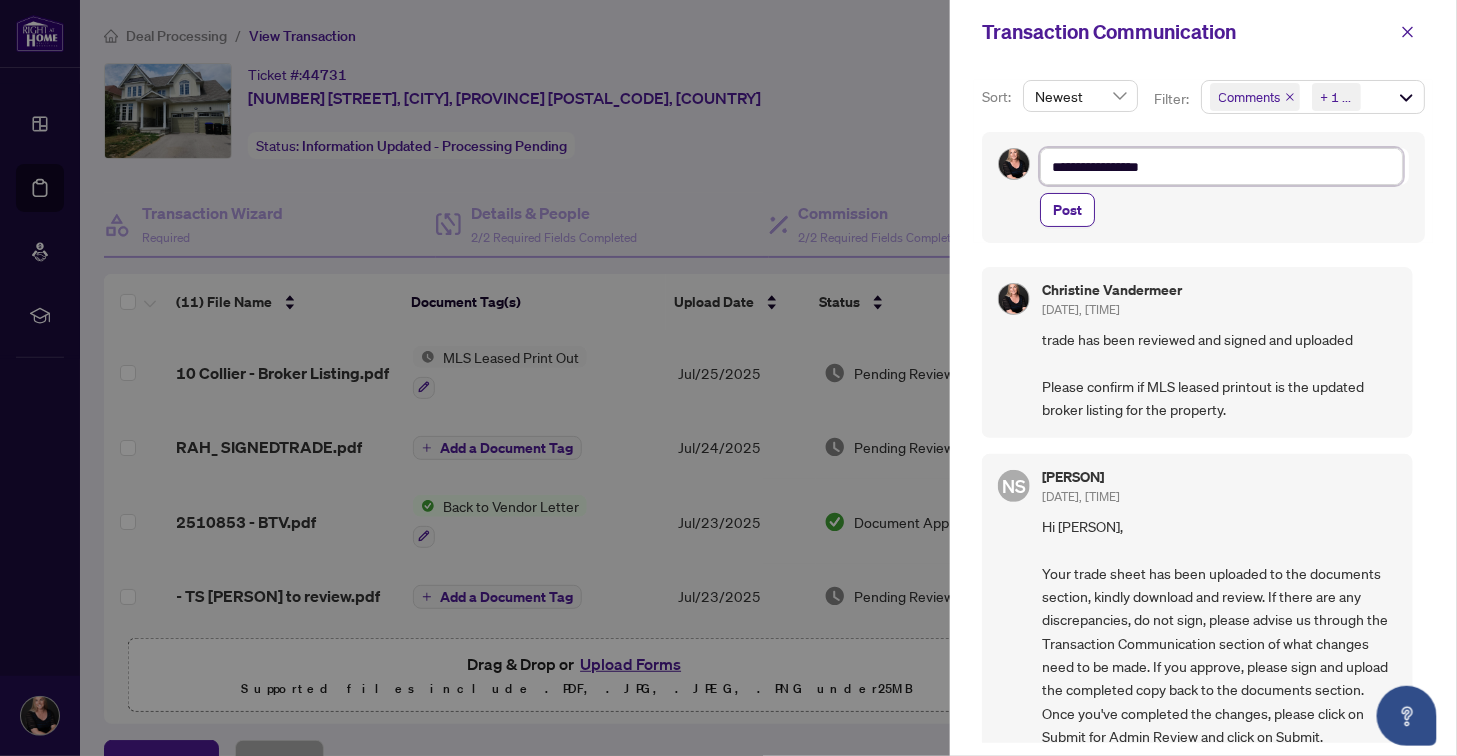 type on "**********" 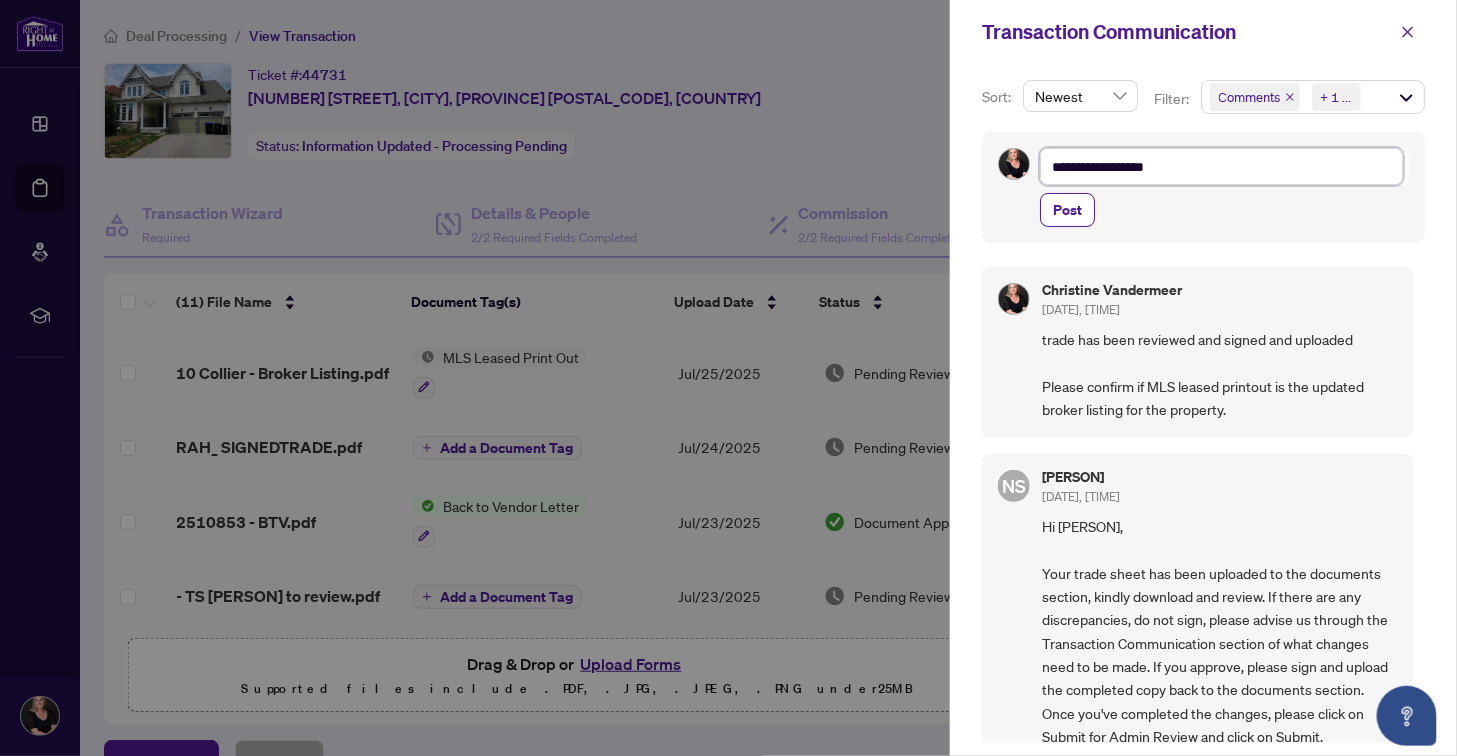 type on "**********" 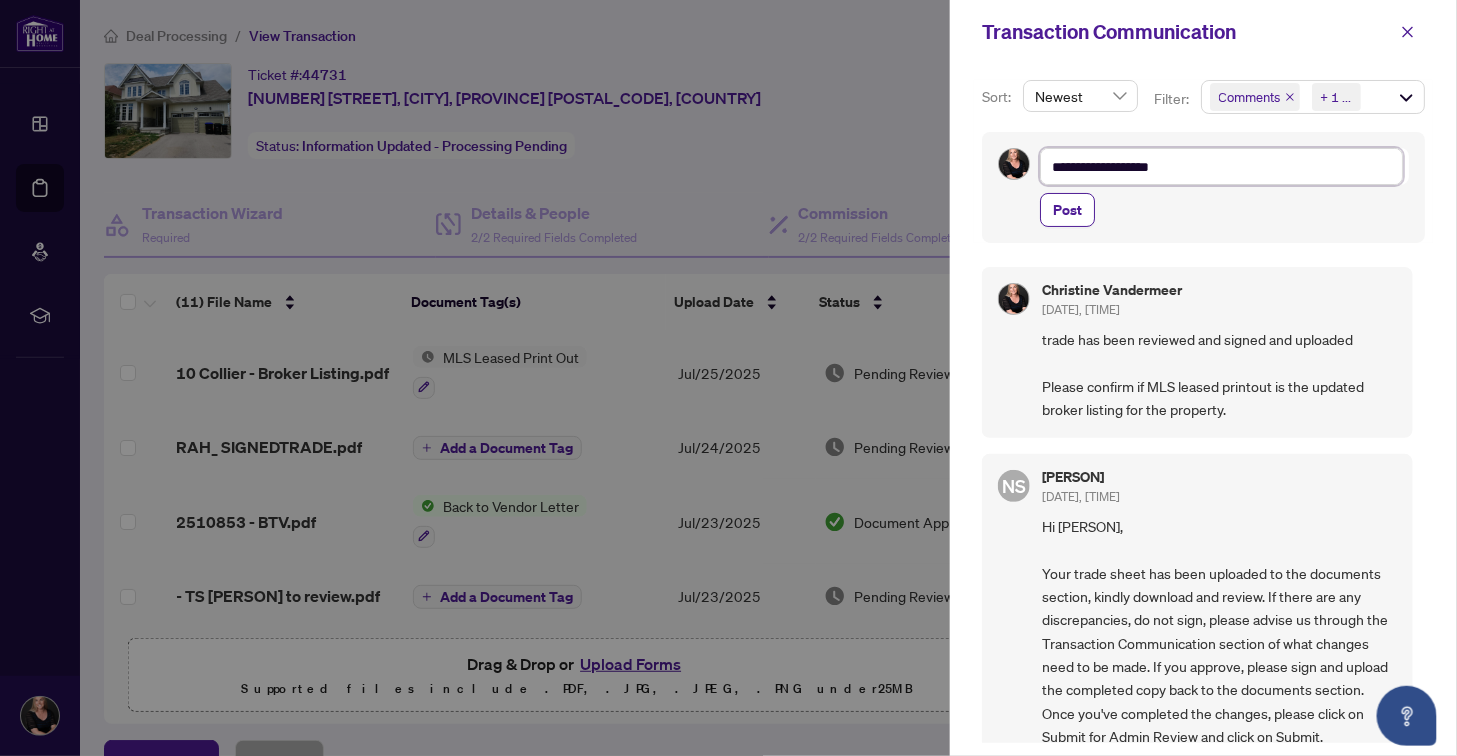 type on "**********" 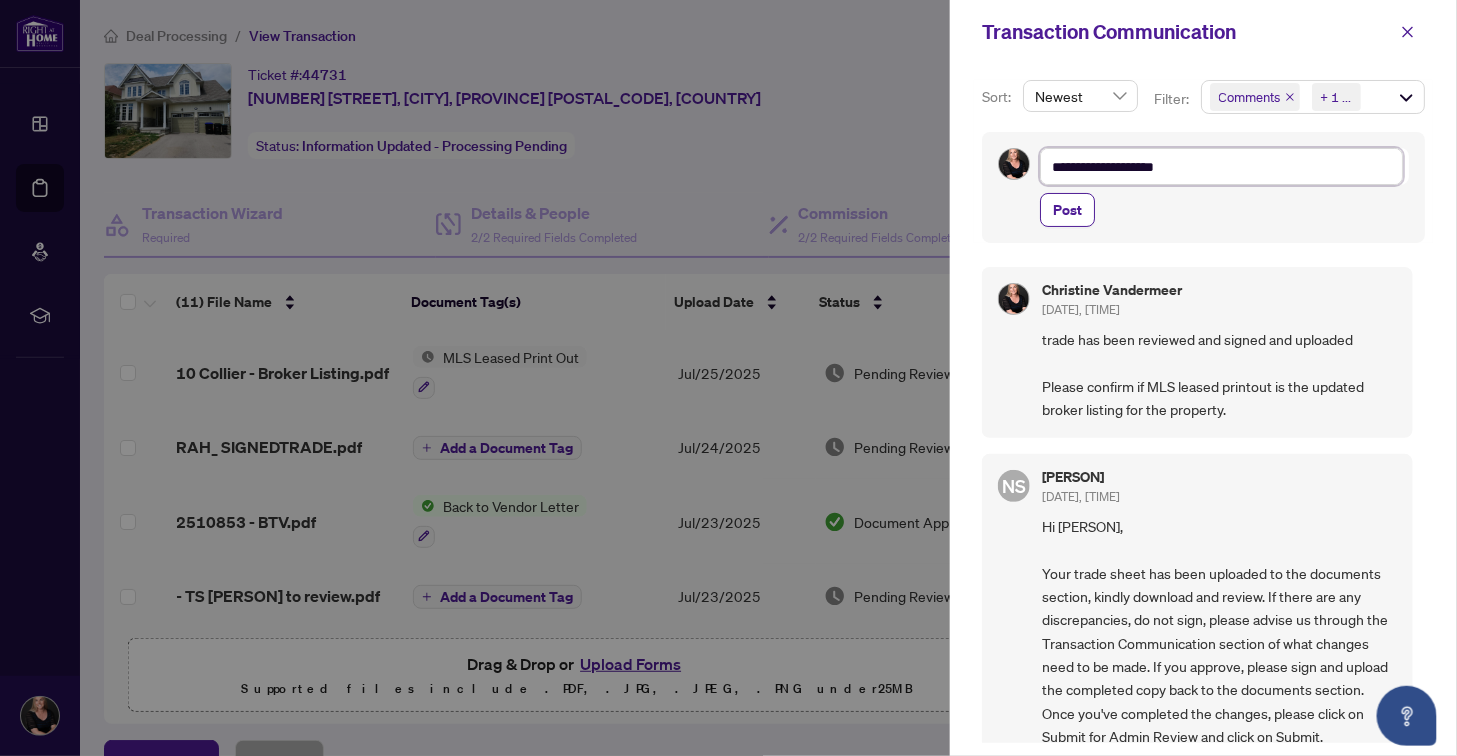 type on "**********" 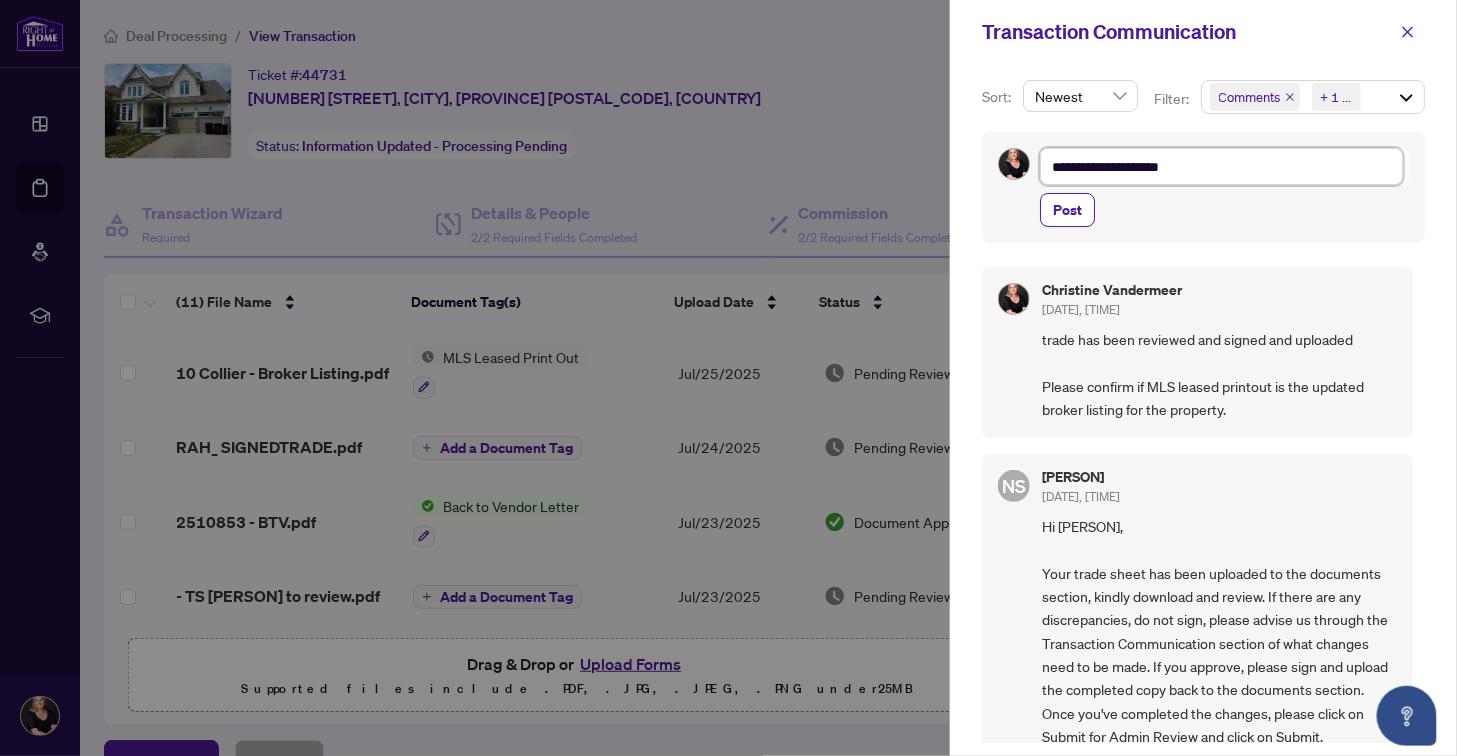 type on "**********" 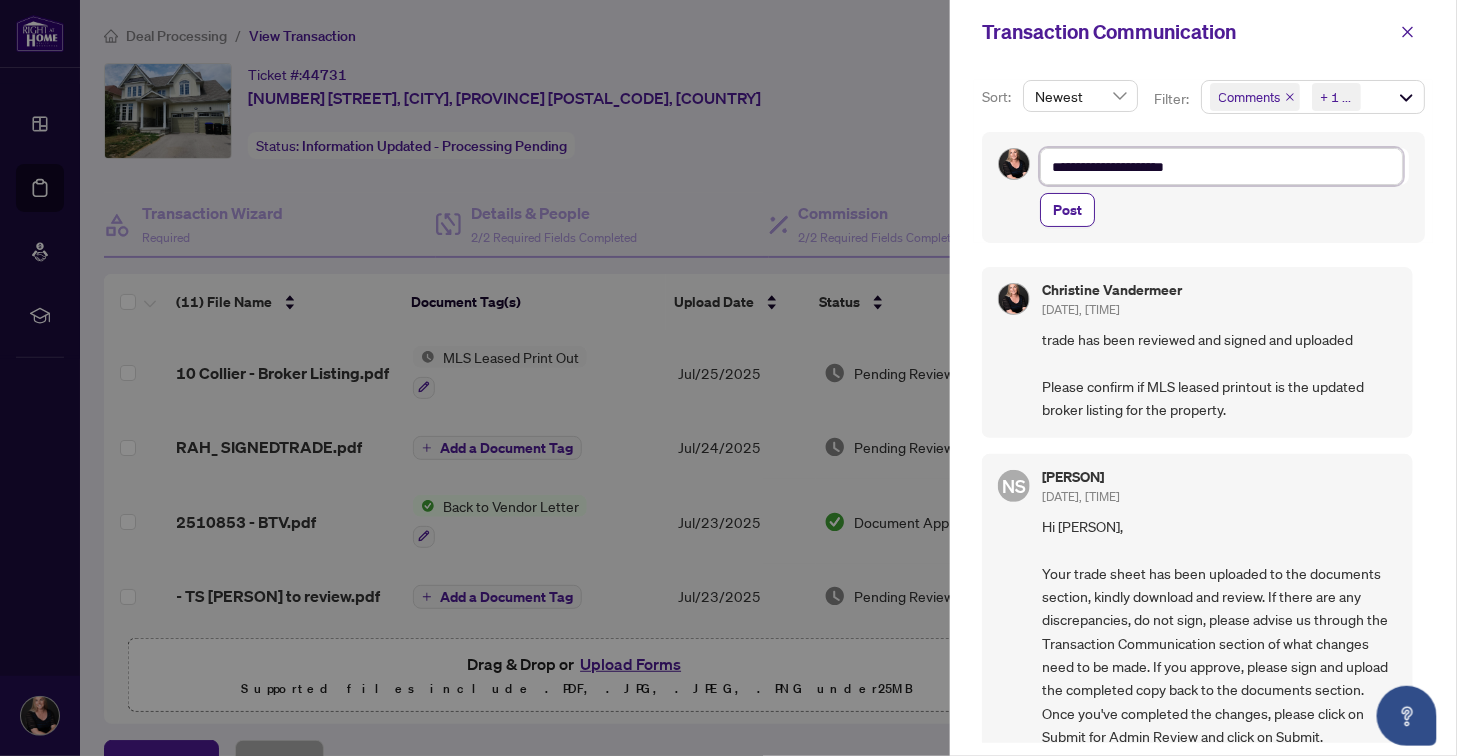 type on "**********" 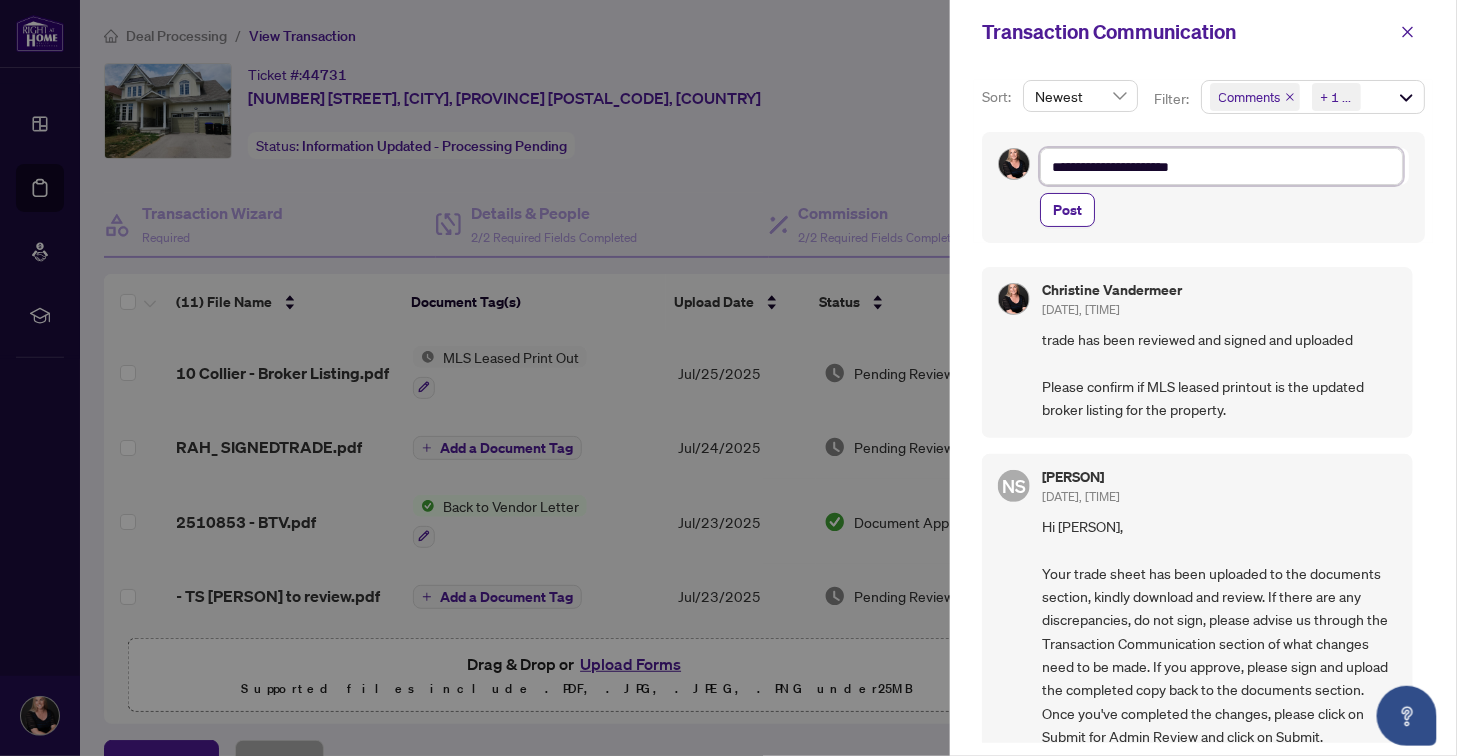 type on "**********" 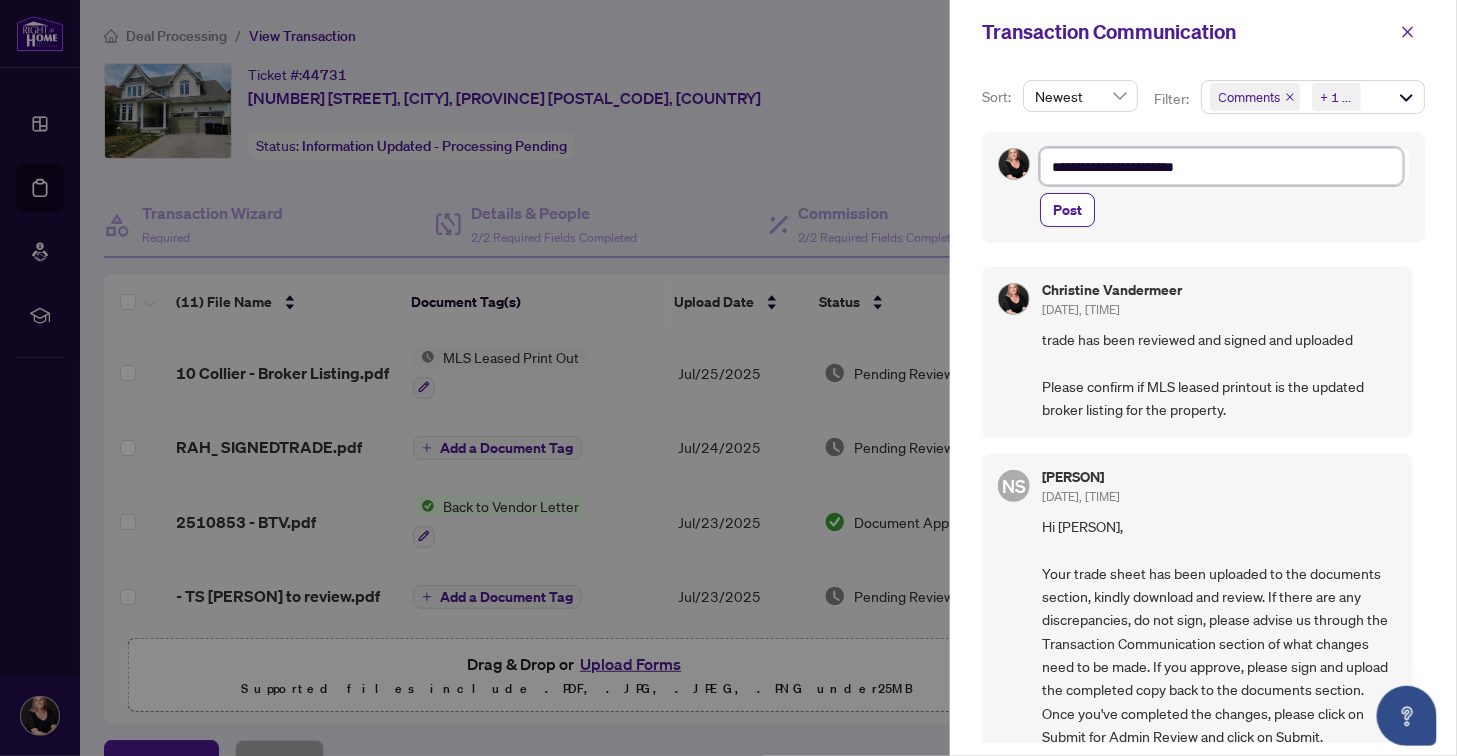 type on "**********" 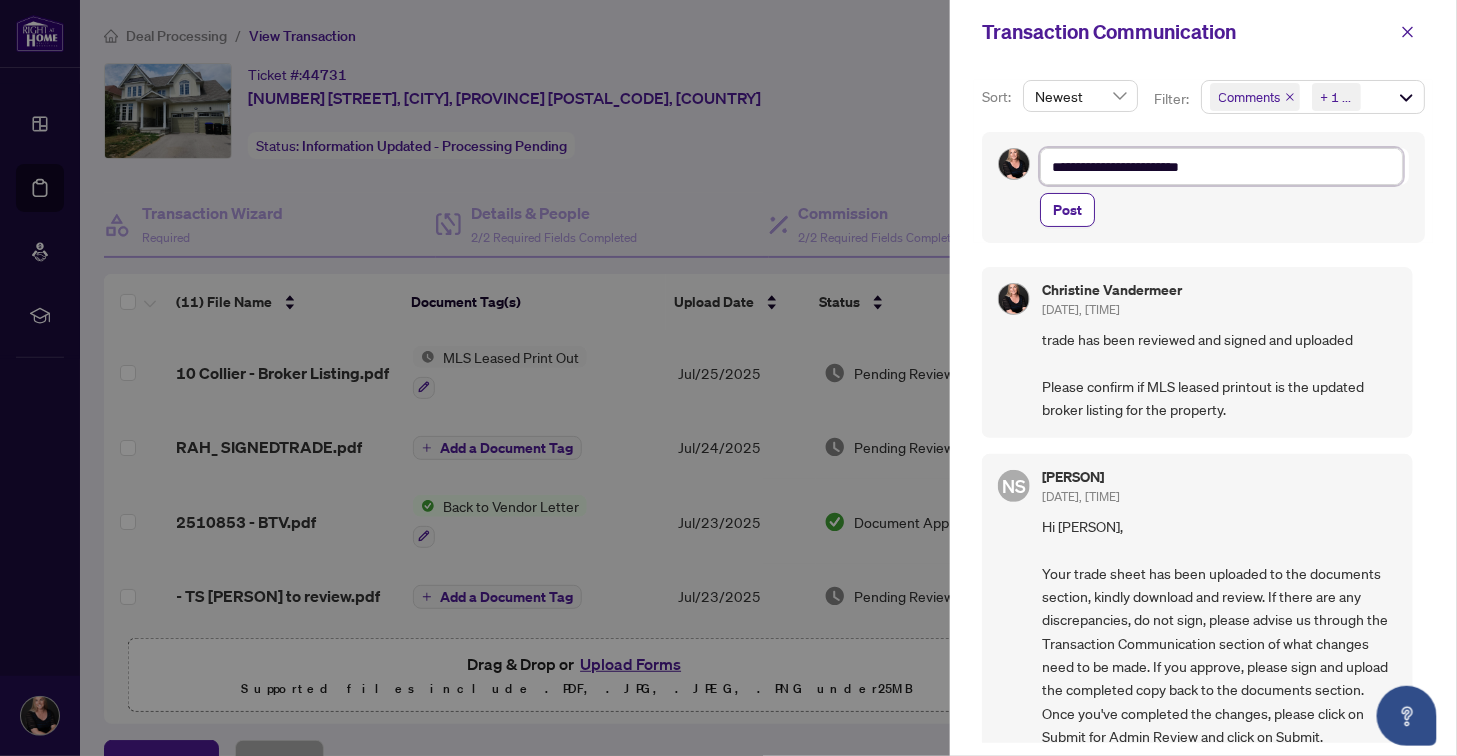 type on "**********" 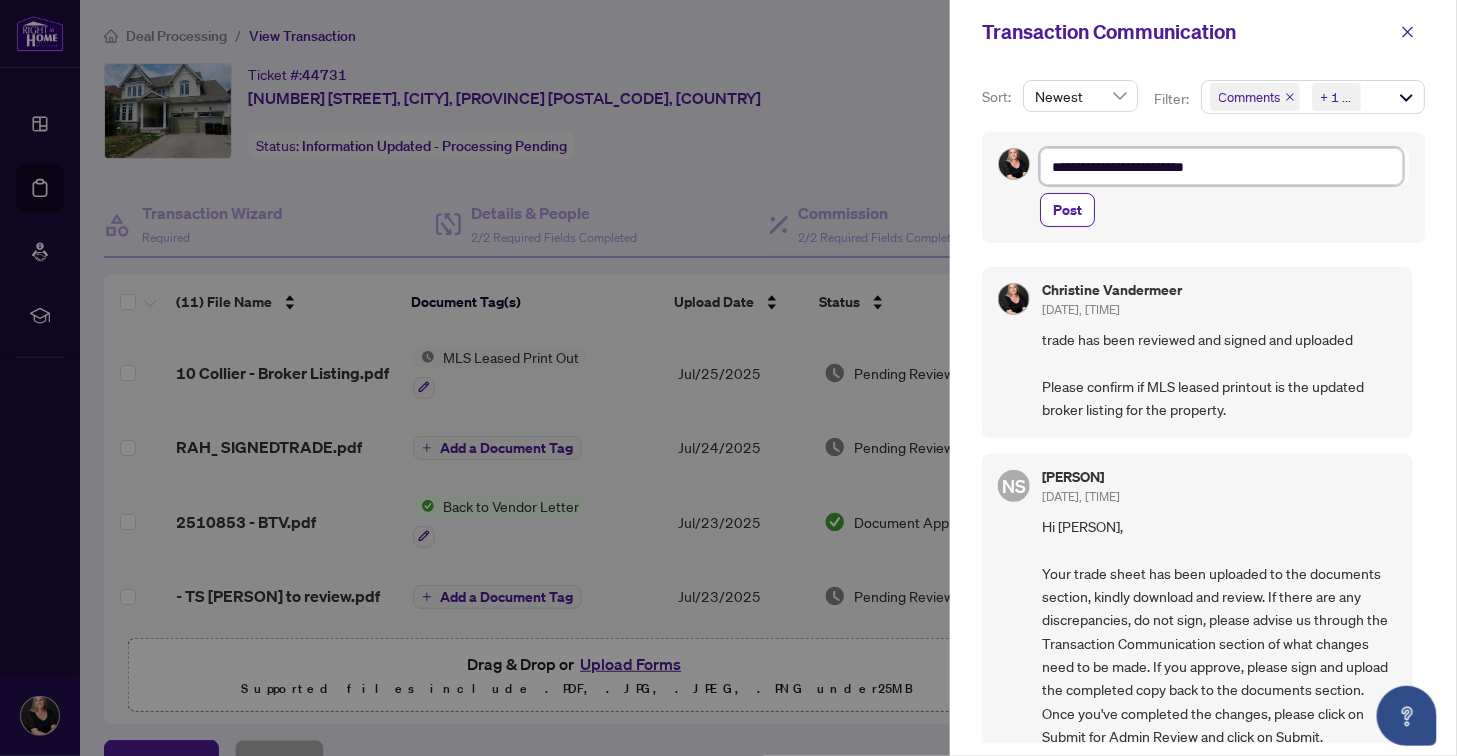 type on "**********" 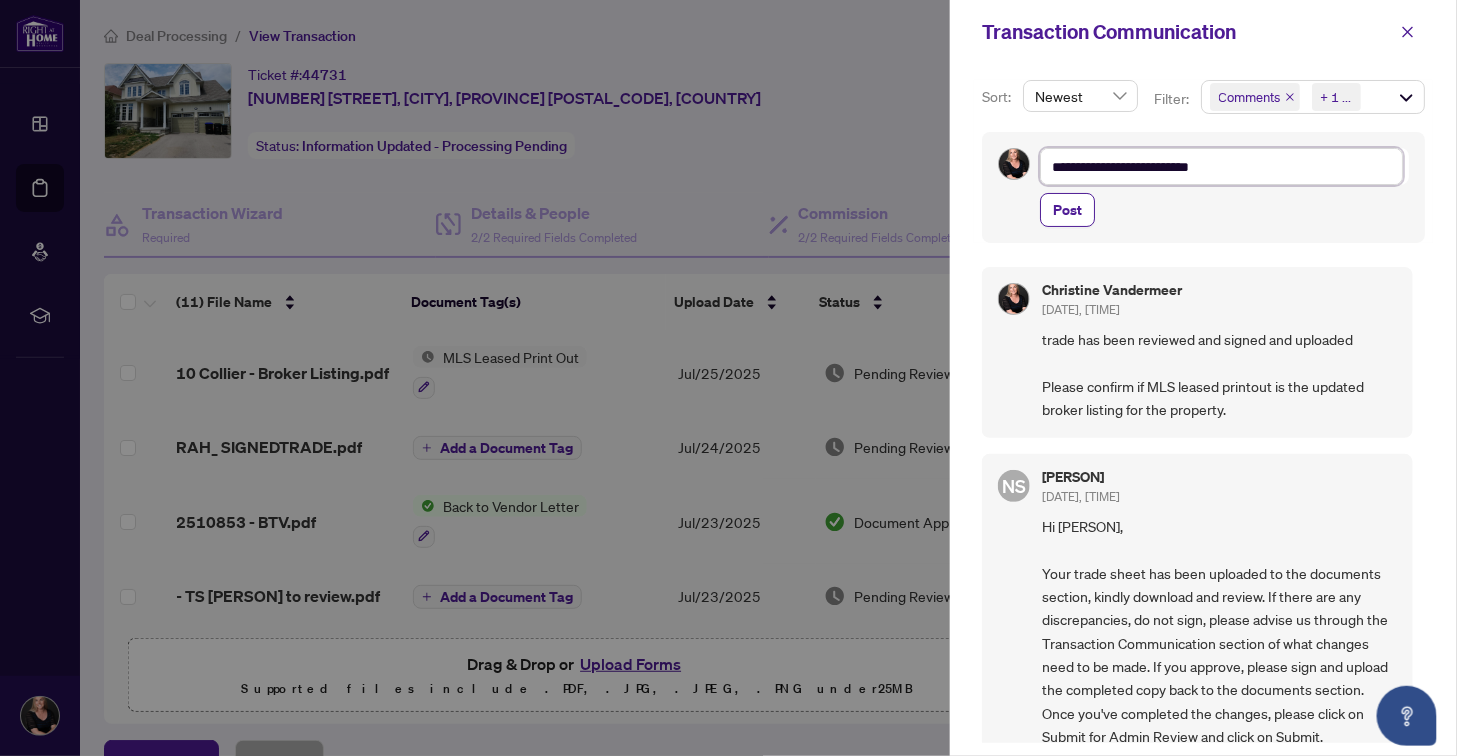 type on "**********" 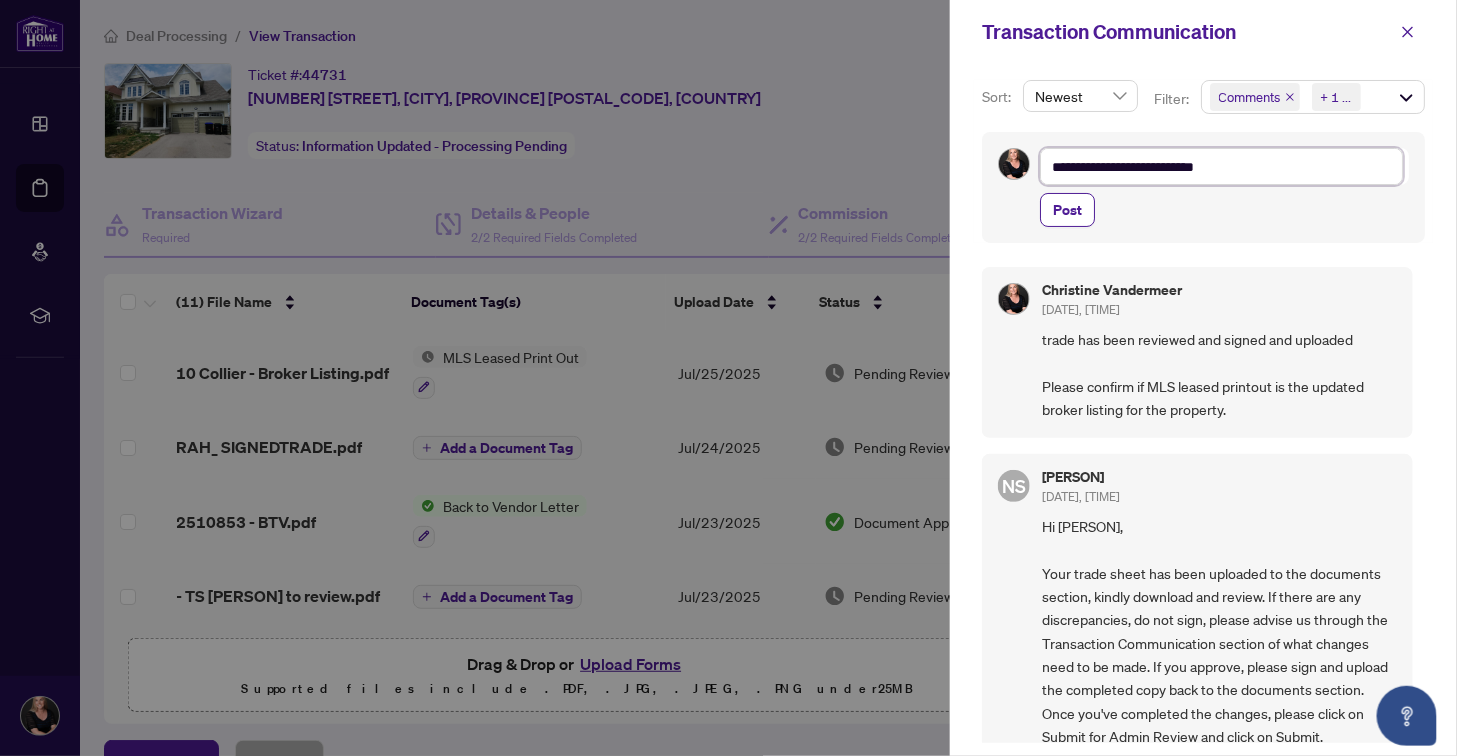 type on "**********" 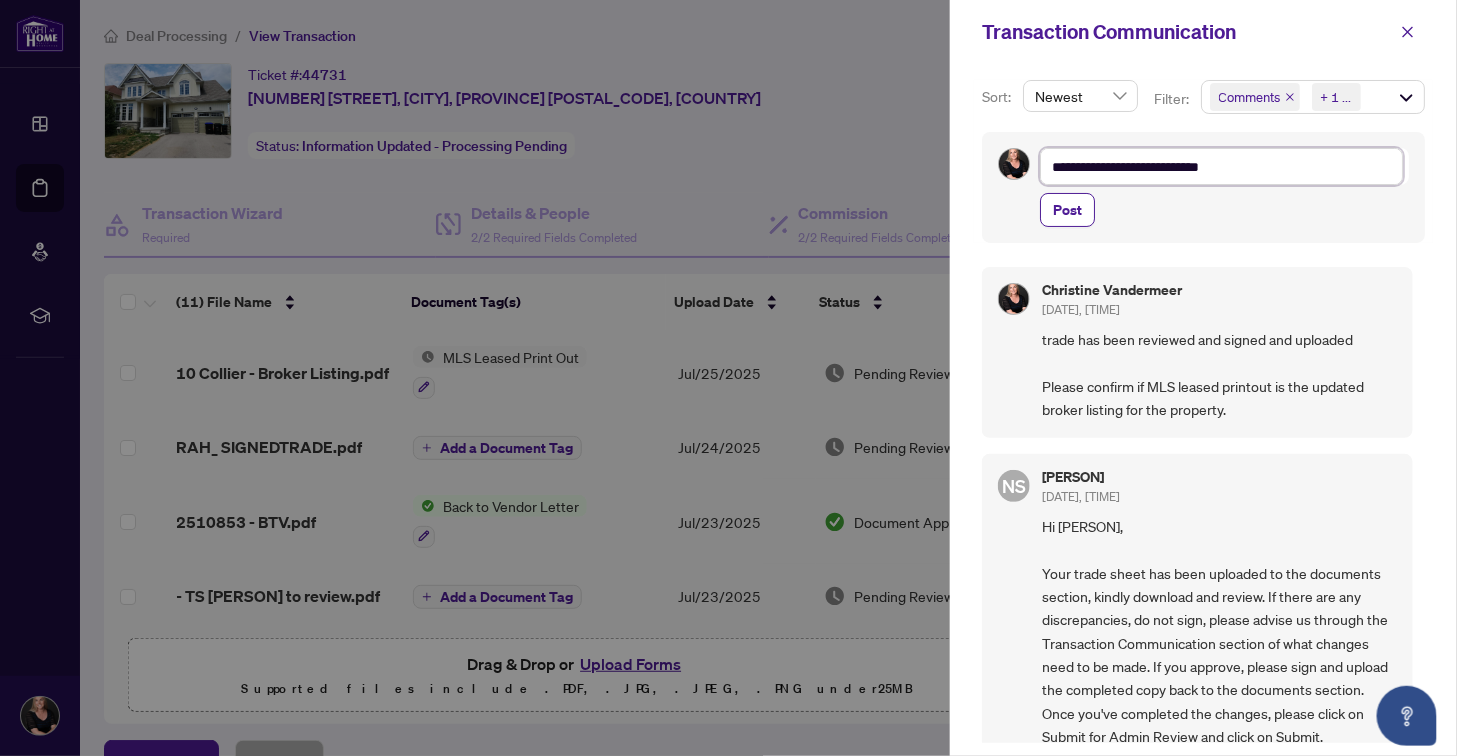 type on "**********" 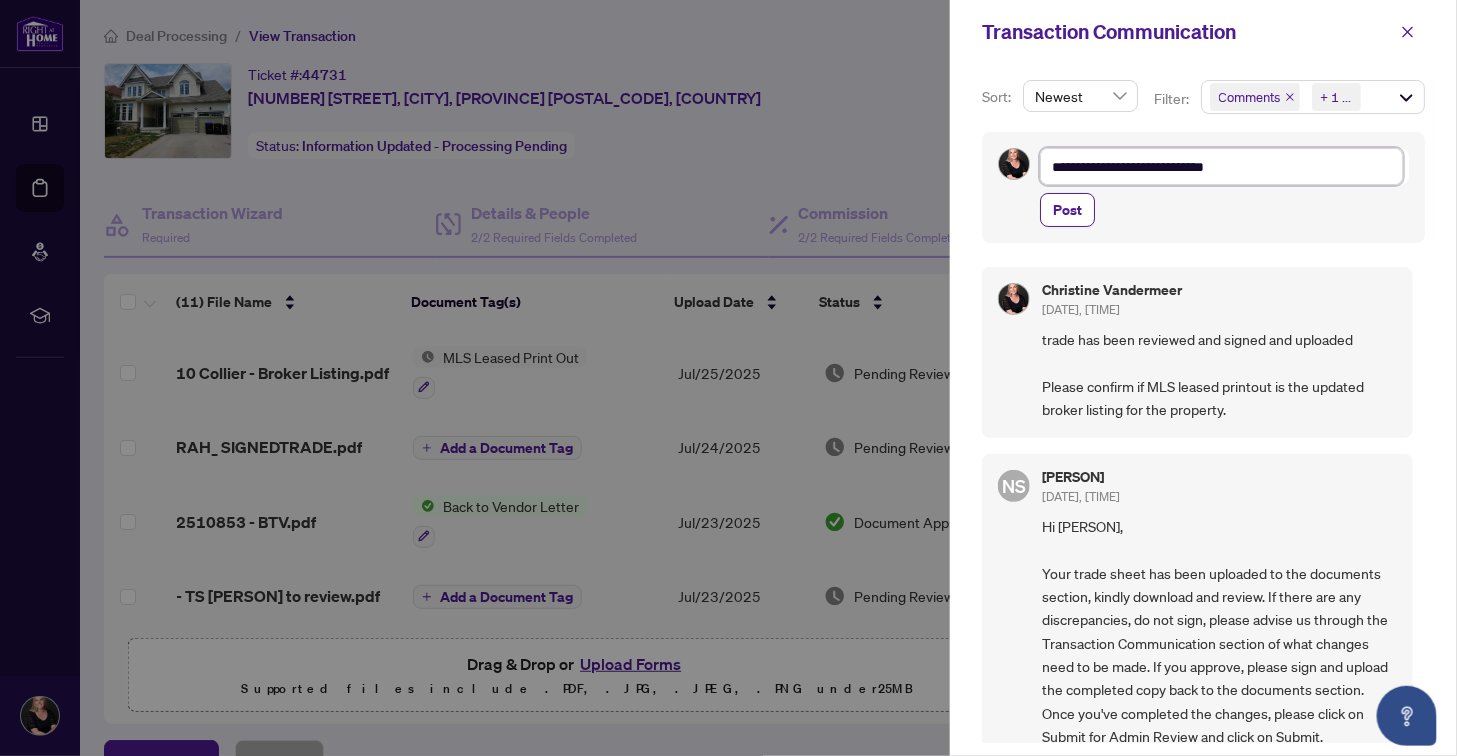 type on "**********" 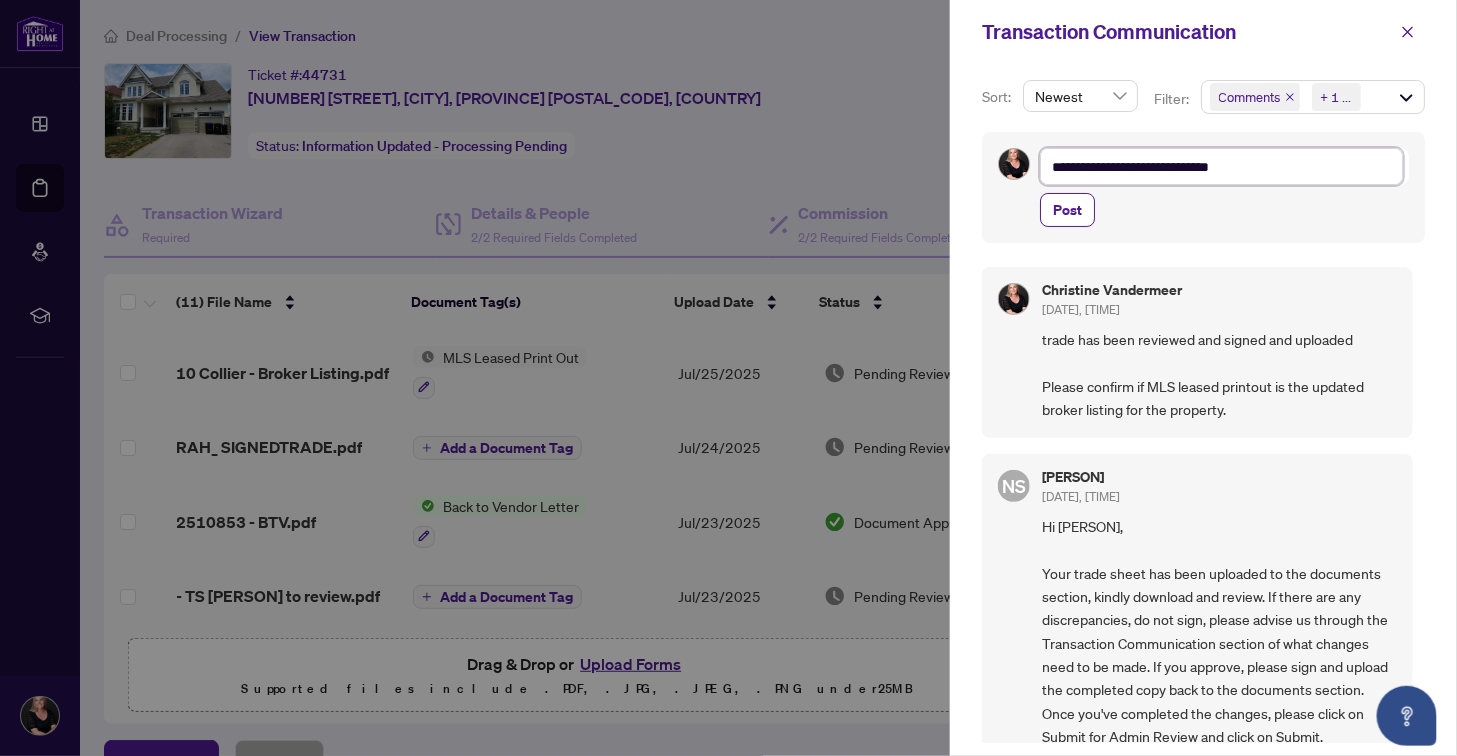 type on "**********" 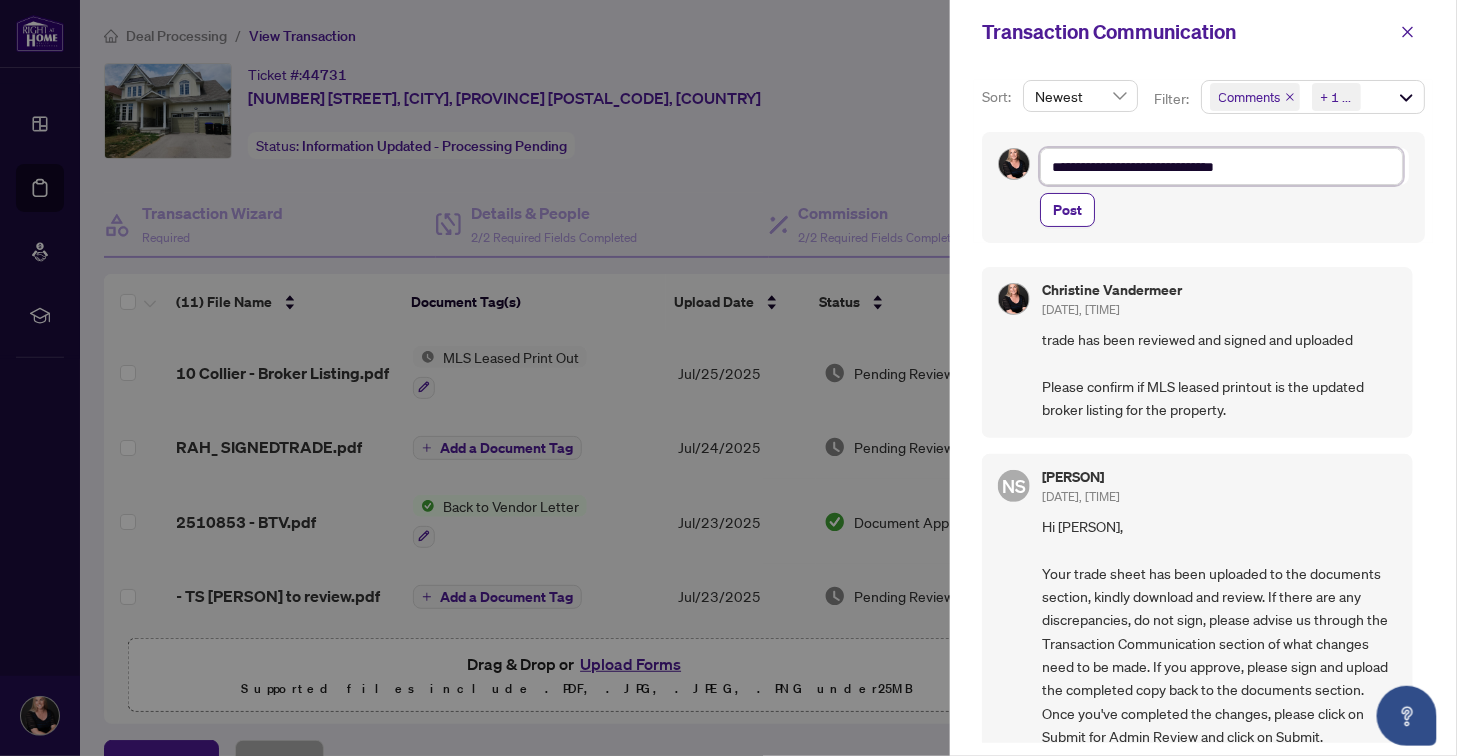 type on "**********" 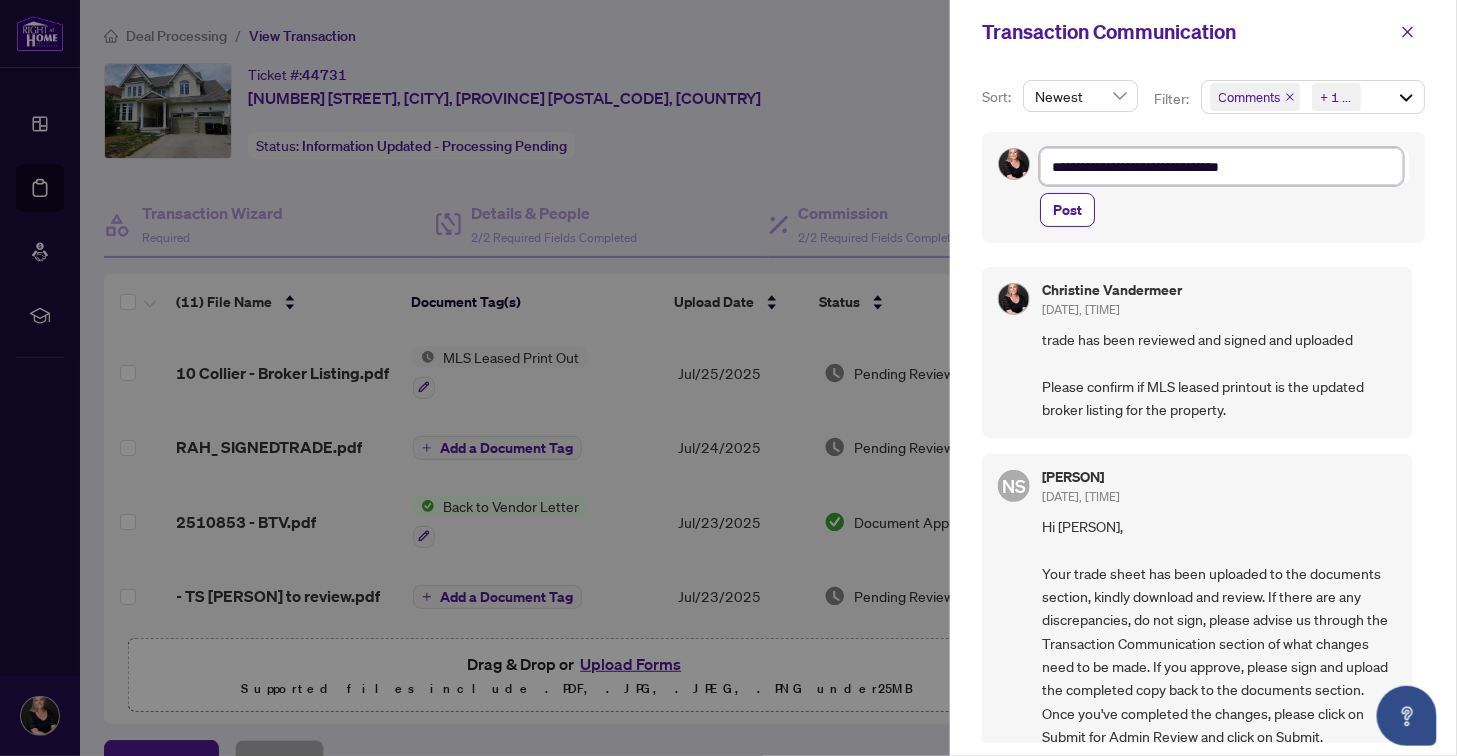 type on "**********" 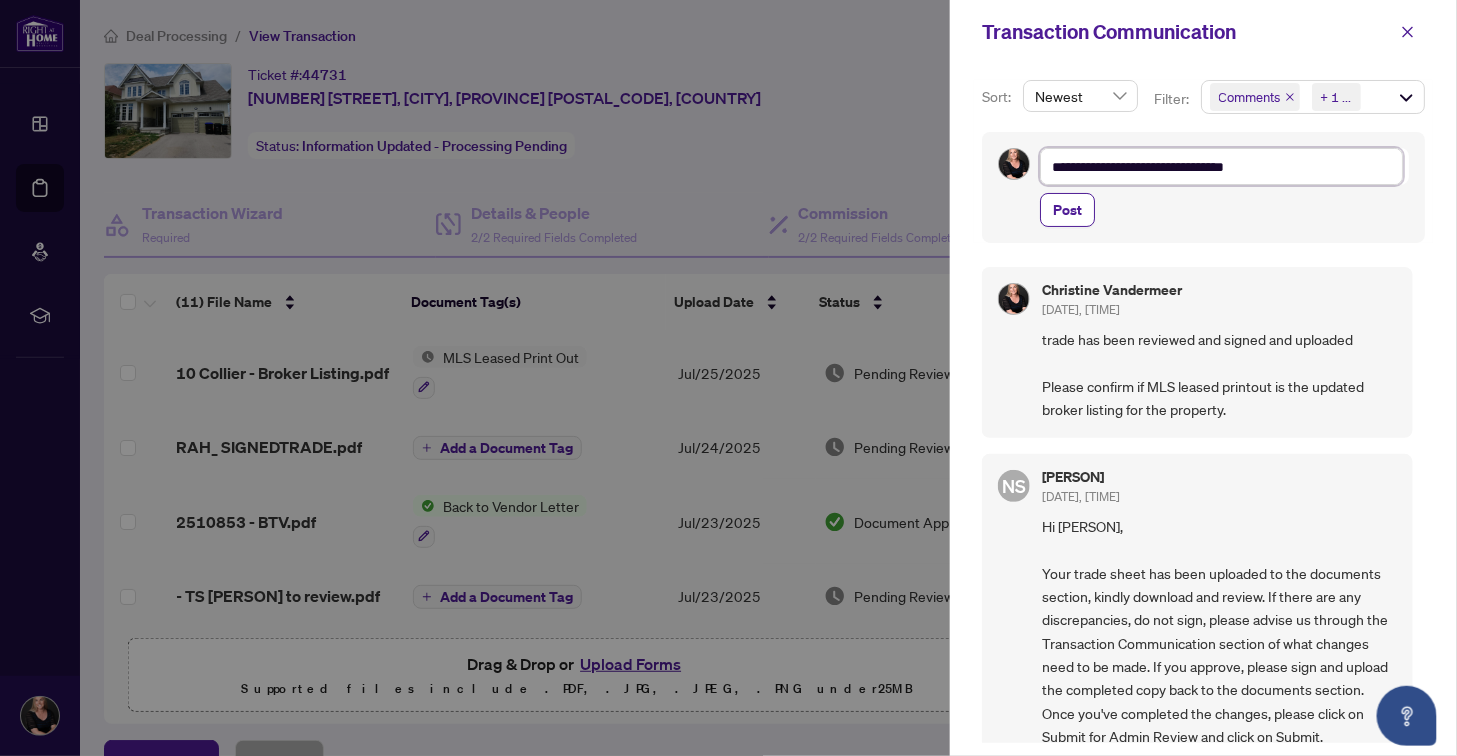 type on "**********" 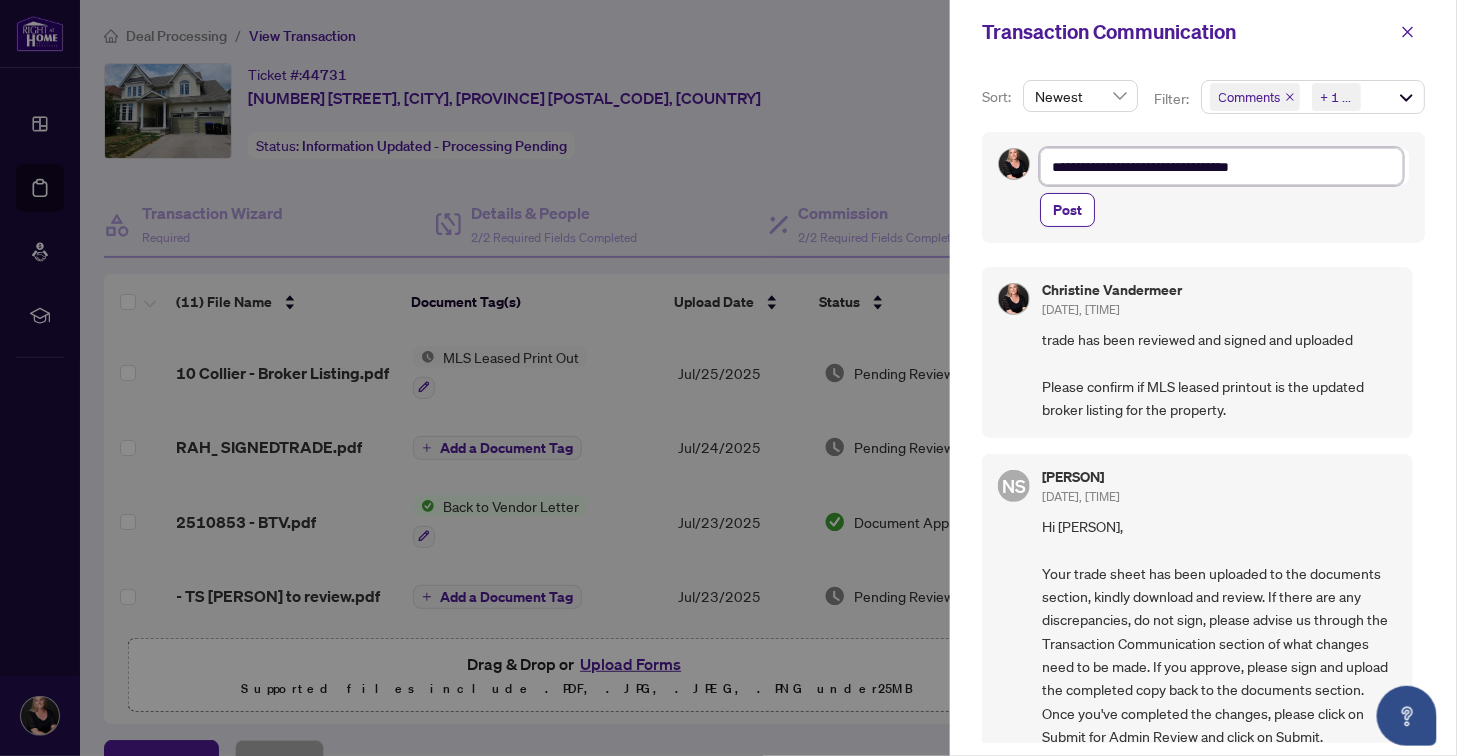 type on "**********" 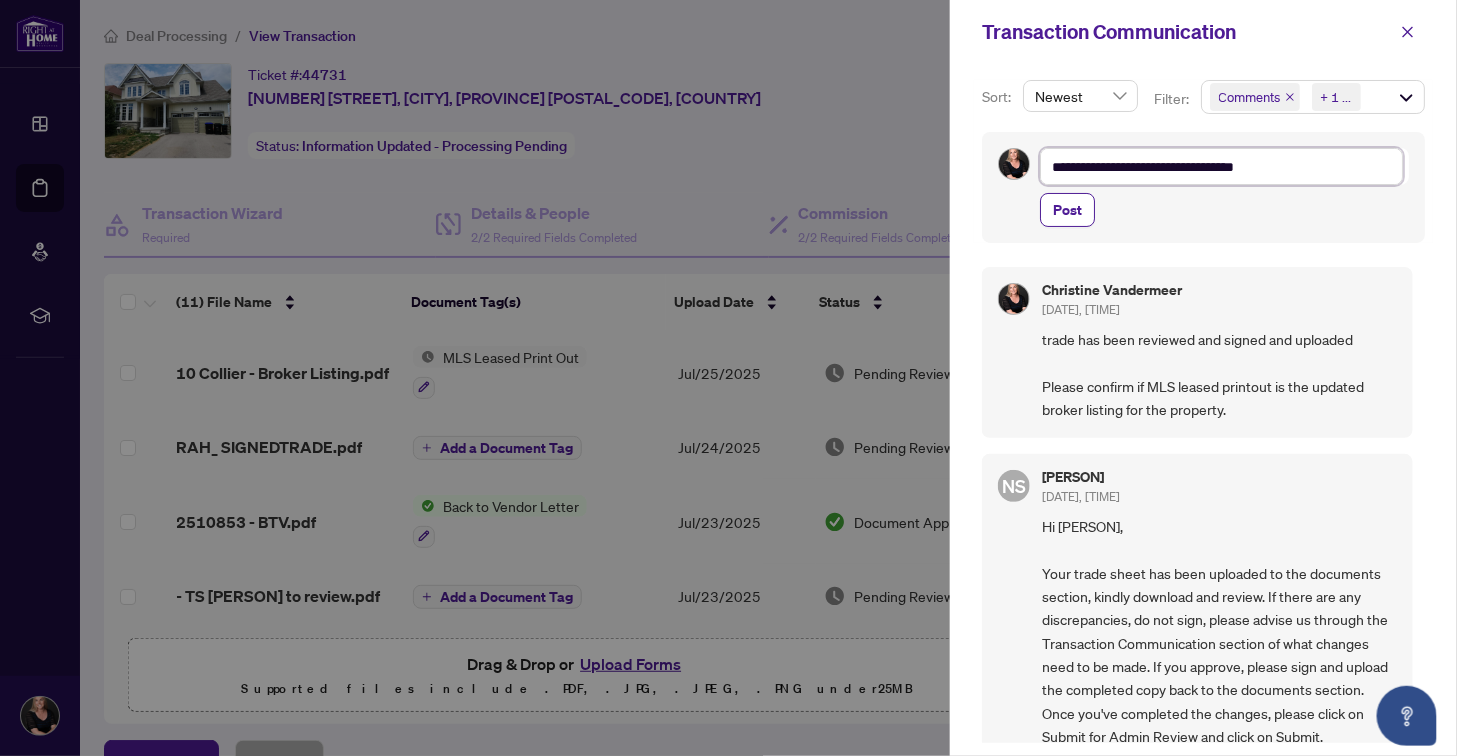 type on "**********" 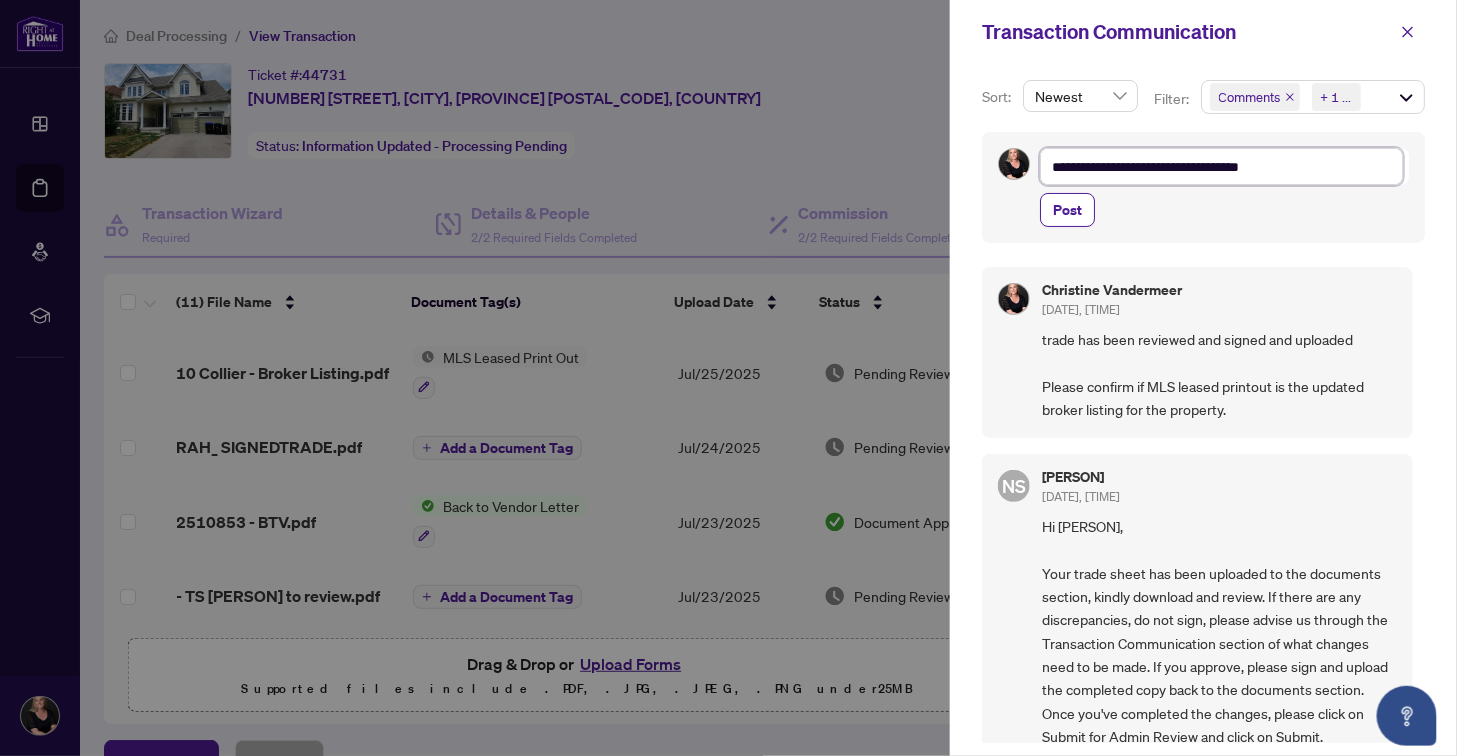 type on "**********" 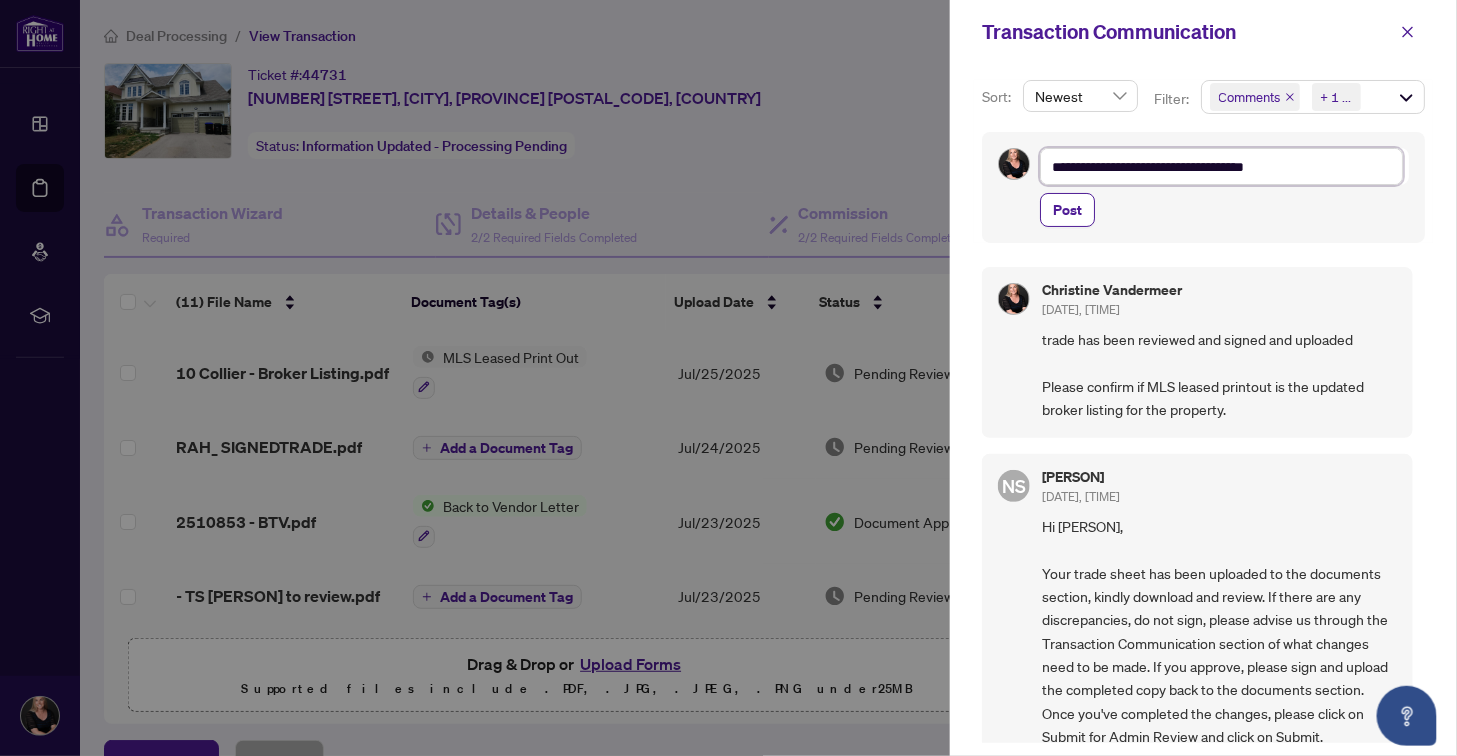 type on "**********" 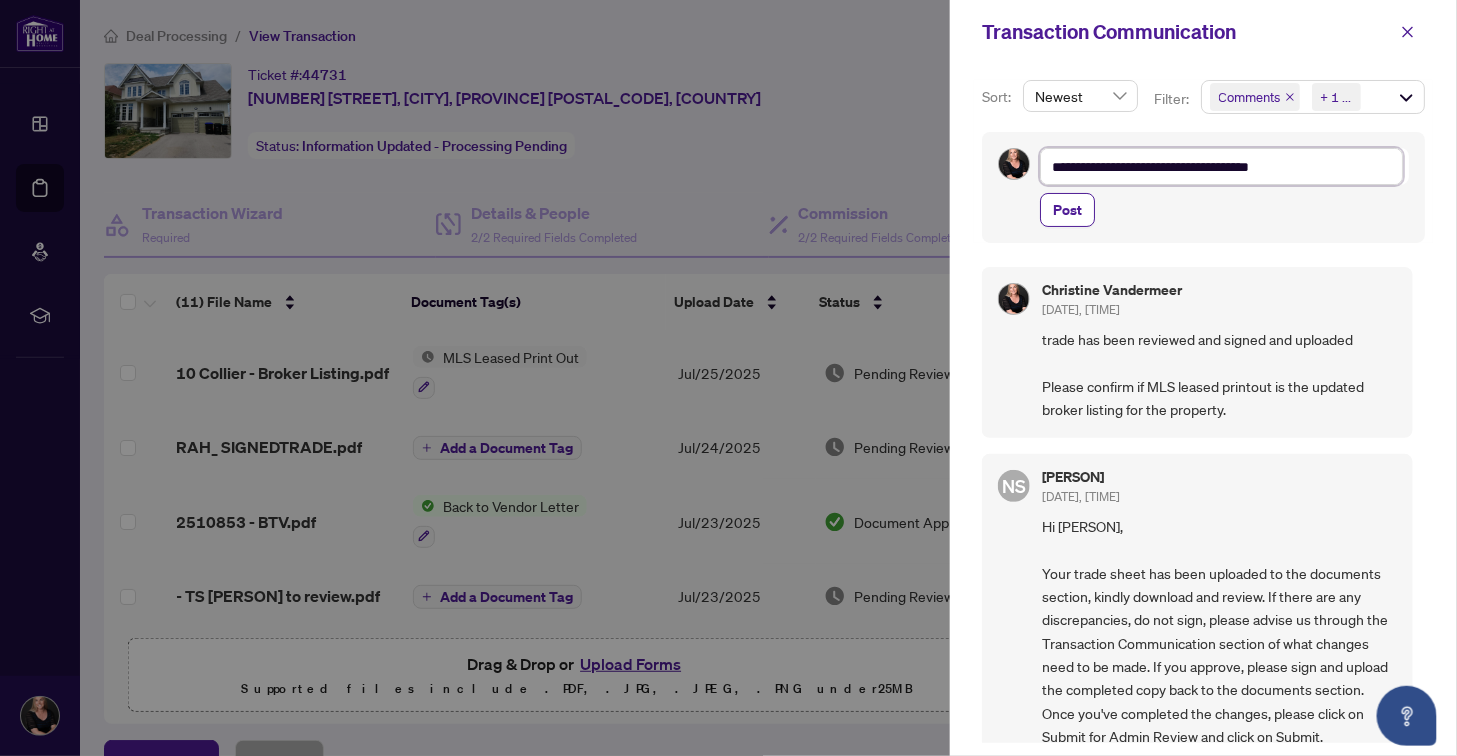 type on "**********" 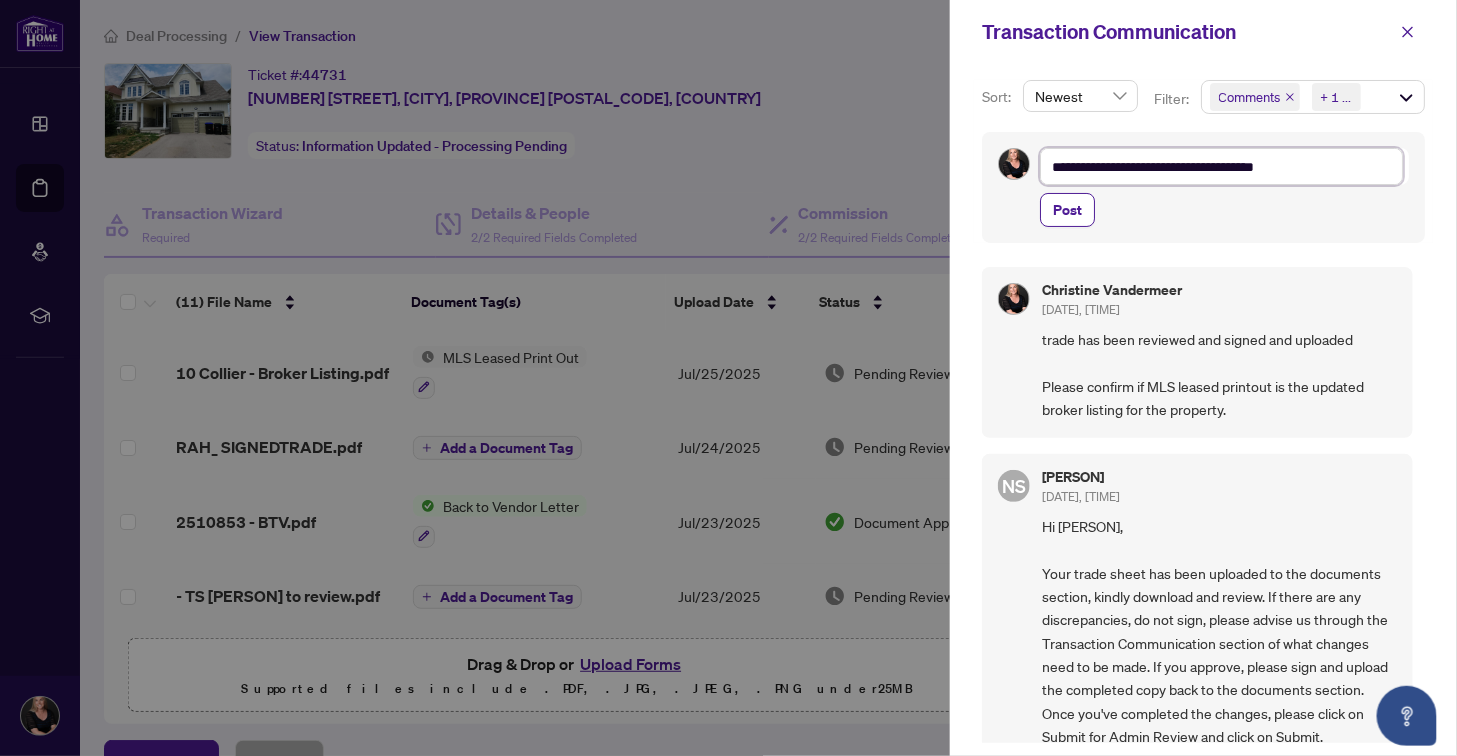 type on "**********" 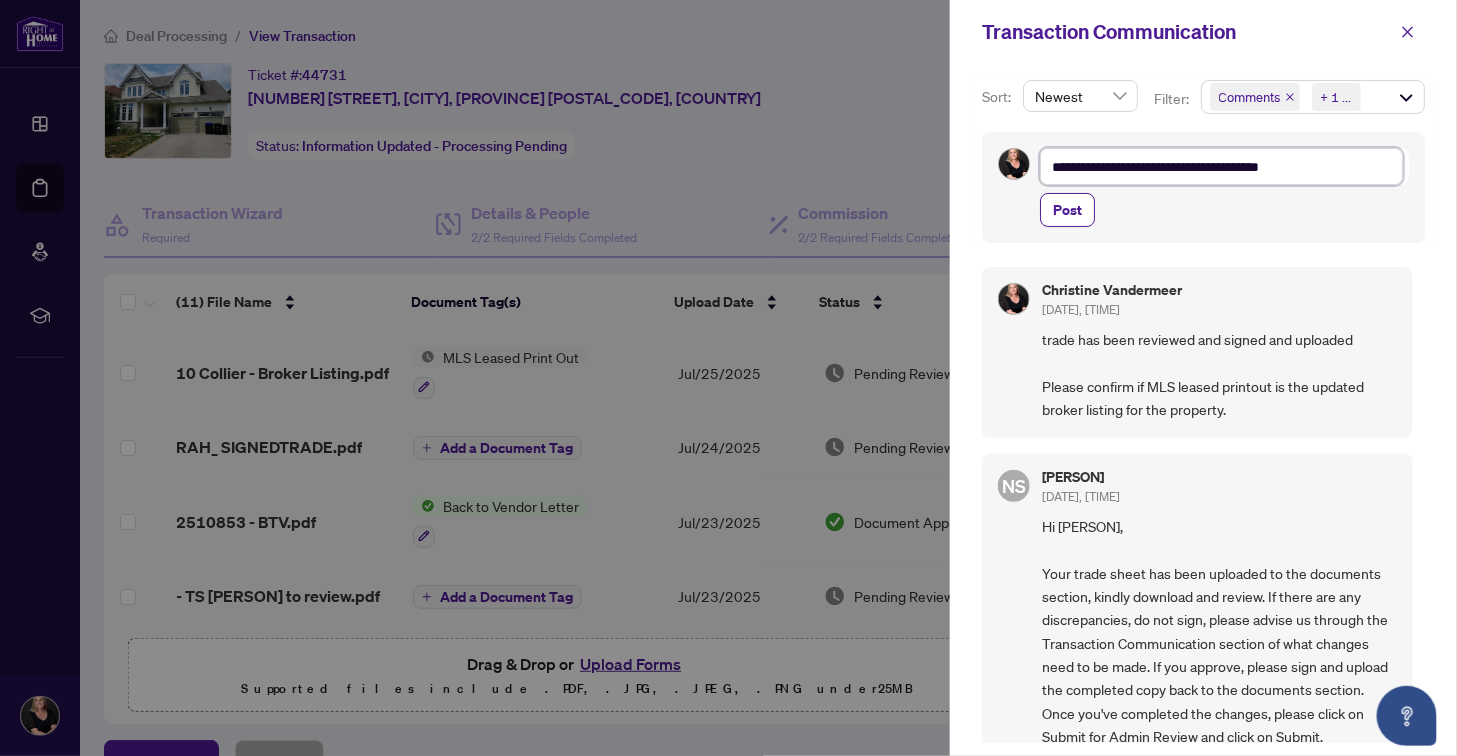 type on "**********" 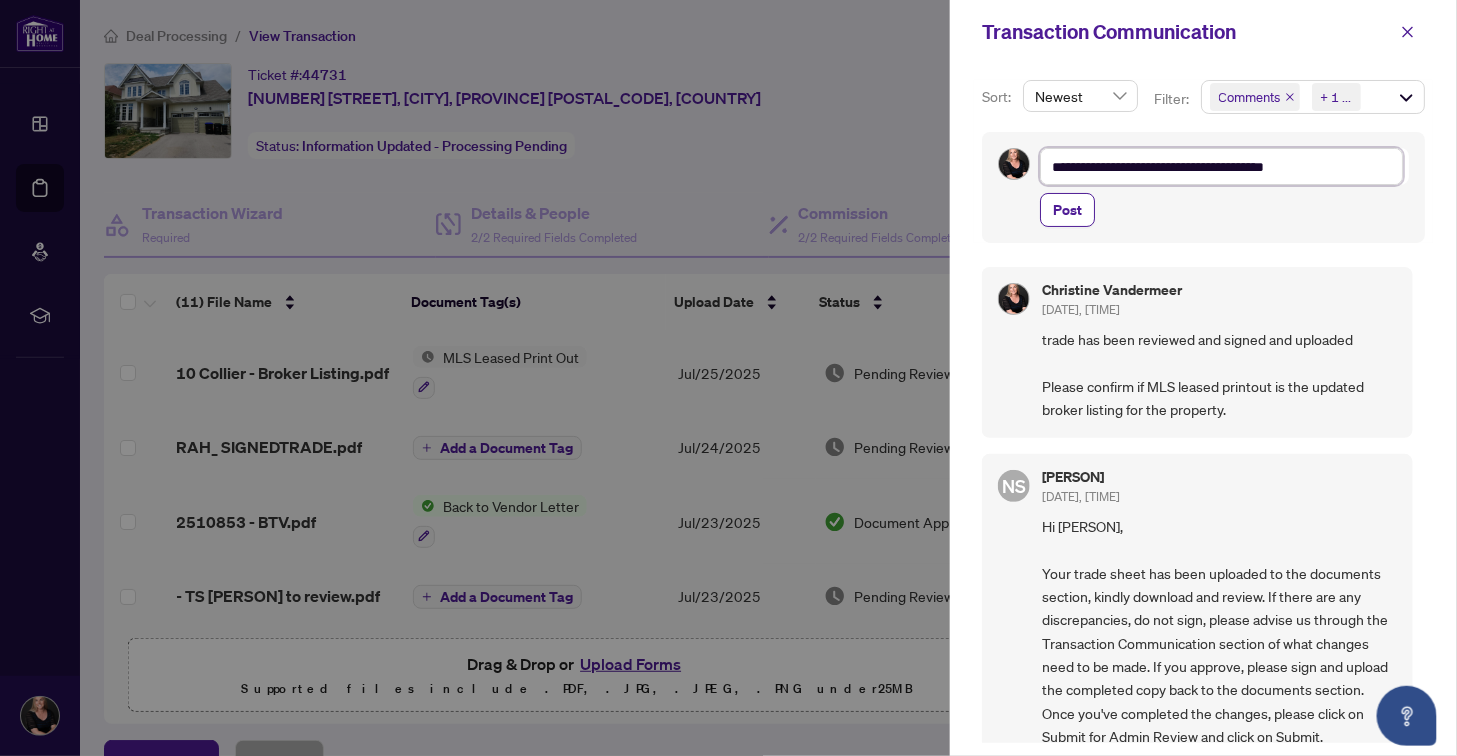 type on "**********" 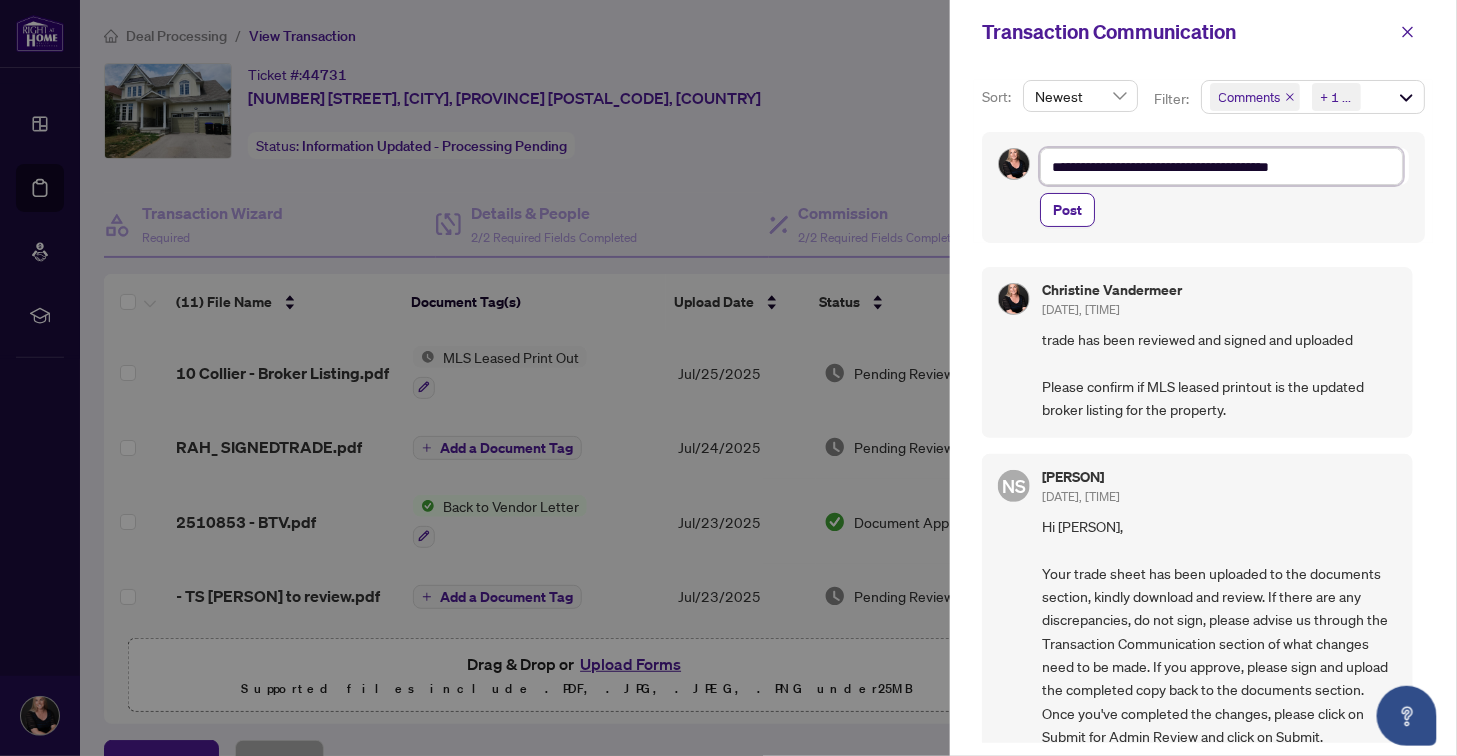 type on "**********" 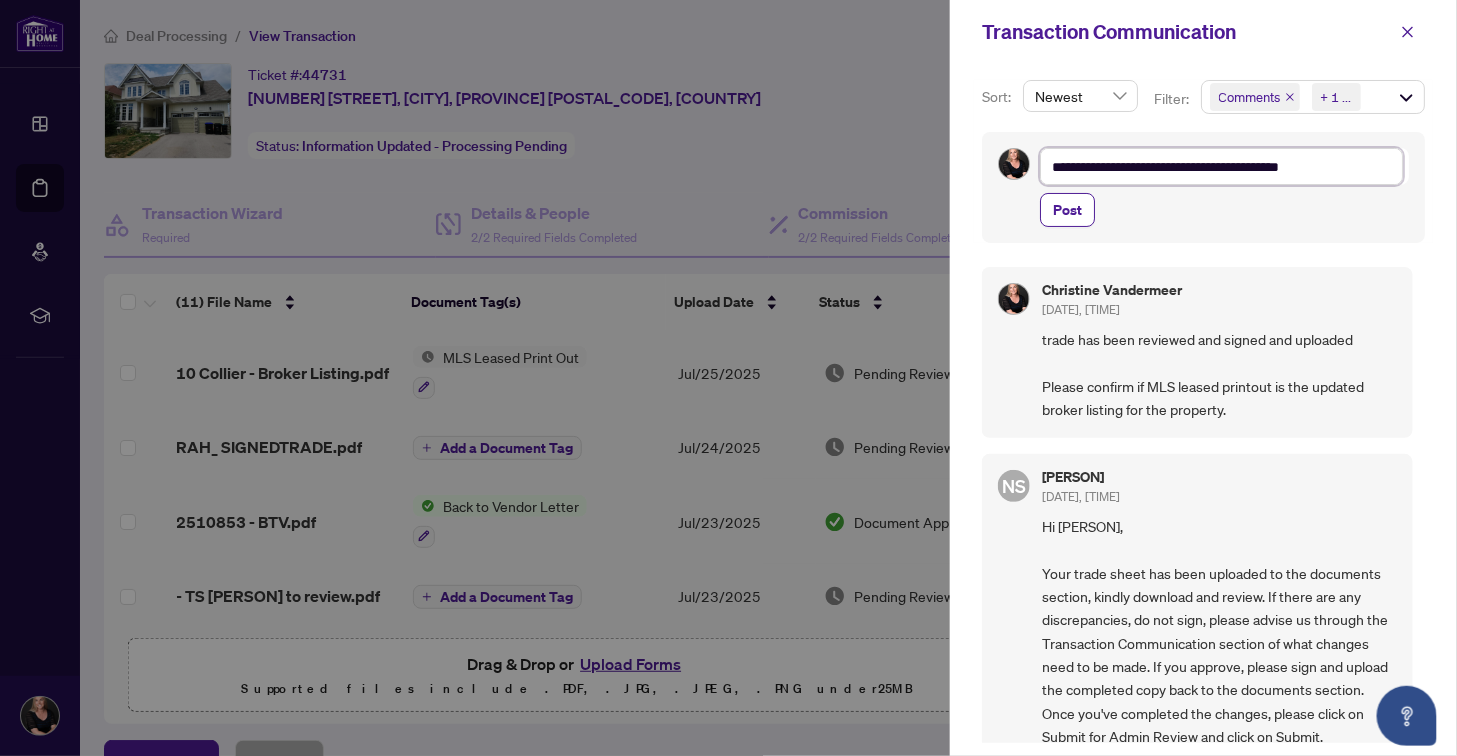 type on "**********" 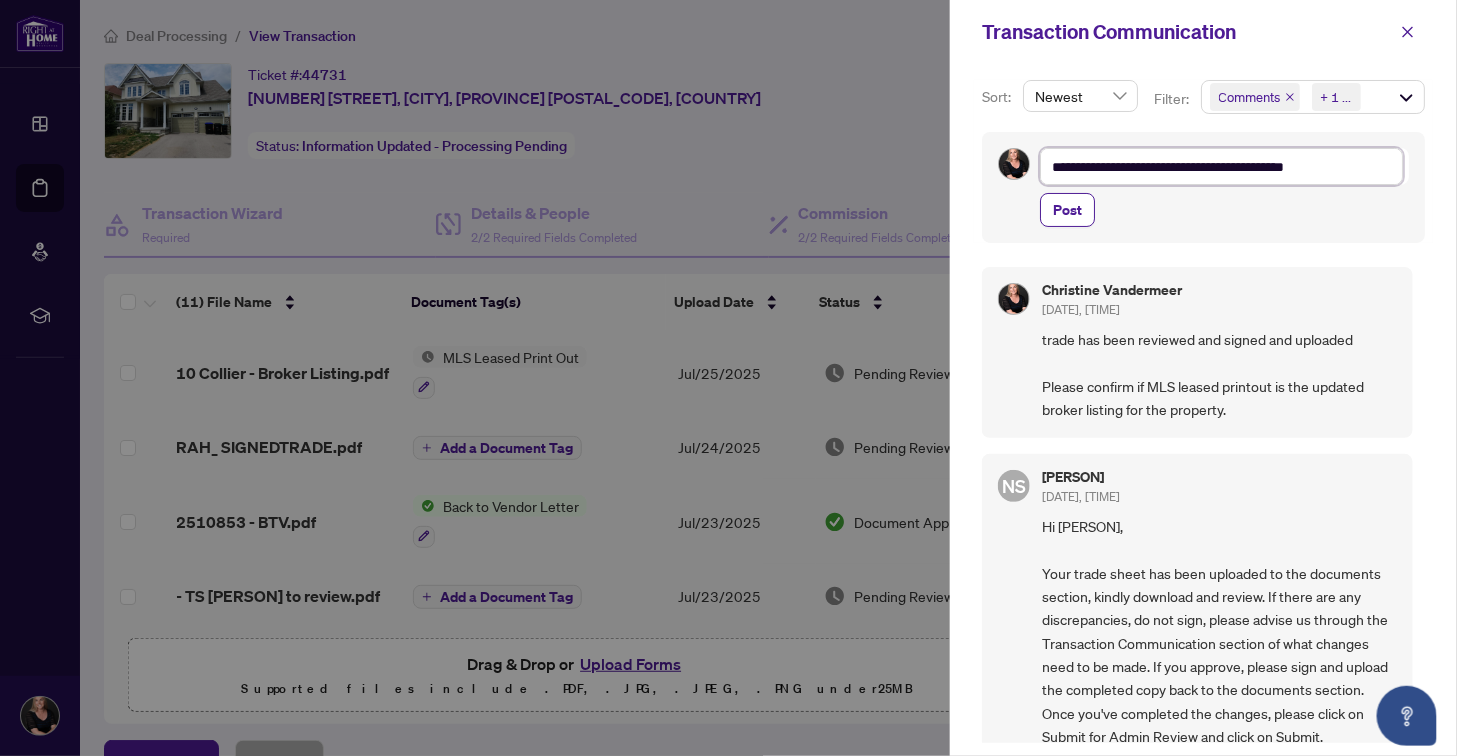 type on "**********" 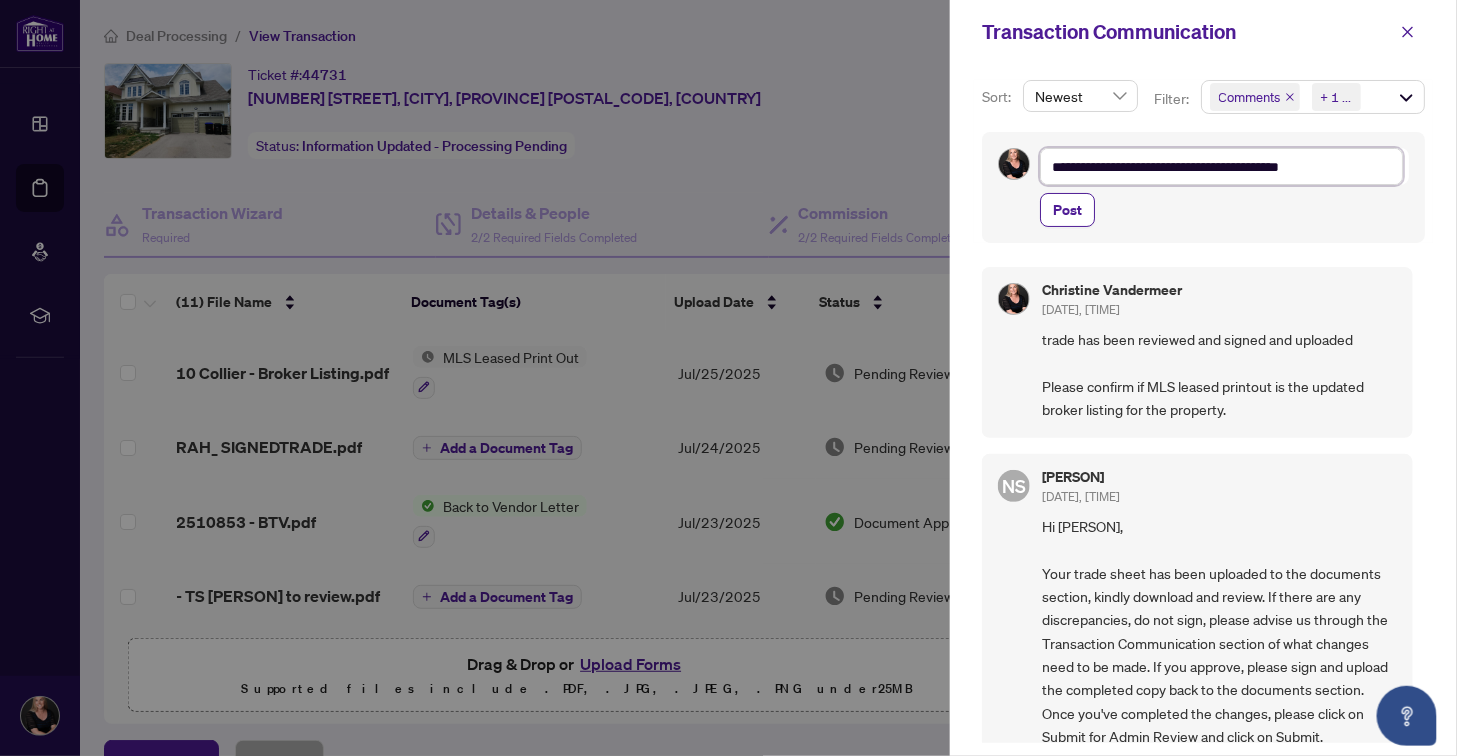 type on "**********" 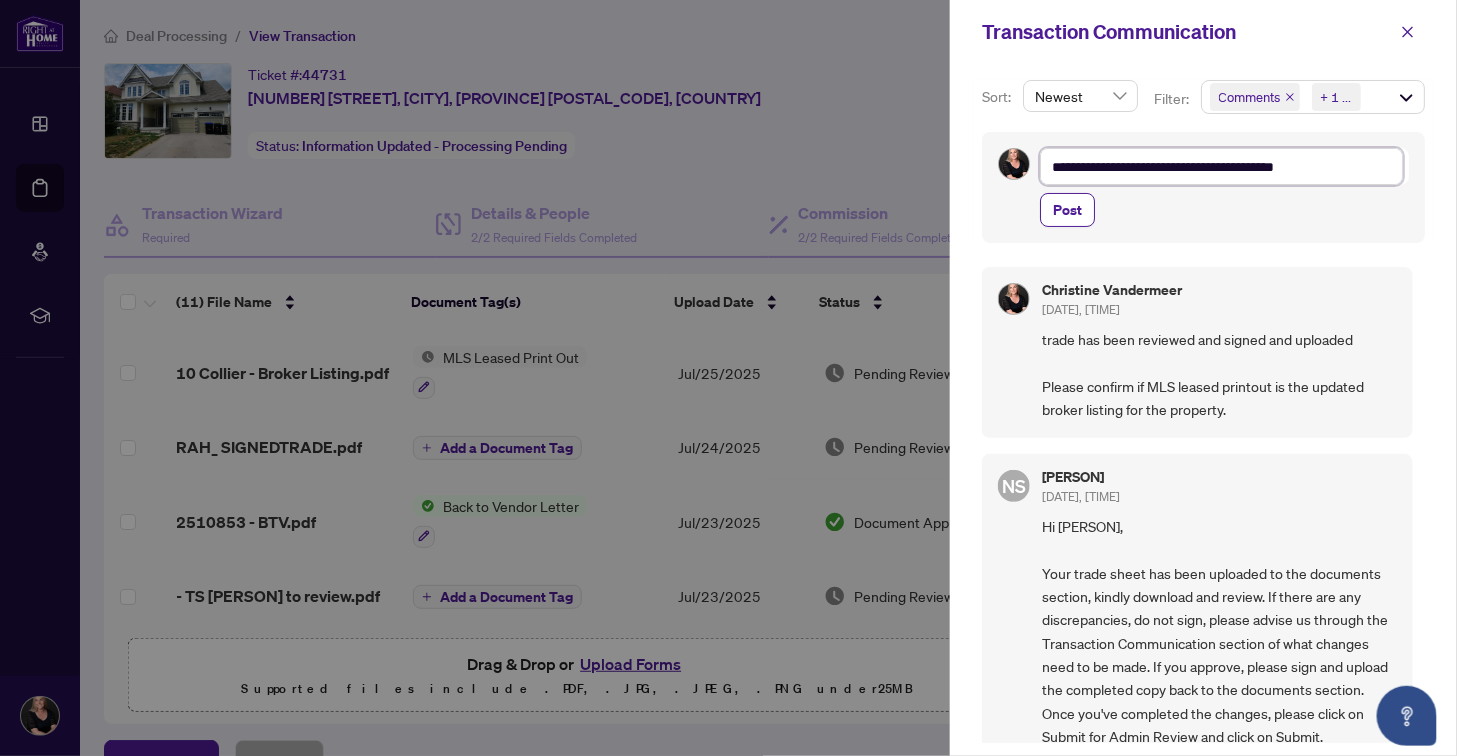 type on "**********" 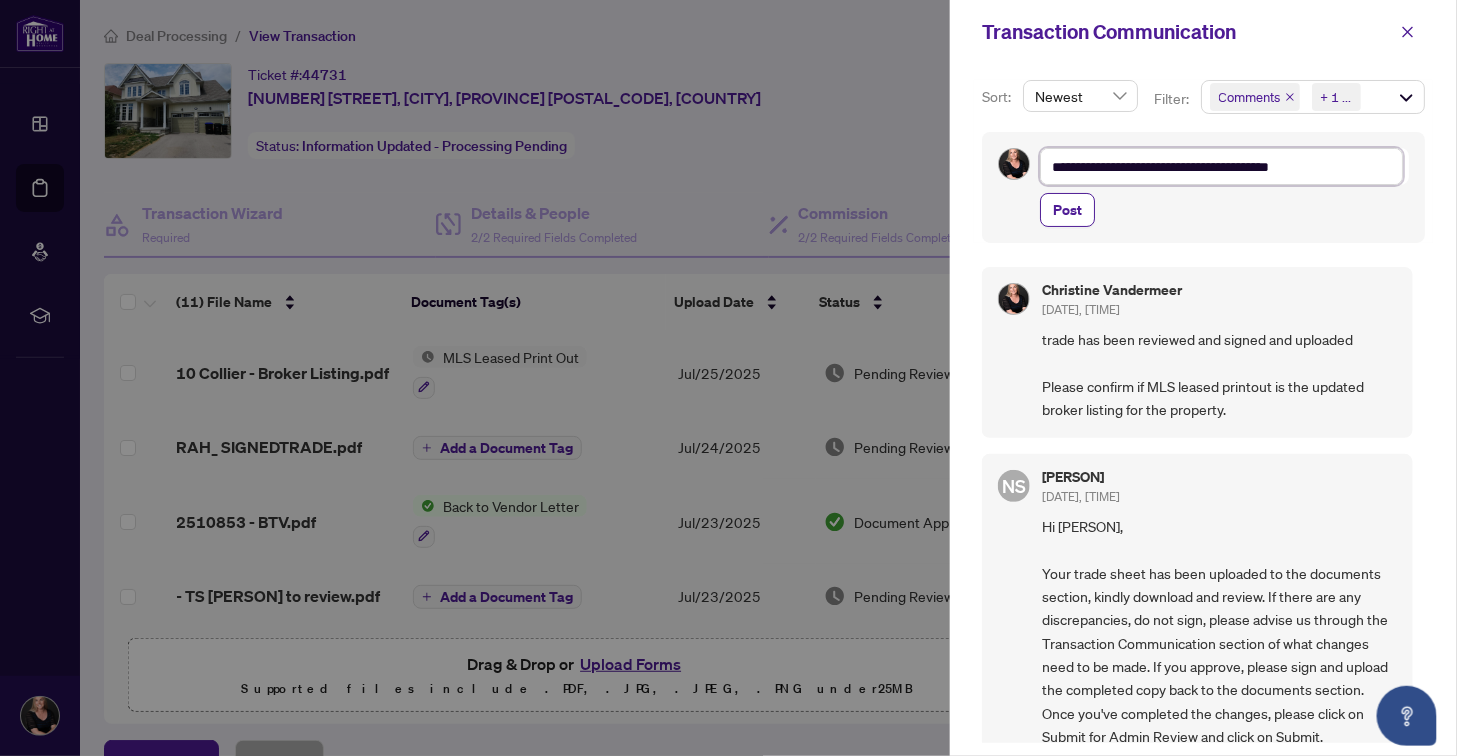 type on "**********" 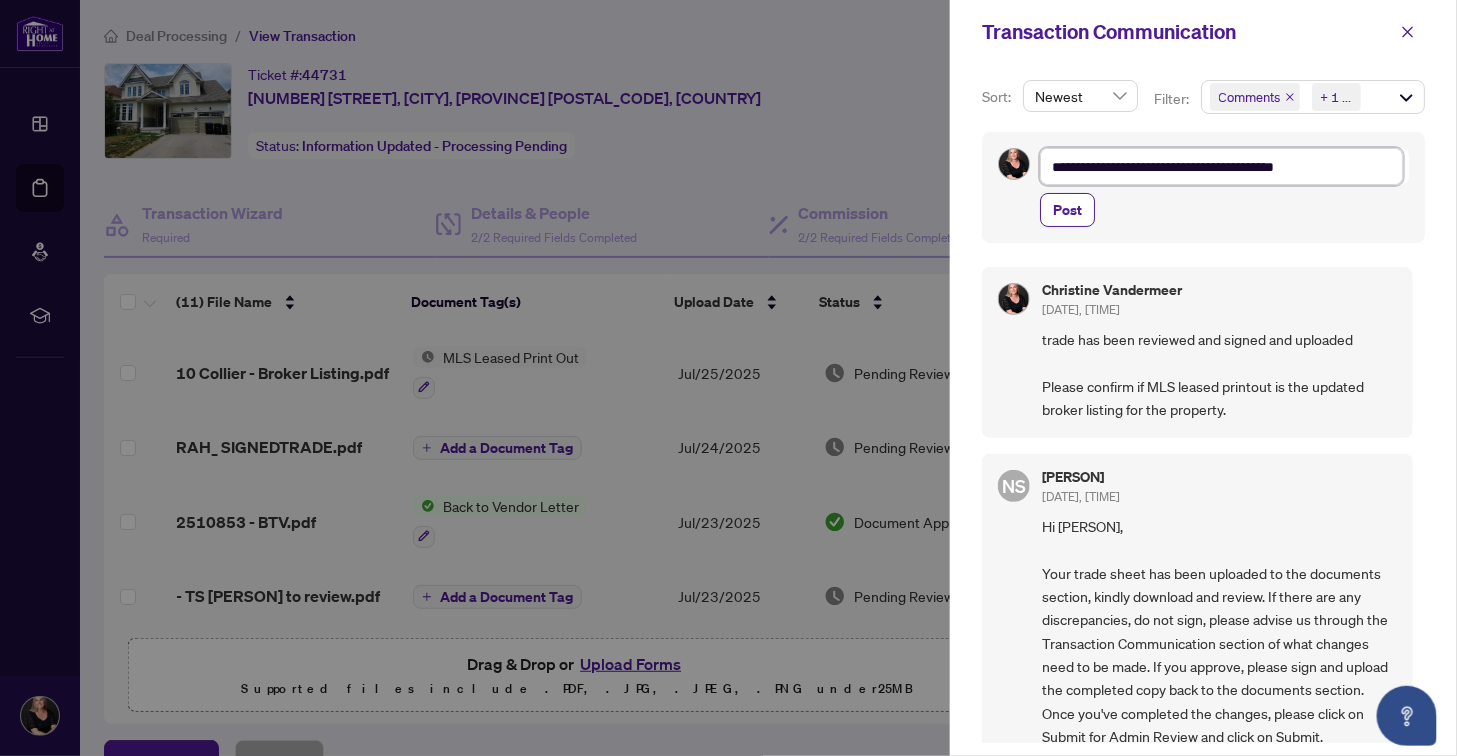 type on "**********" 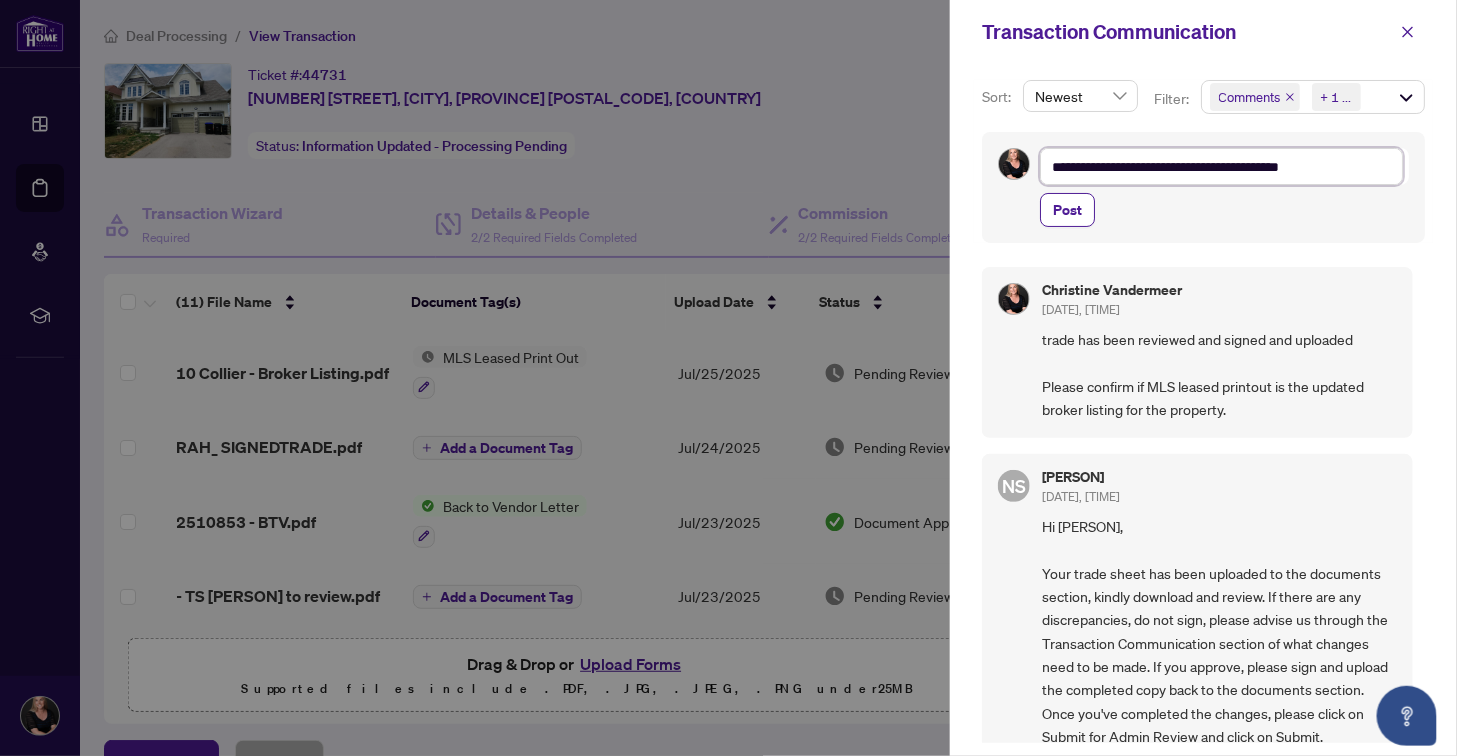 type on "**********" 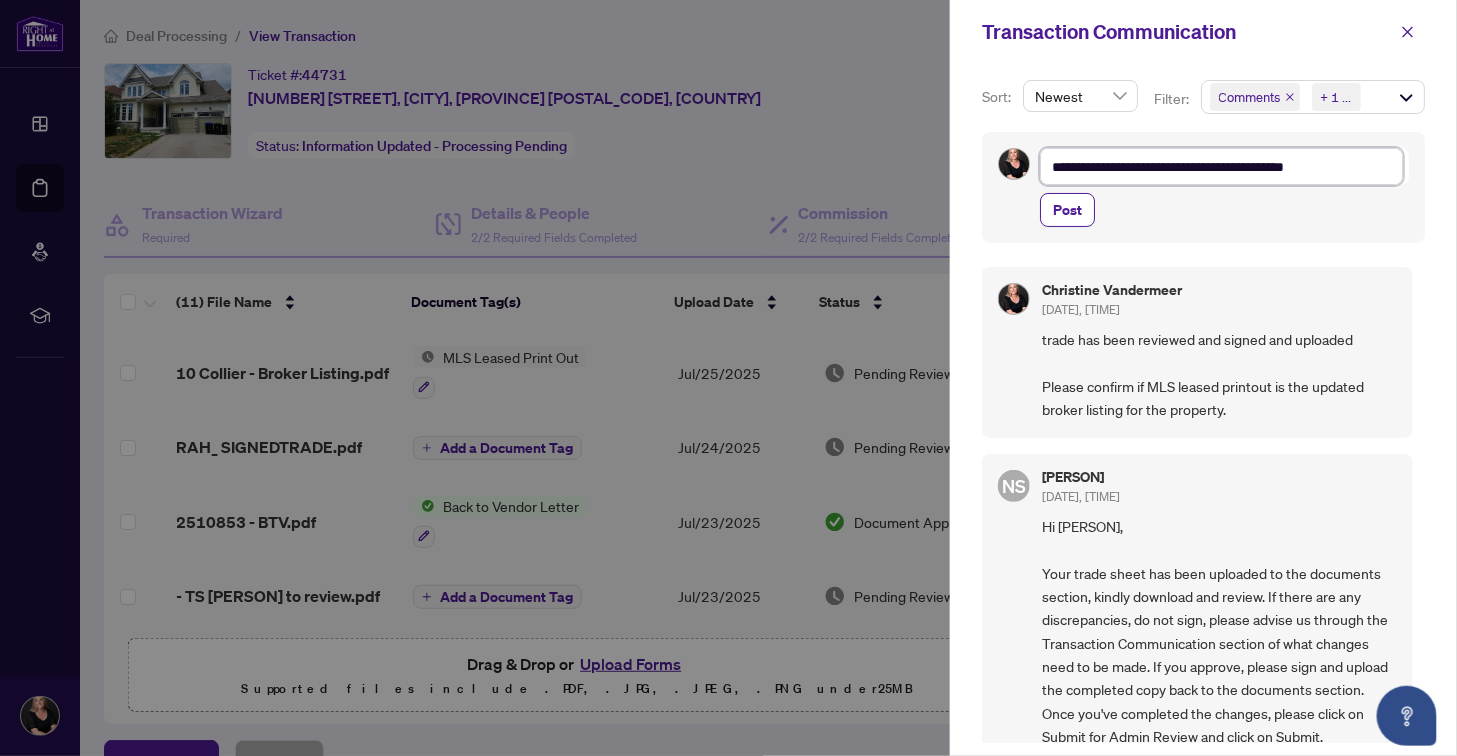 type on "**********" 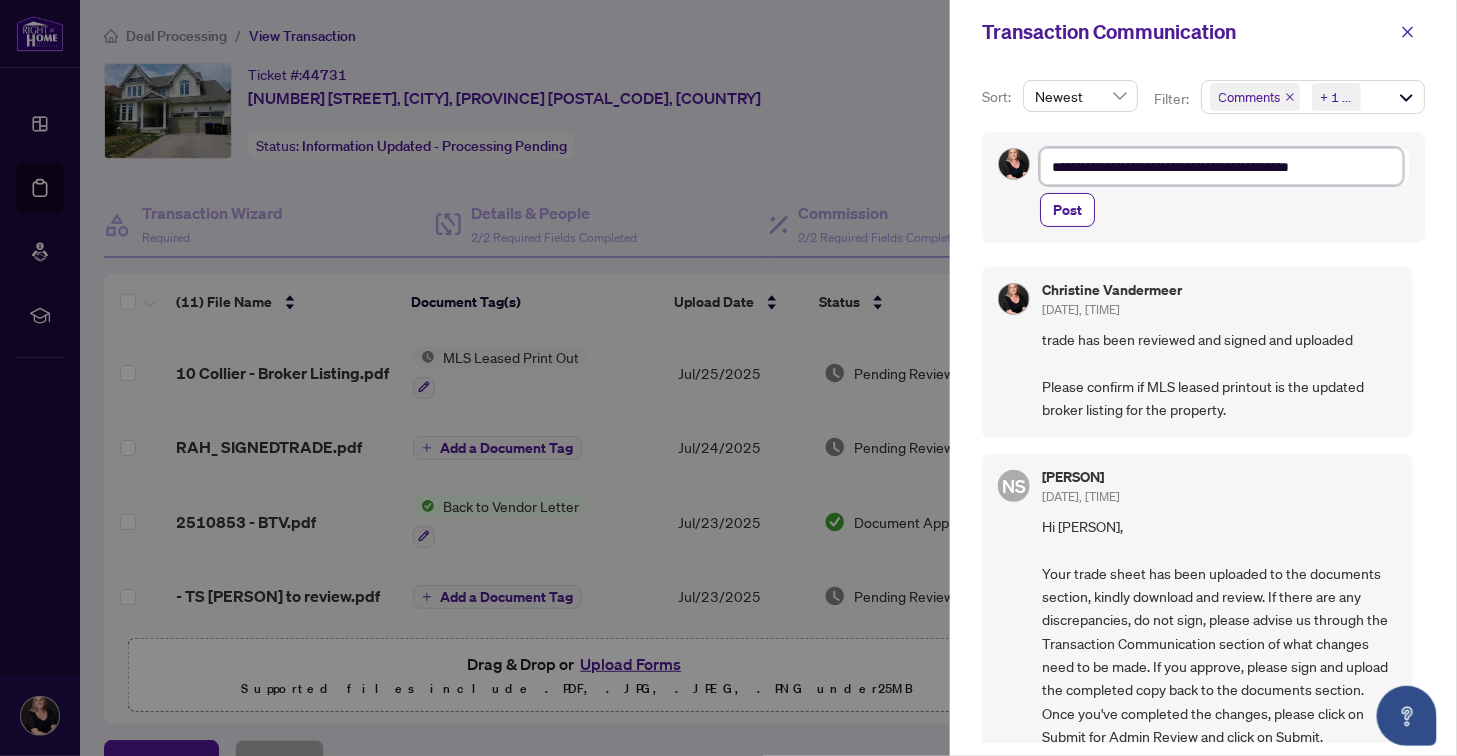 type on "**********" 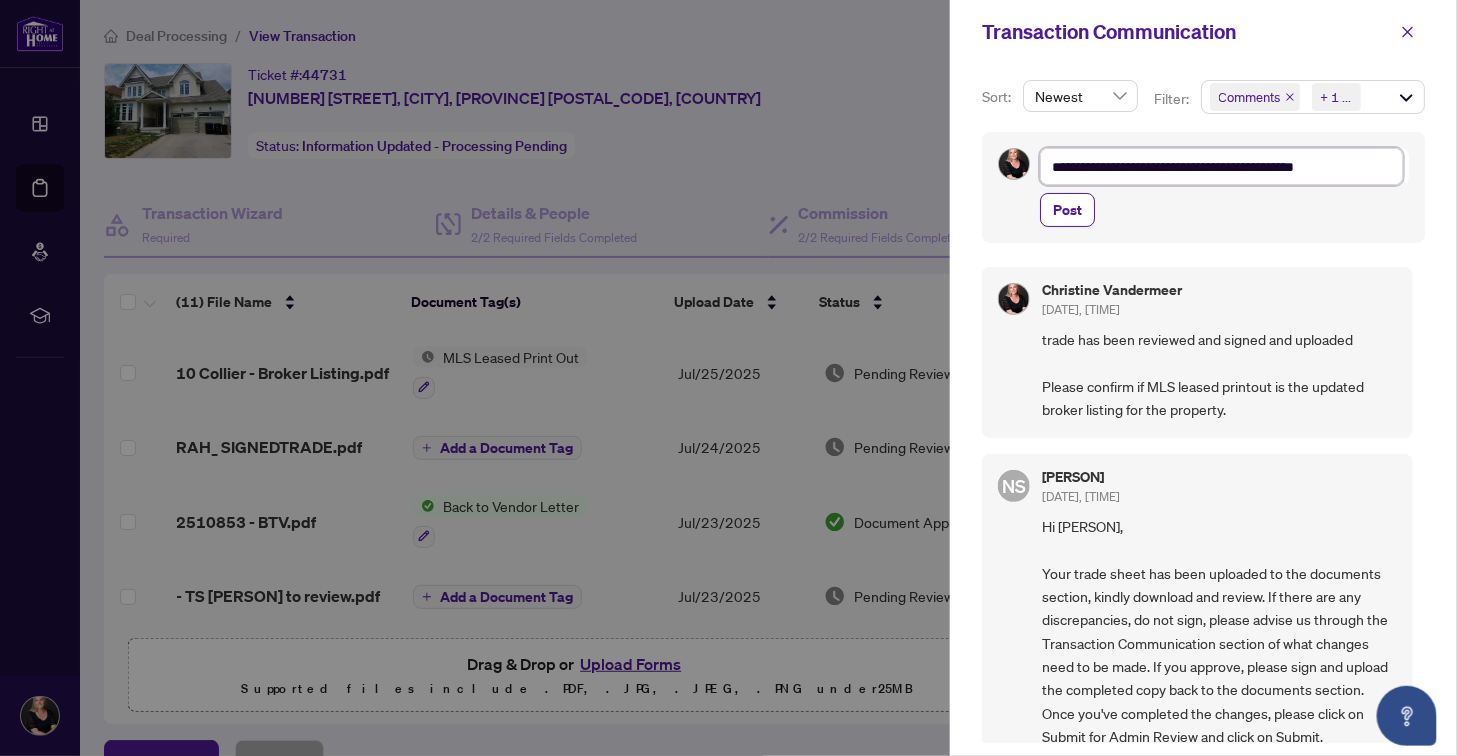 type on "**********" 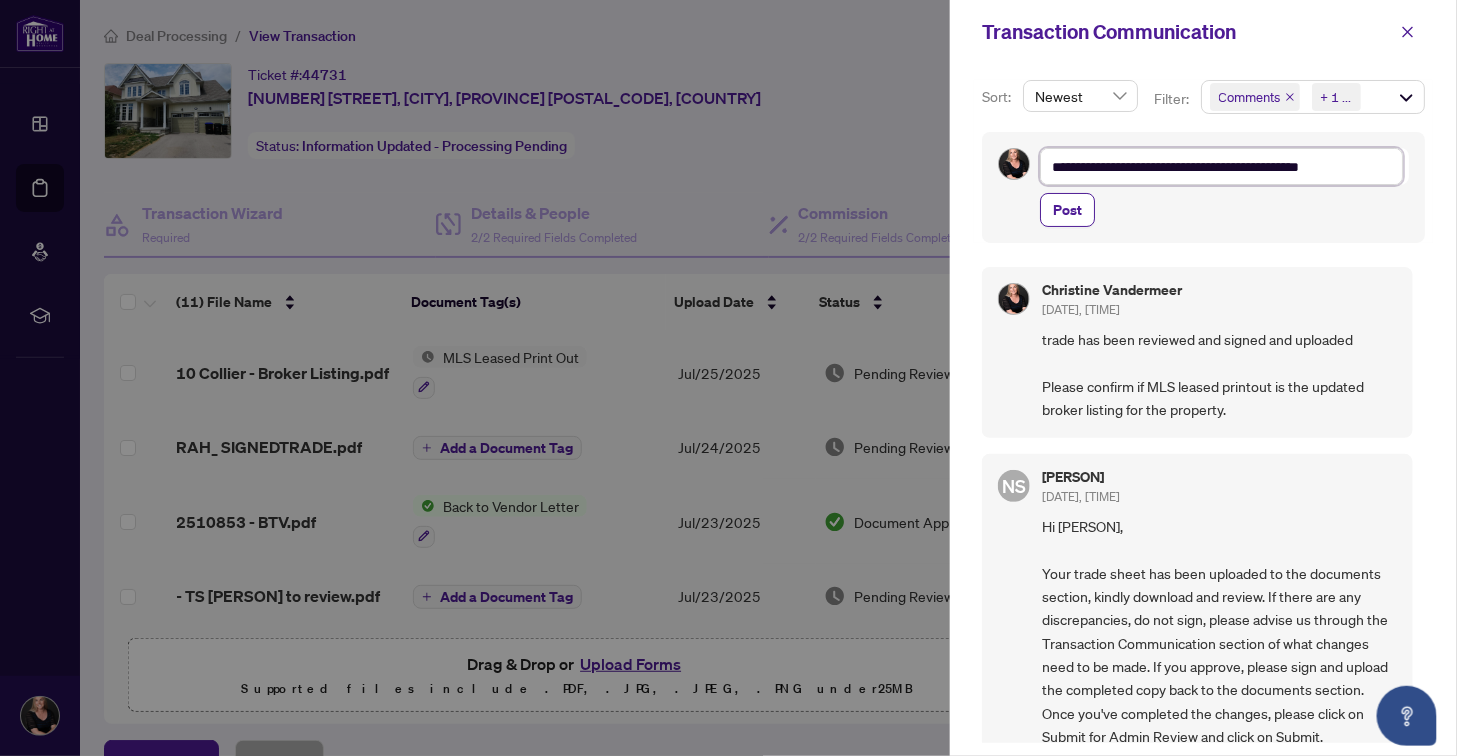 paste on "**********" 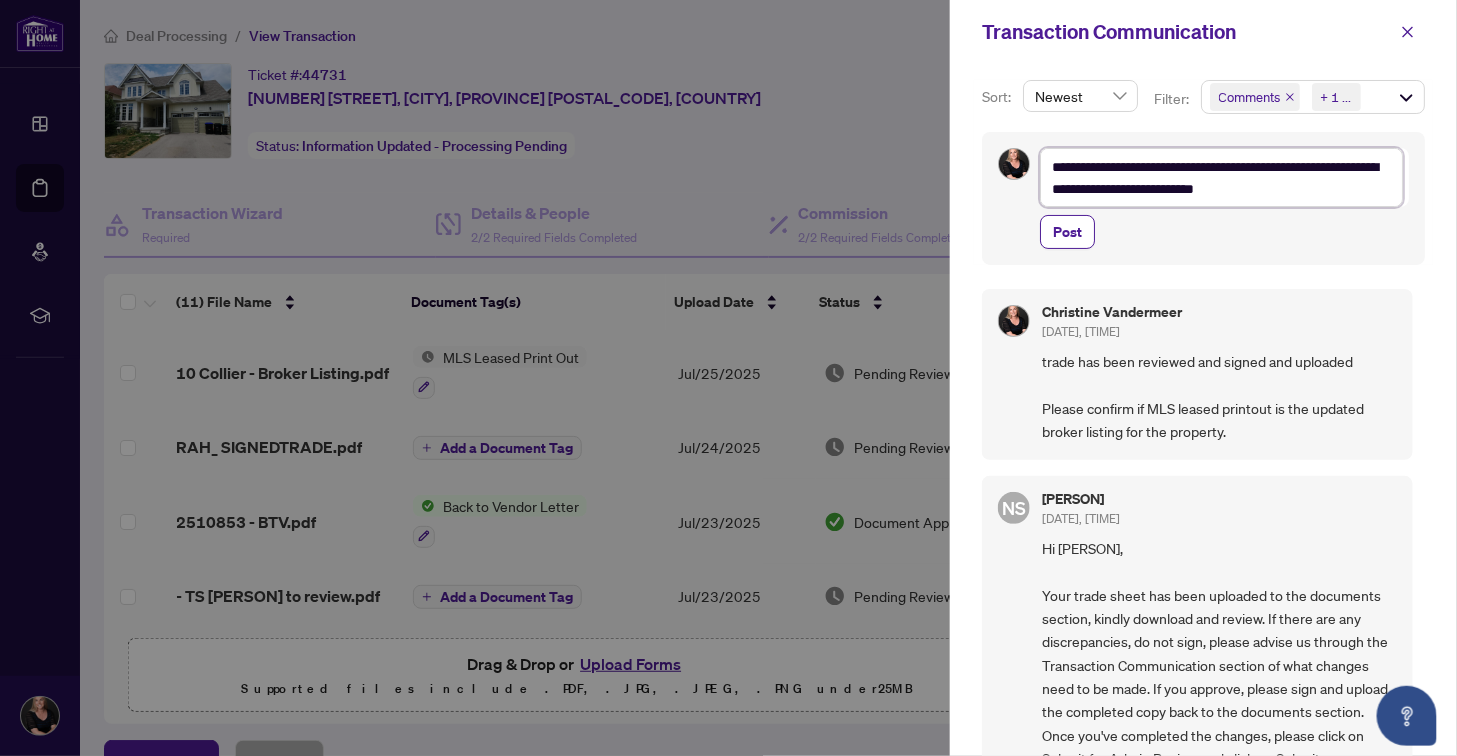 type on "**********" 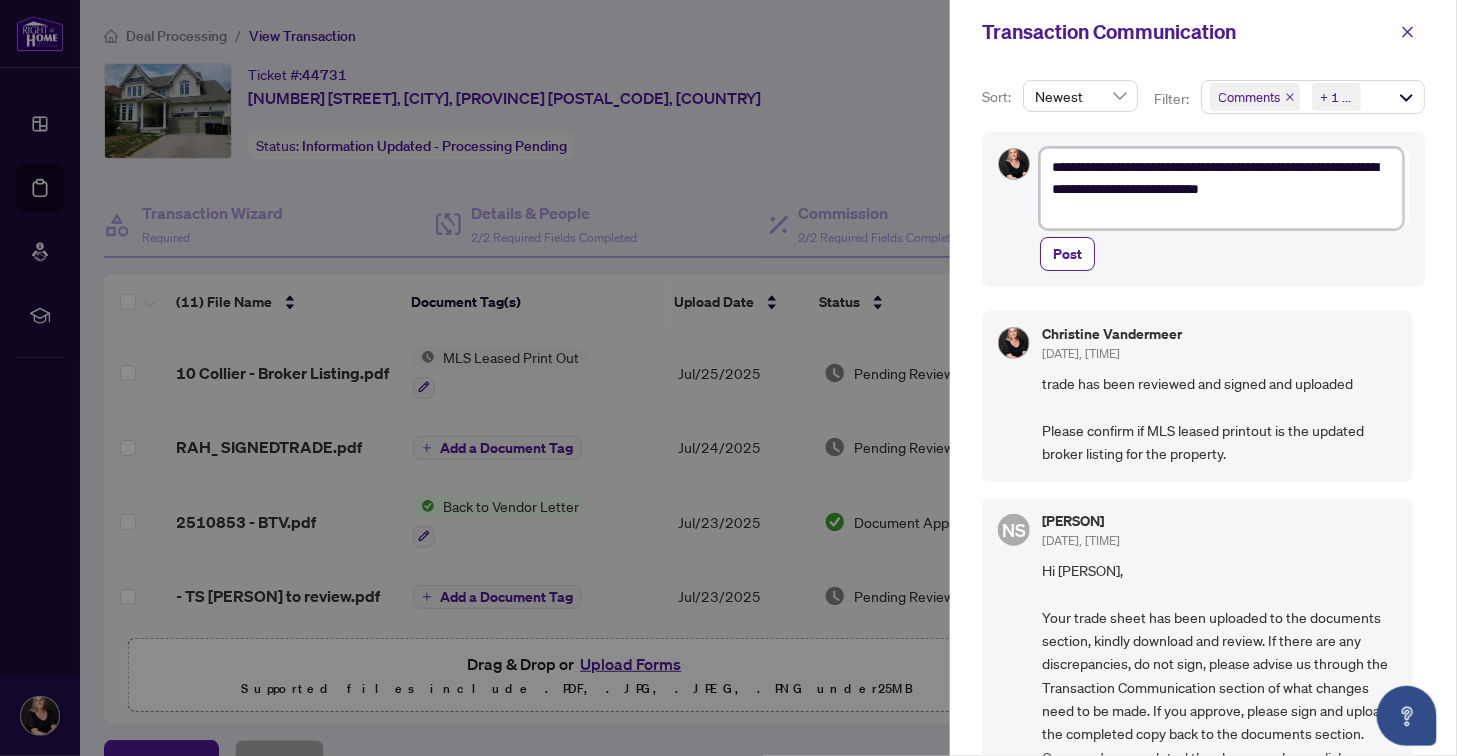 type on "**********" 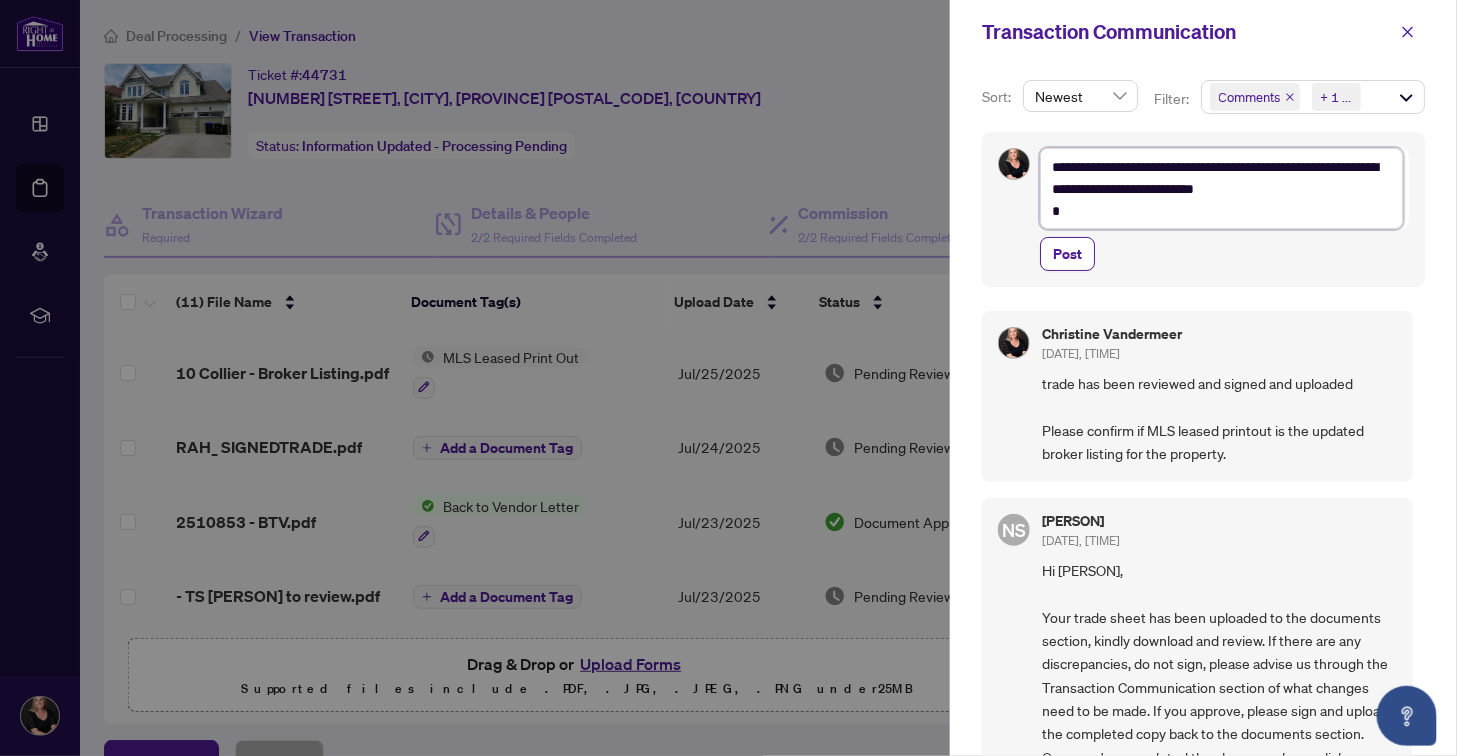 type on "**********" 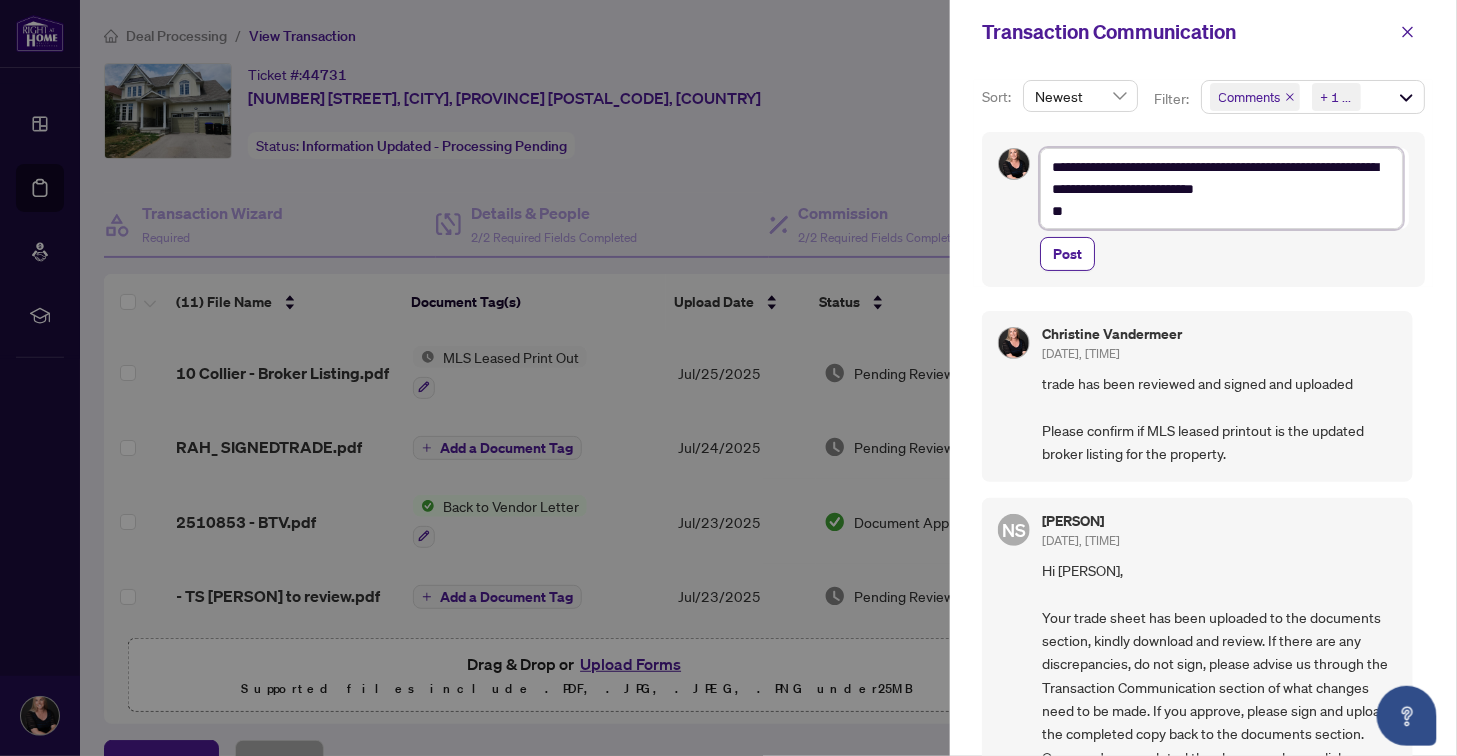 type on "**********" 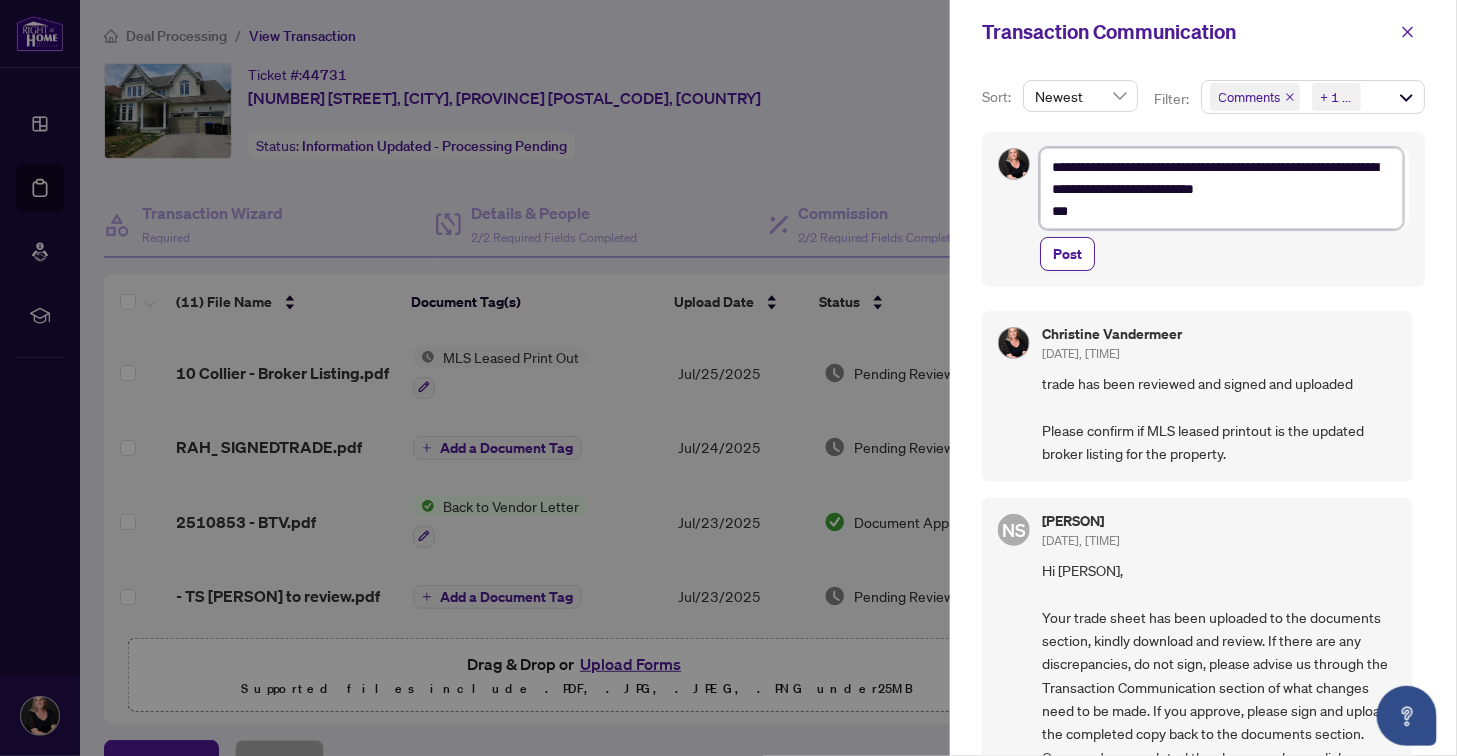 type on "**********" 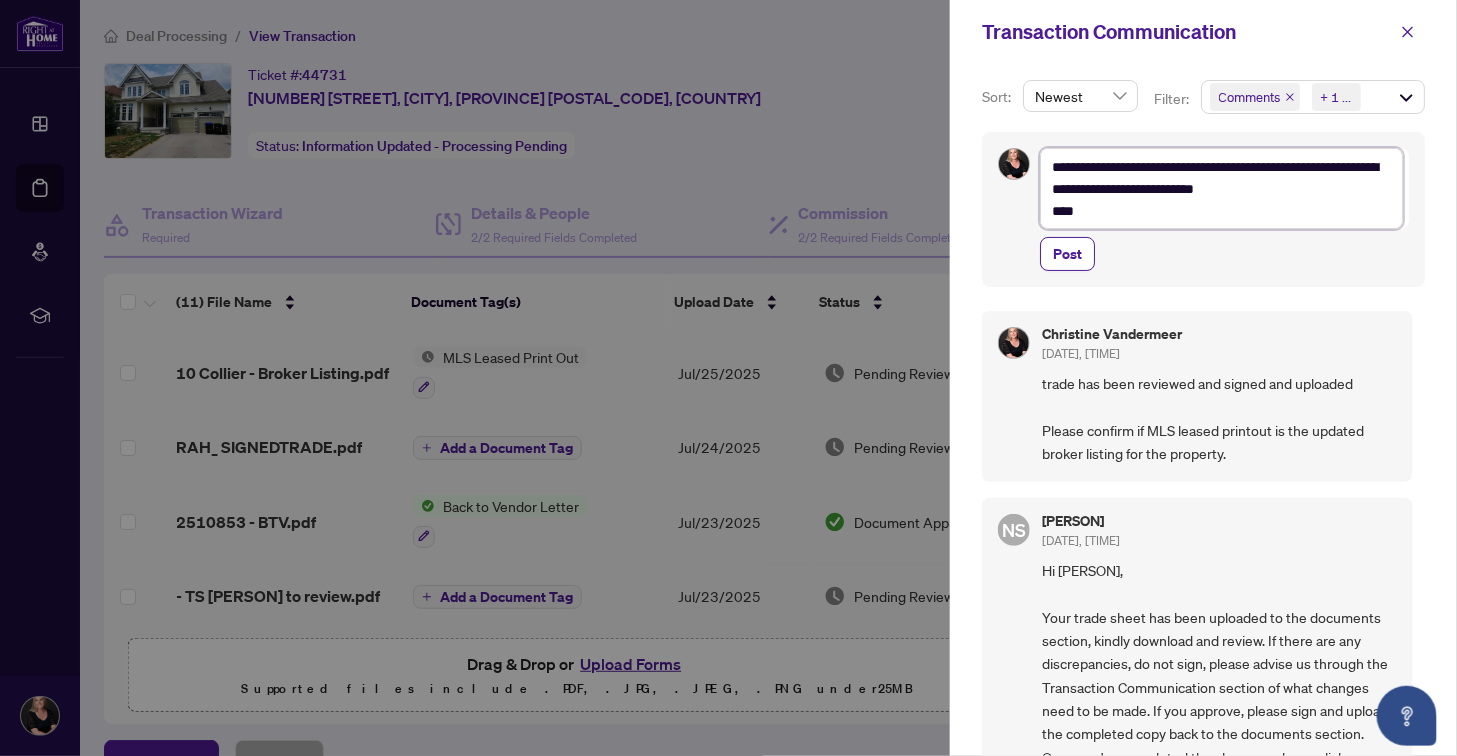 type on "**********" 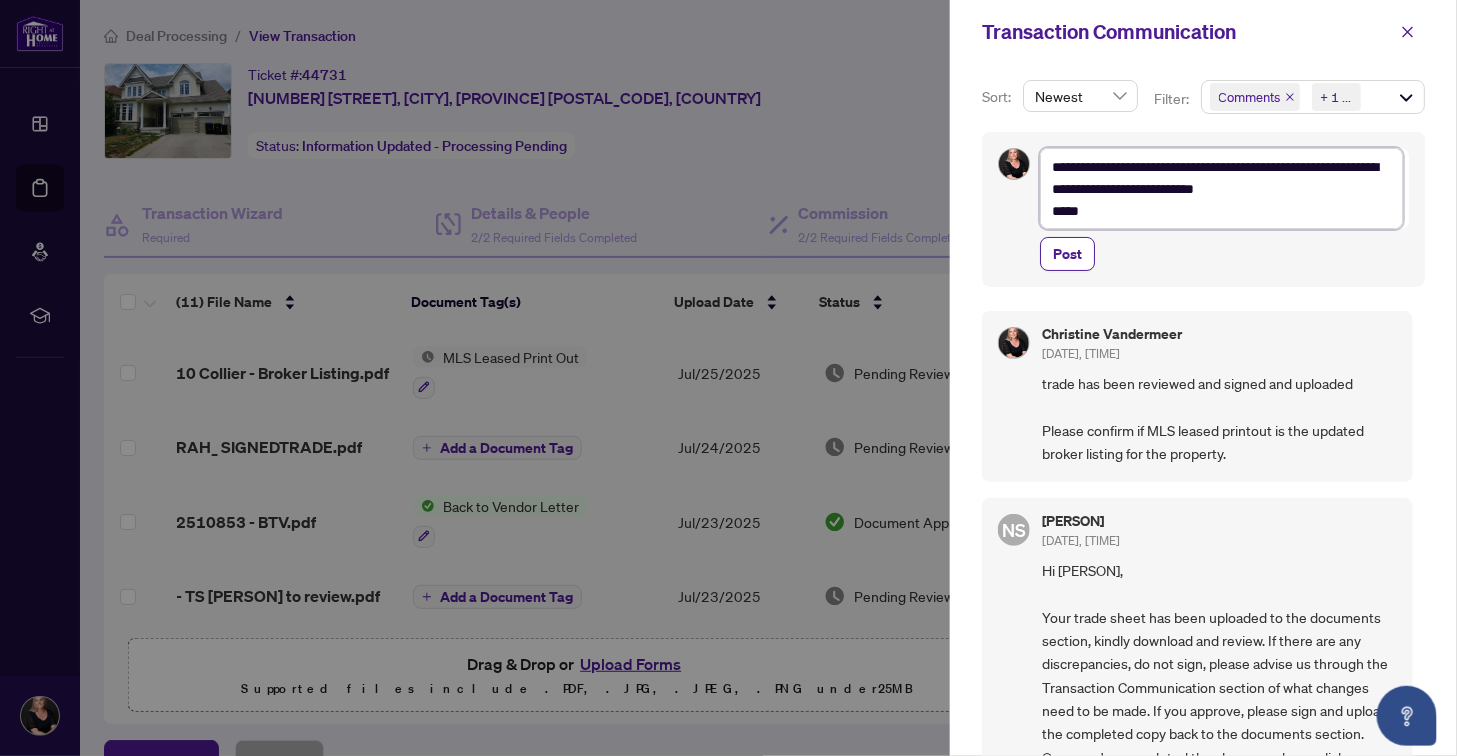 type on "**********" 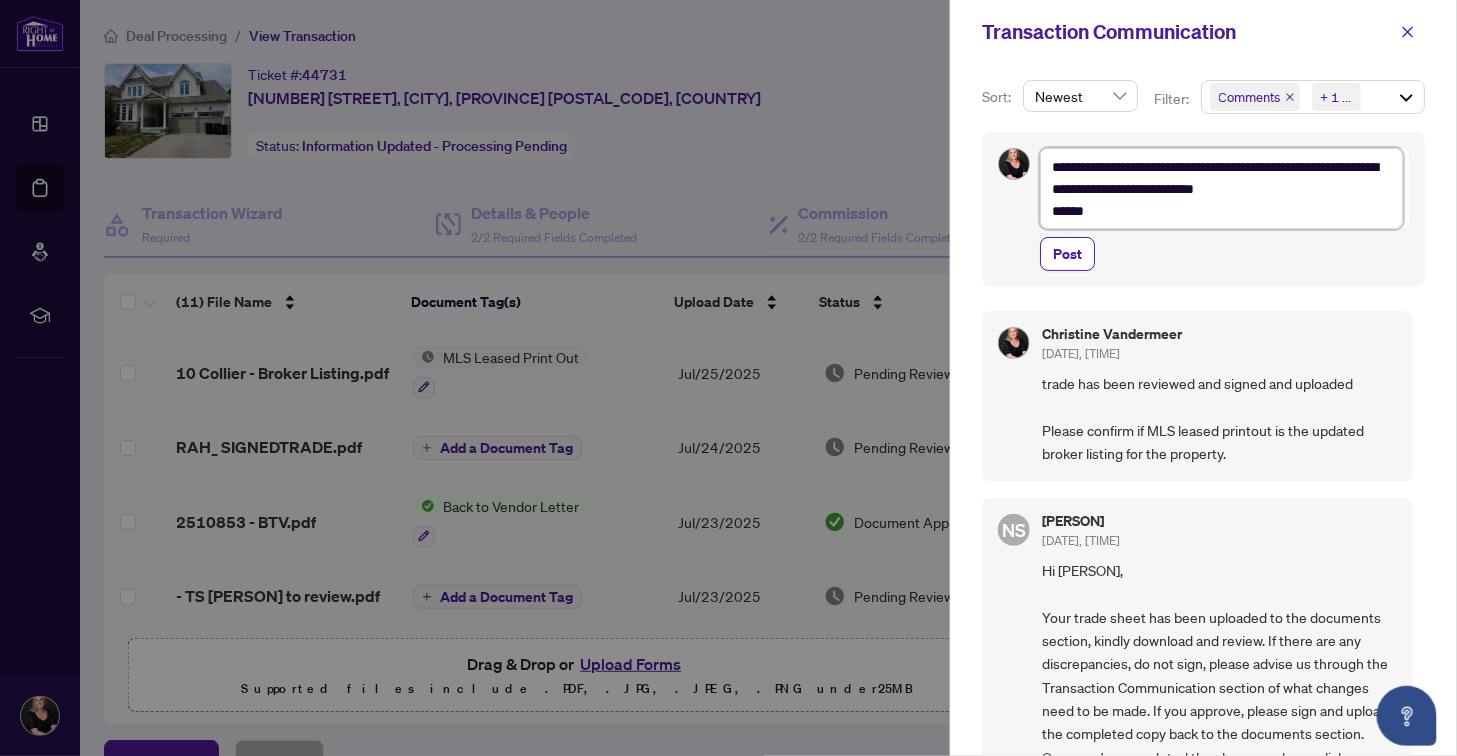type on "**********" 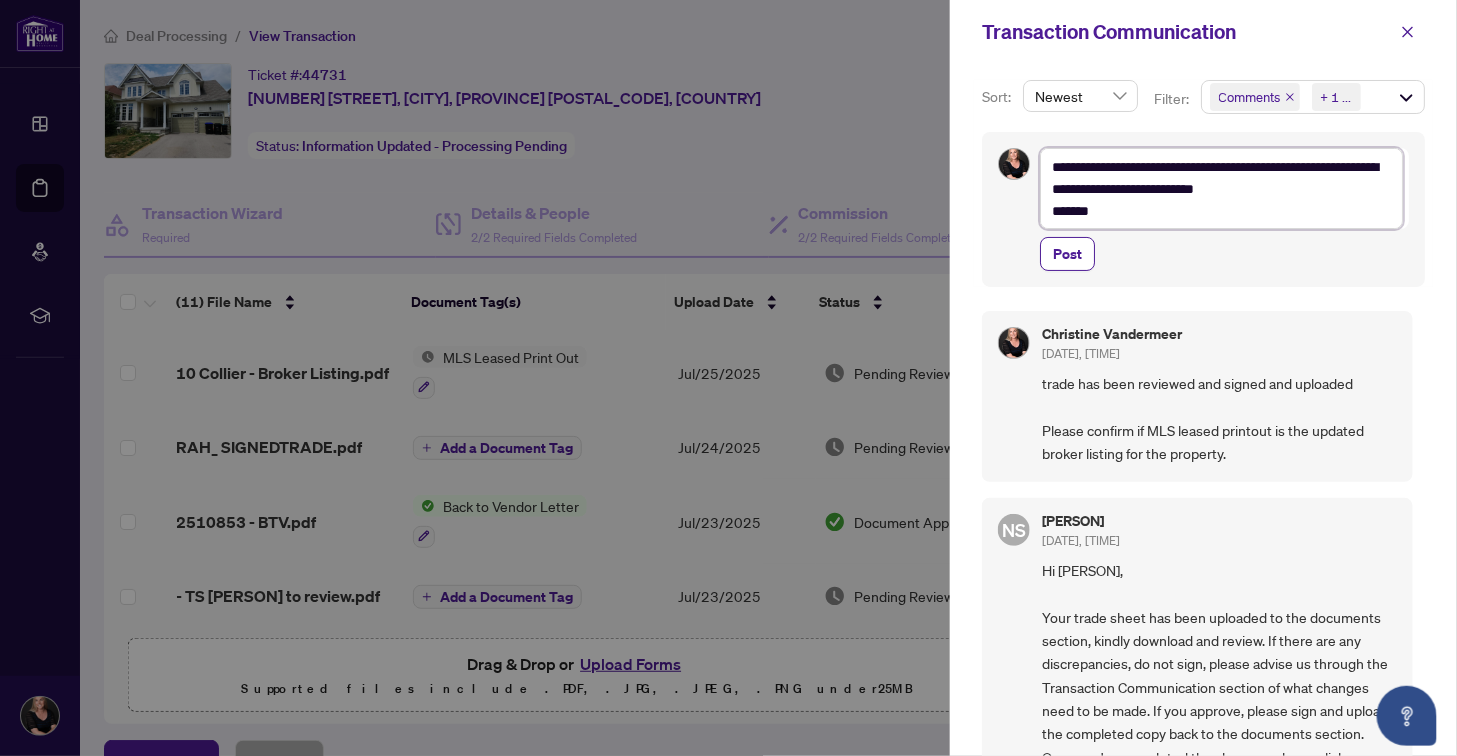 type on "**********" 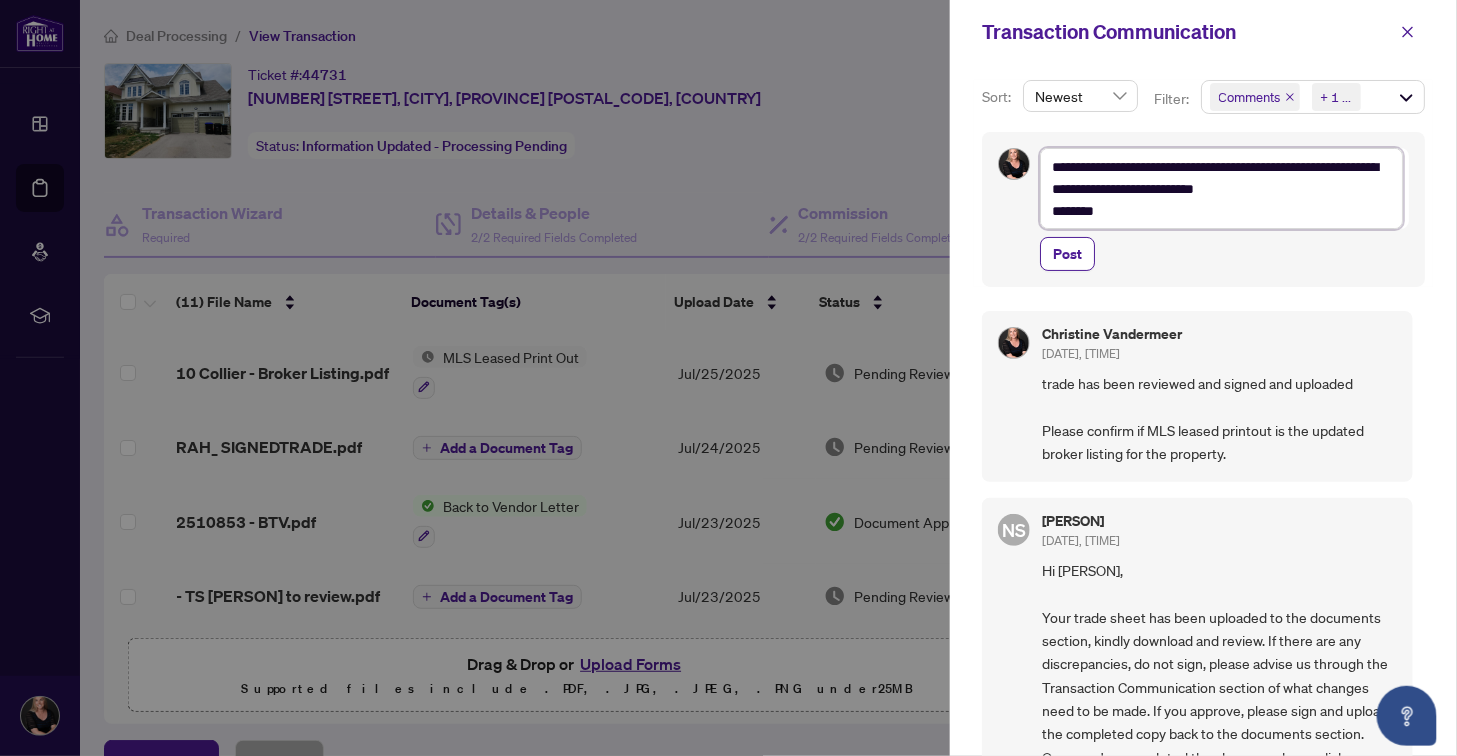 type on "**********" 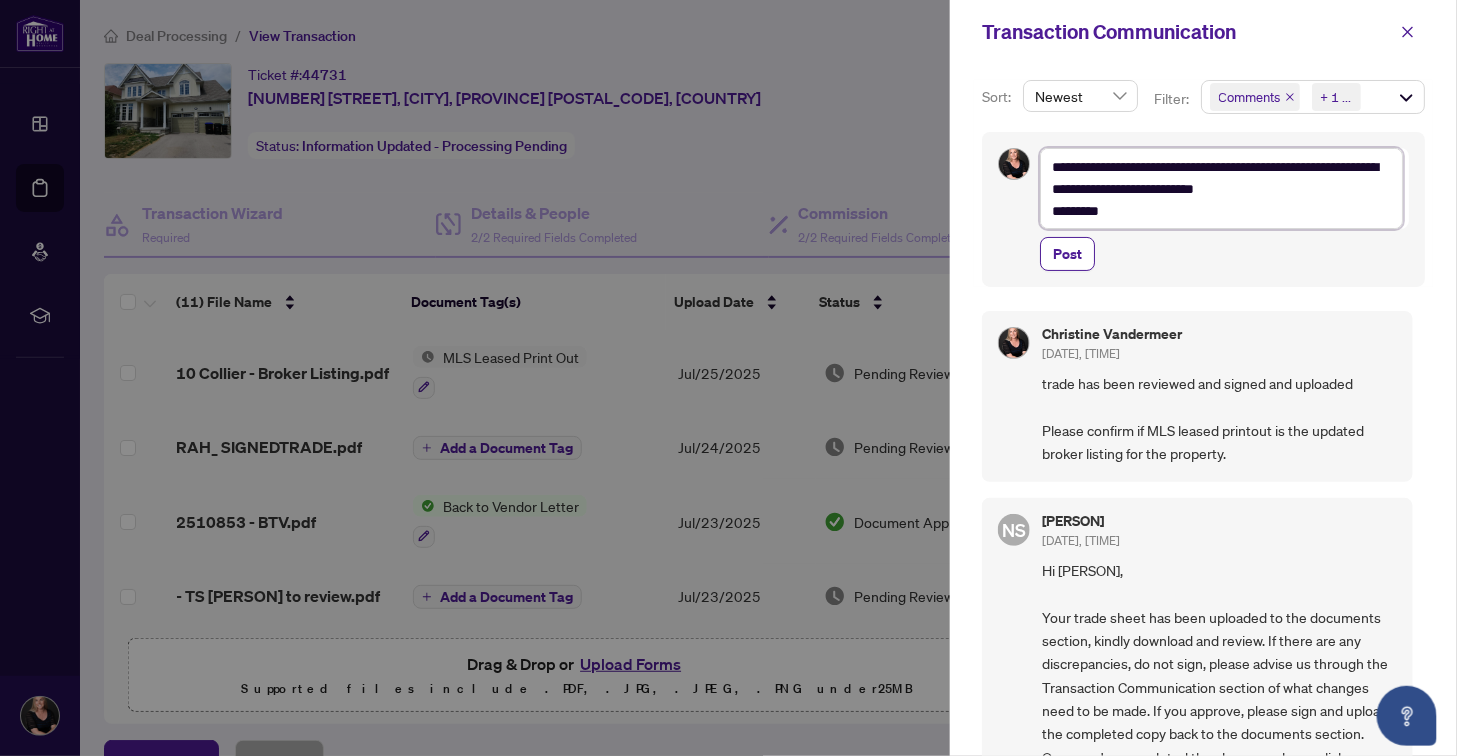 type on "**********" 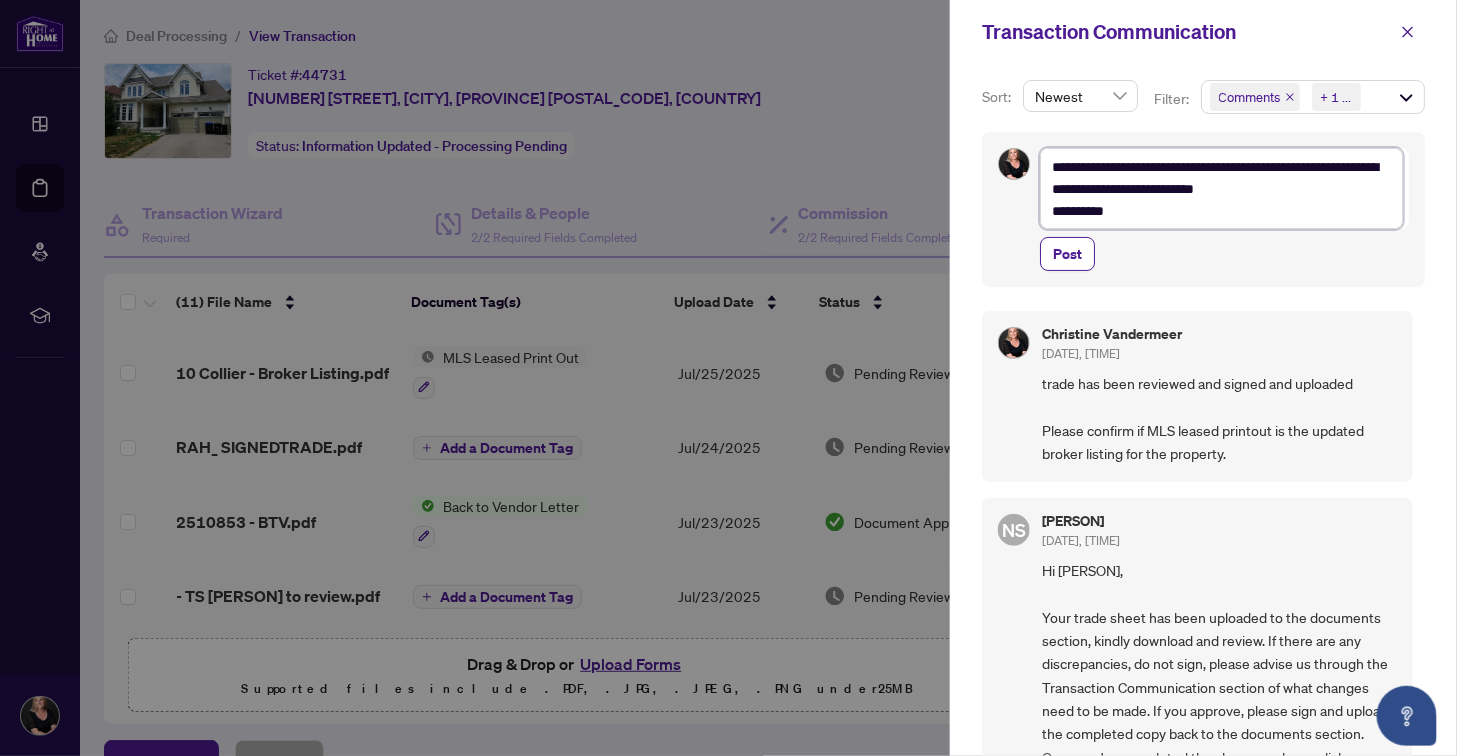 type on "**********" 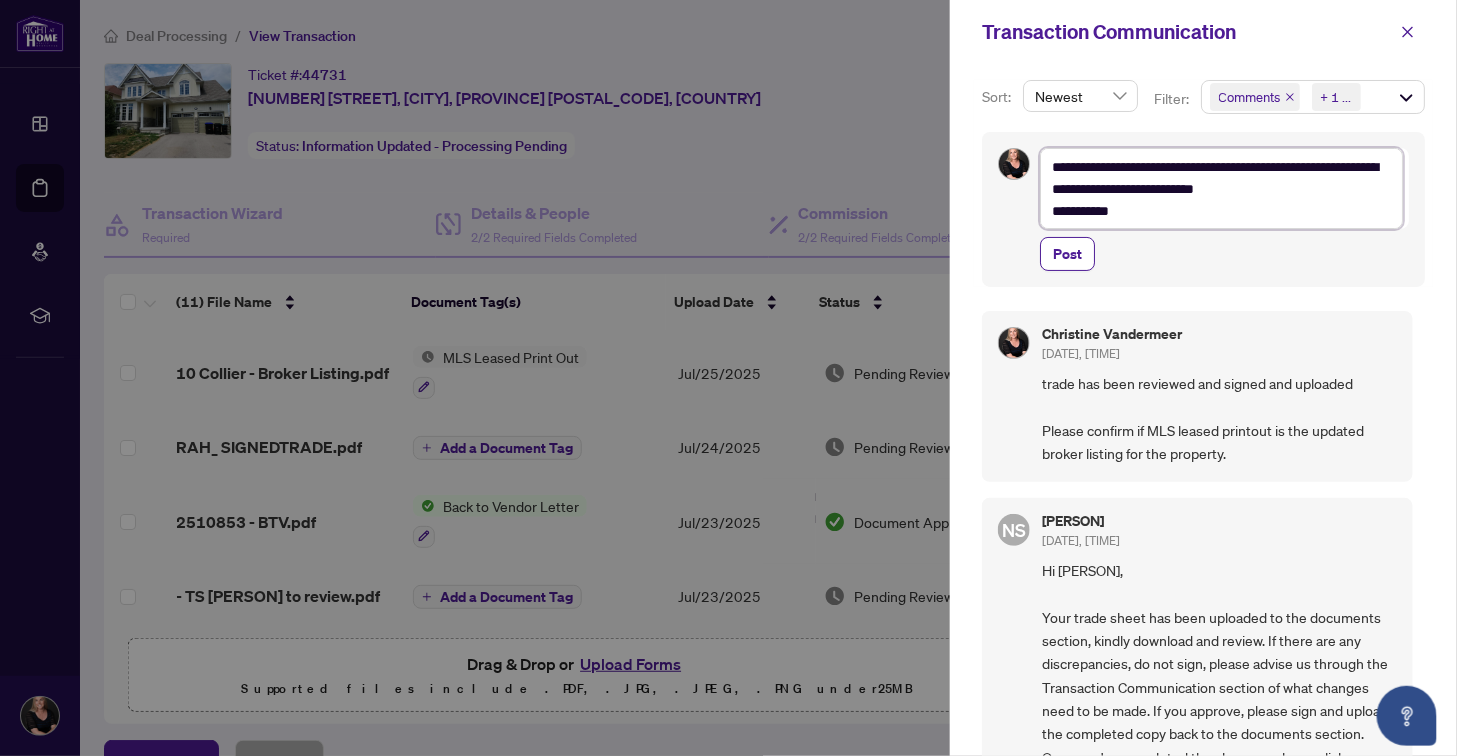 type on "**********" 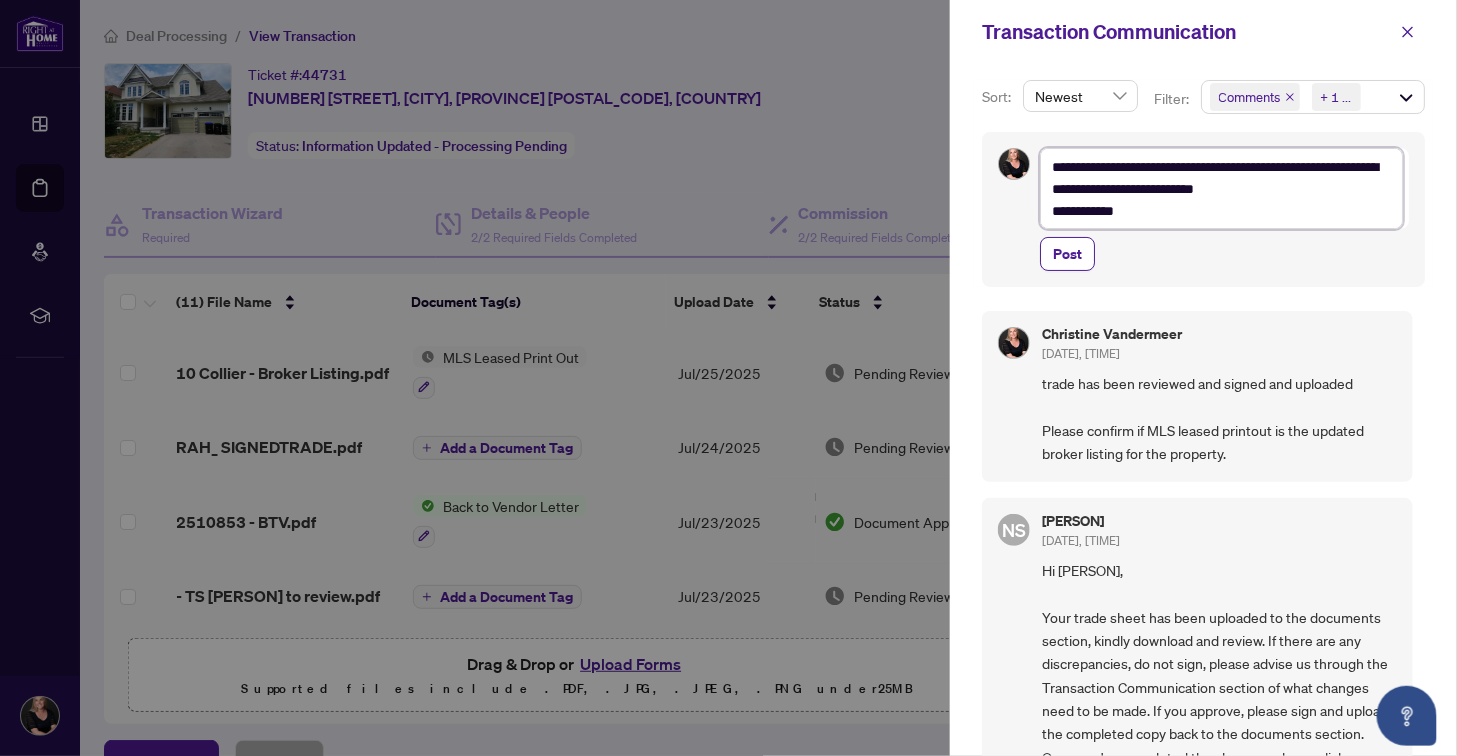 type on "**********" 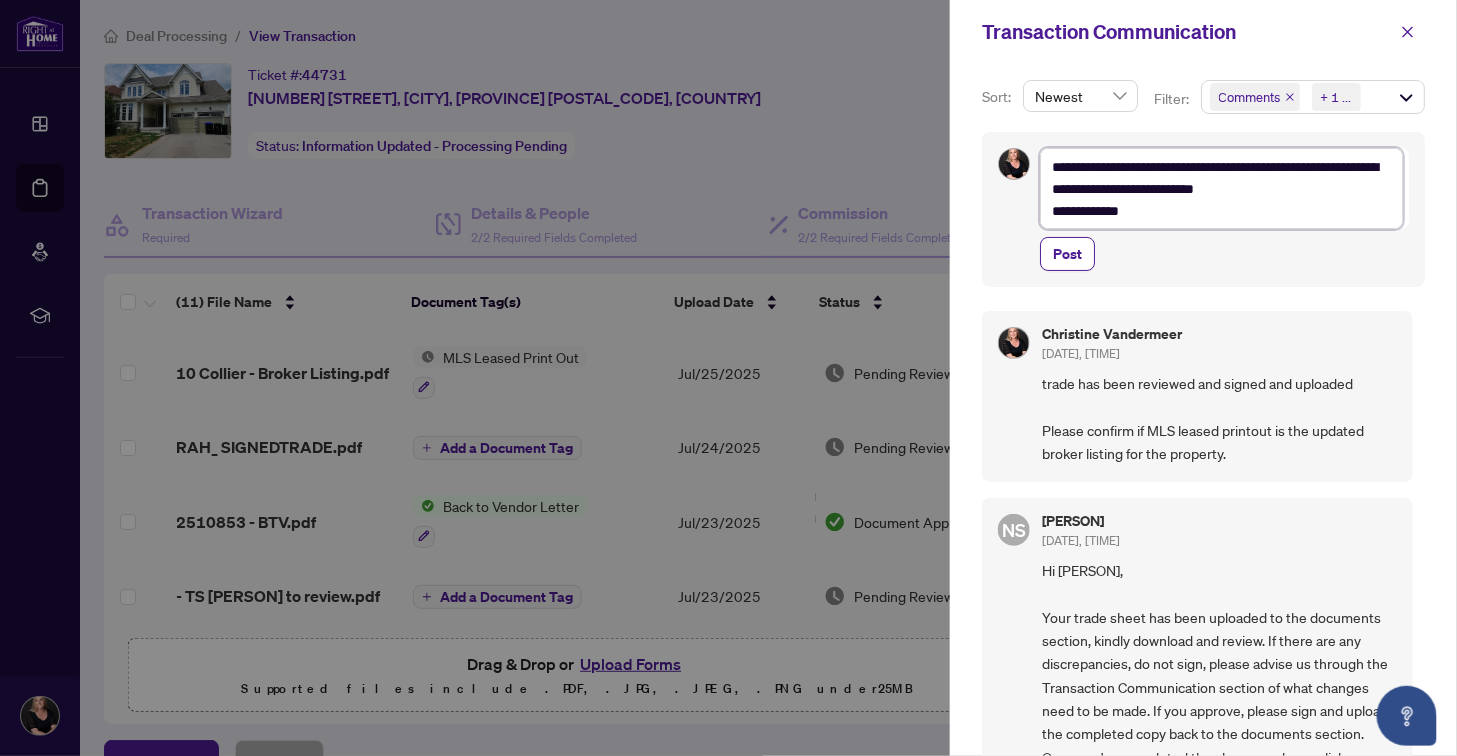 type on "**********" 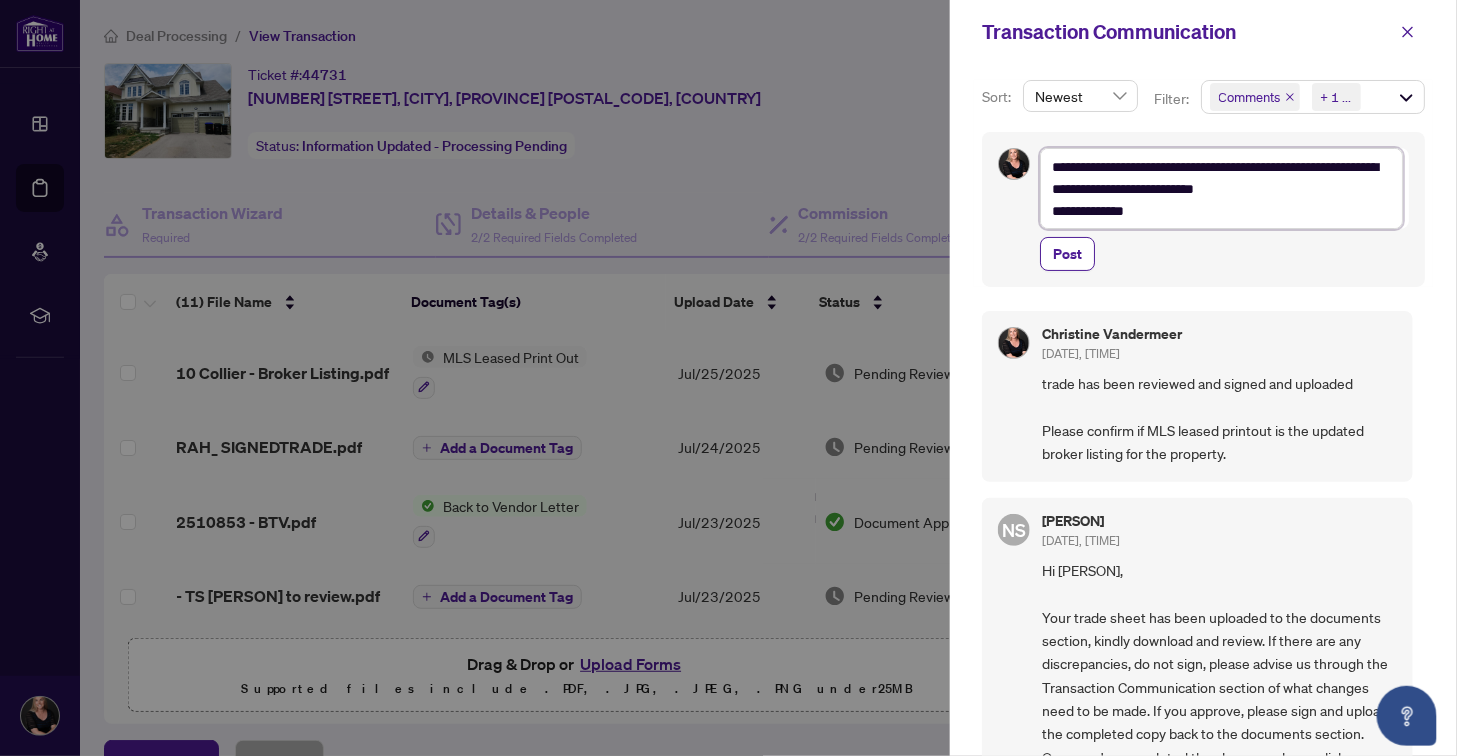 type on "**********" 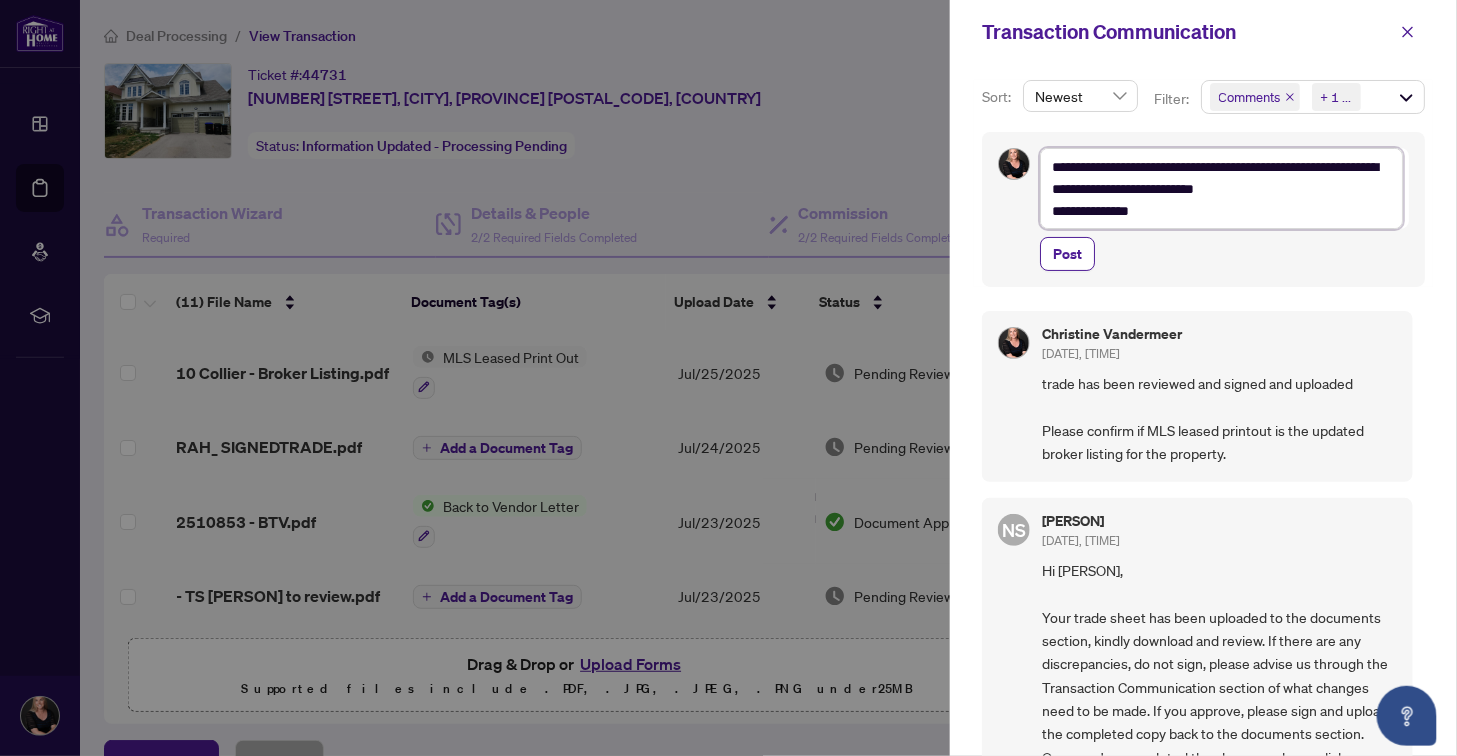 type on "**********" 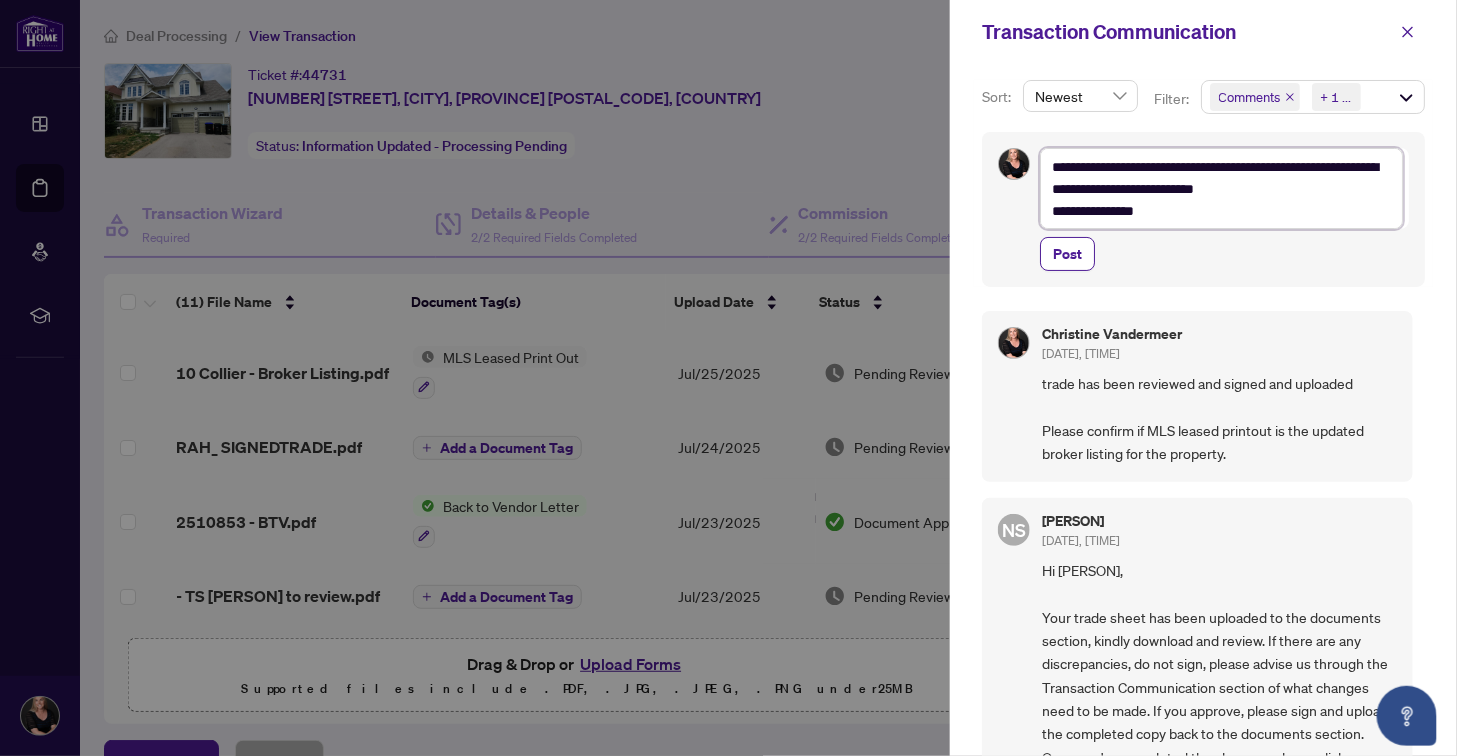 type on "**********" 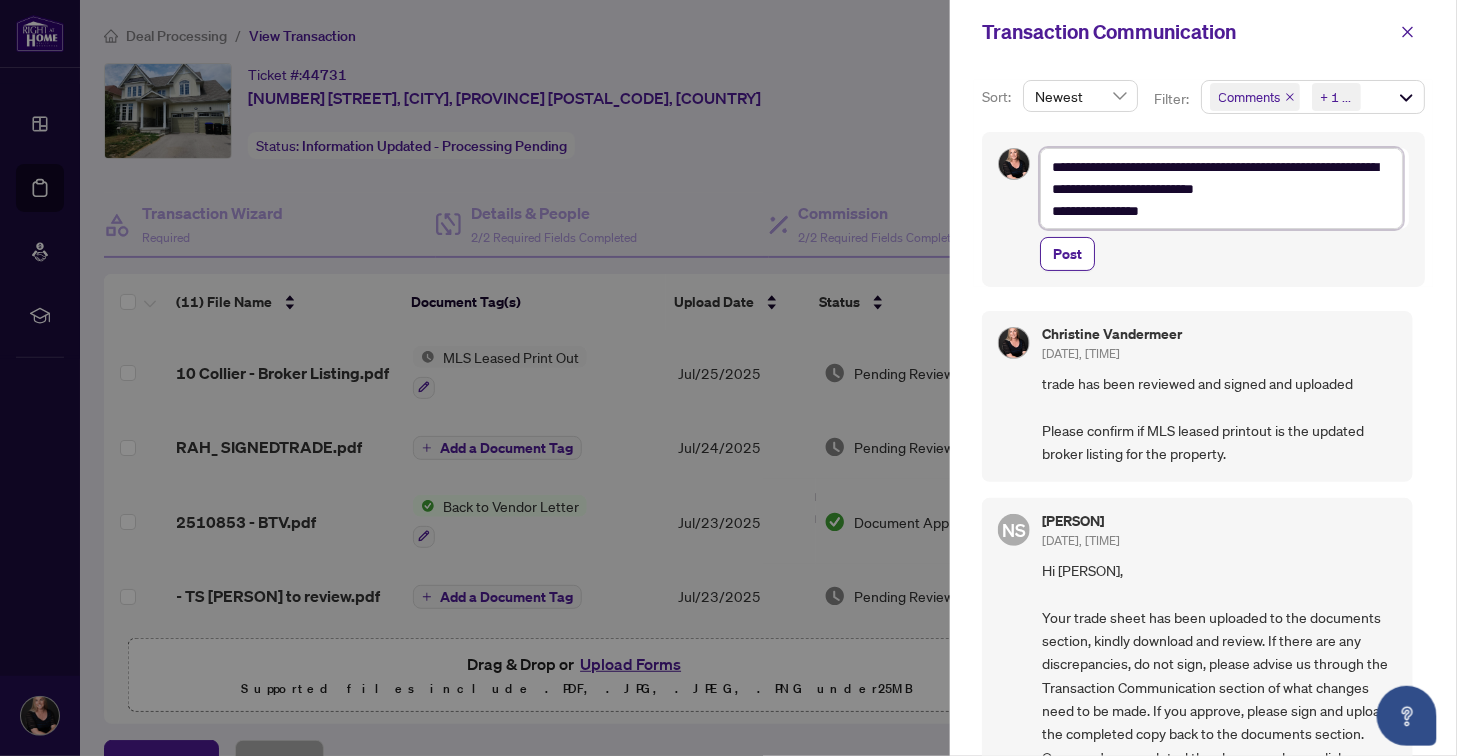 type on "**********" 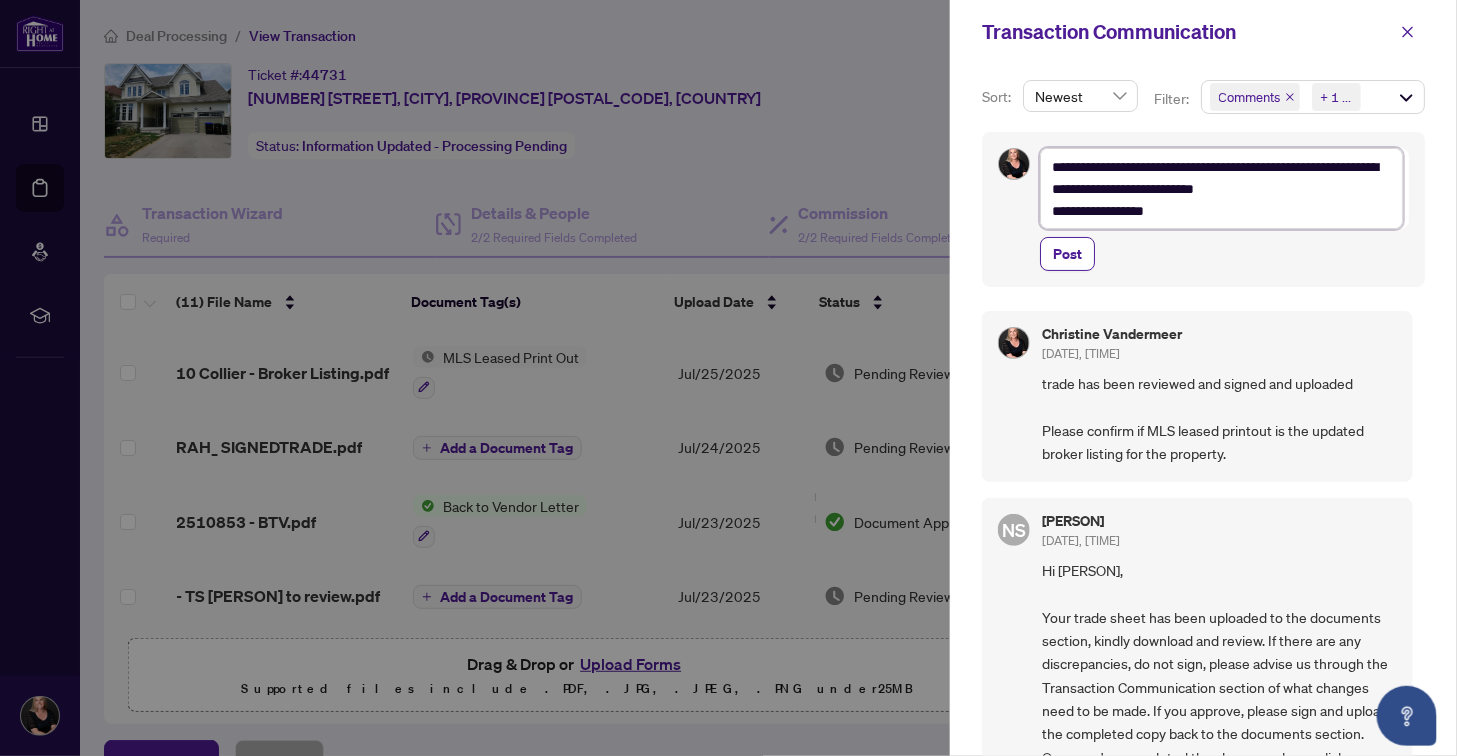 type on "**********" 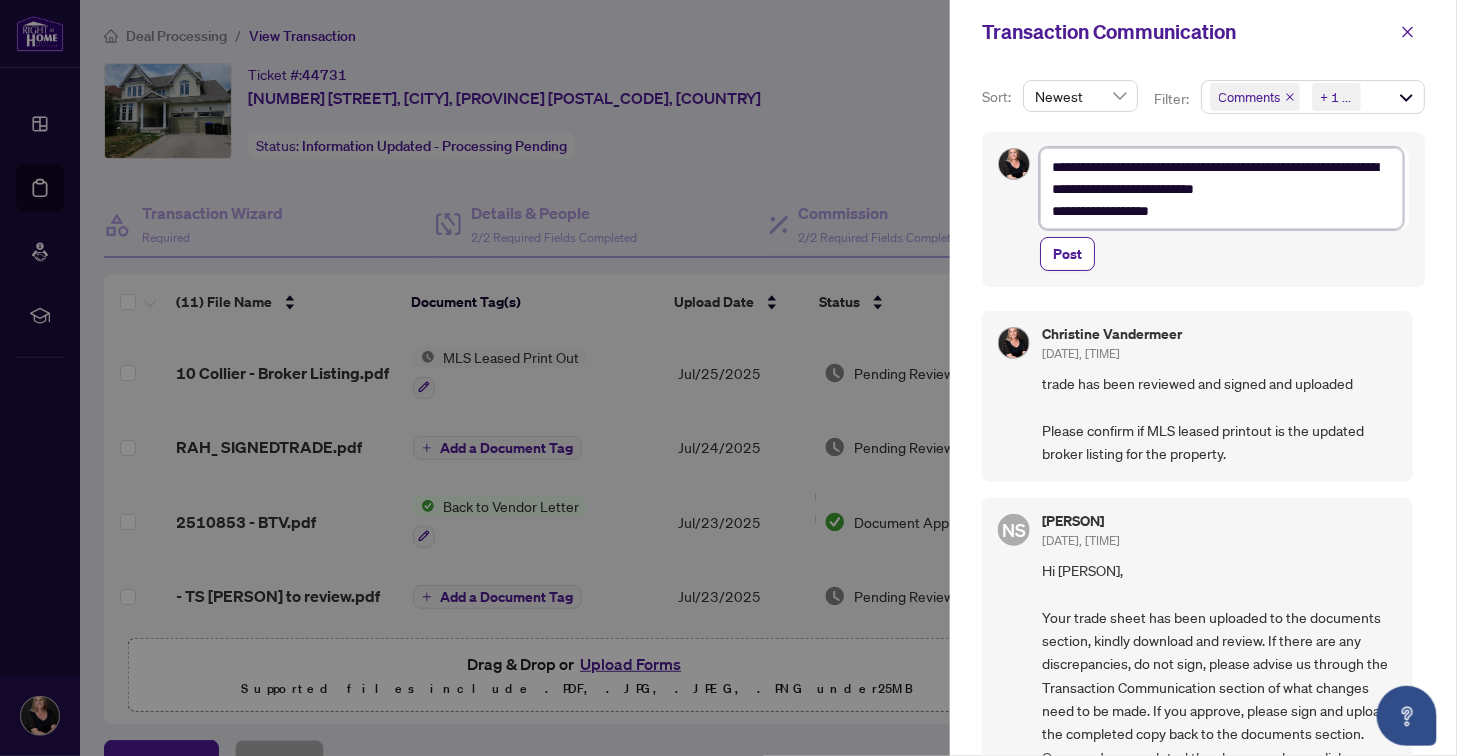 type on "**********" 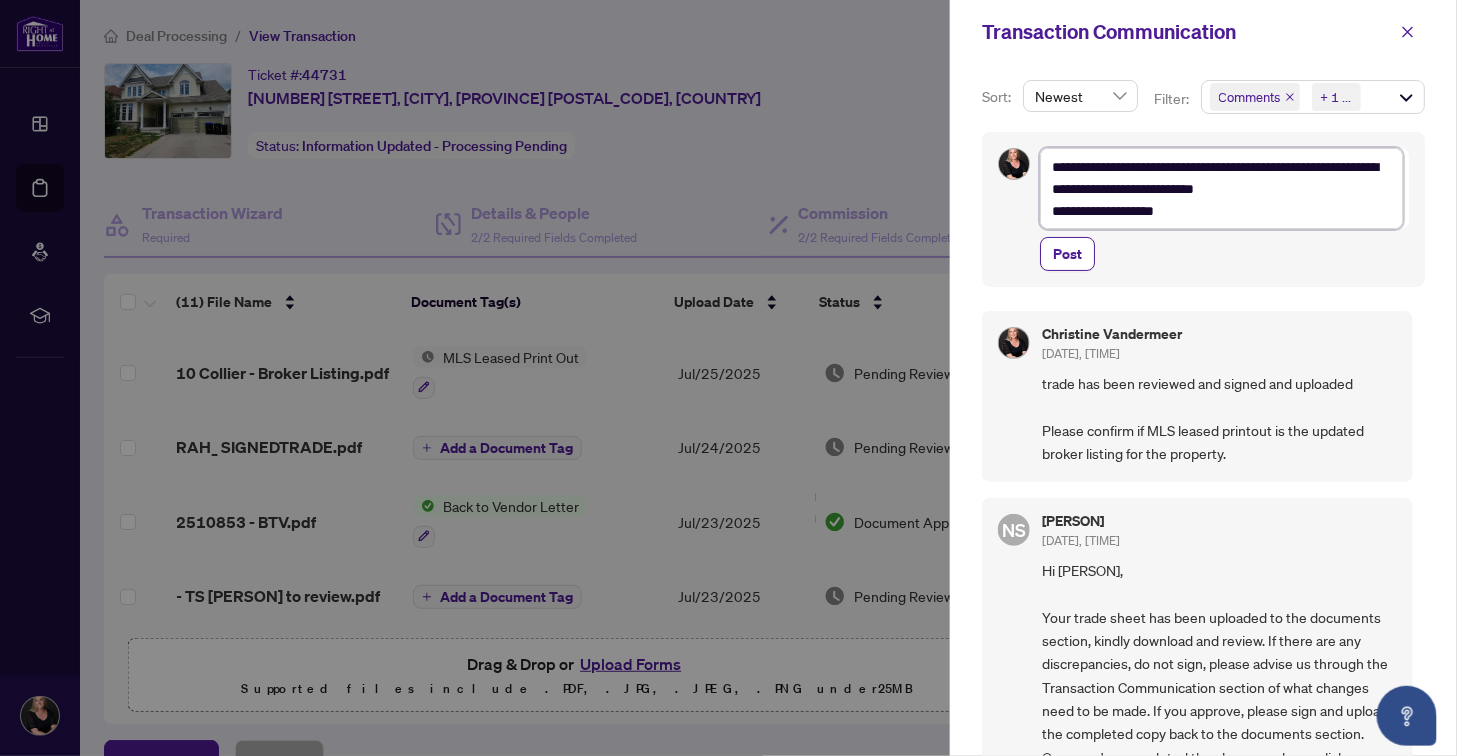 type on "**********" 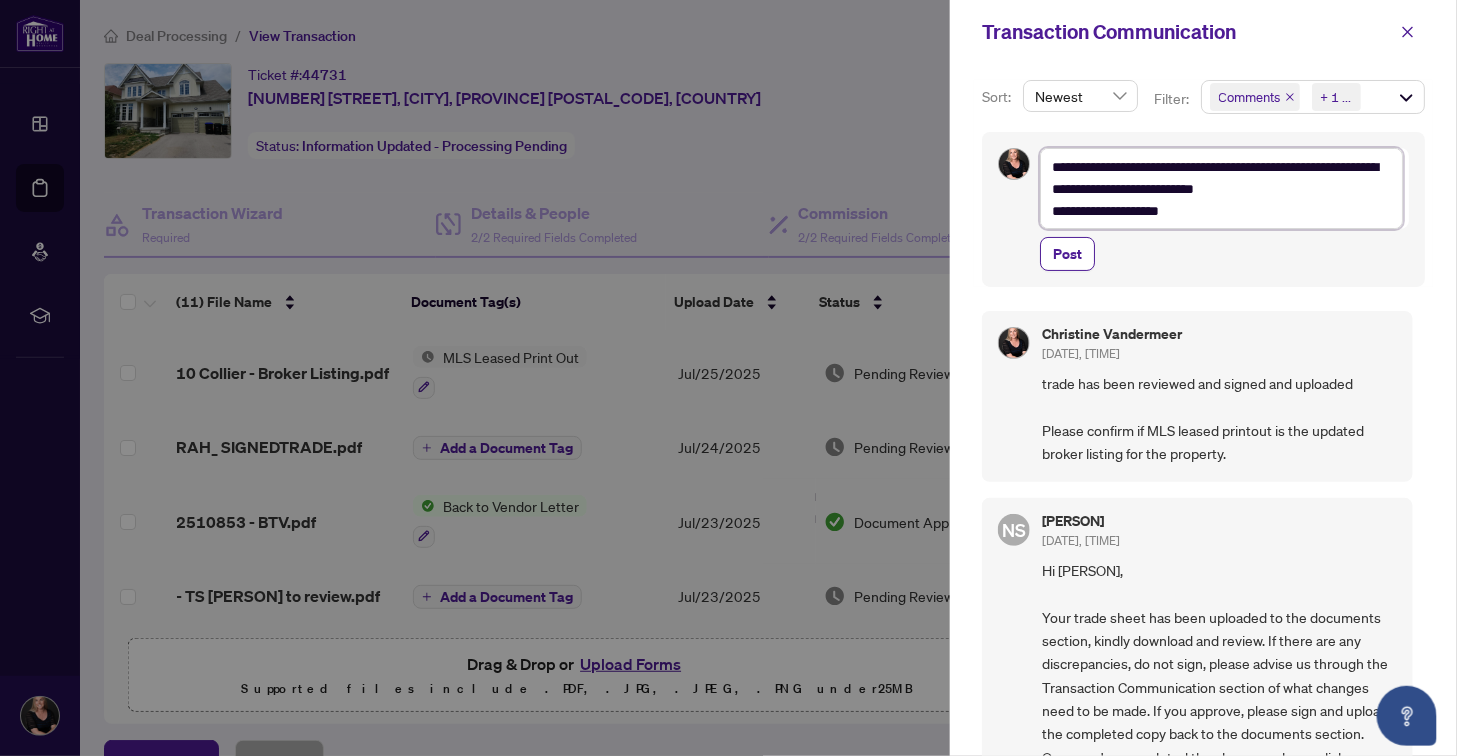type on "**********" 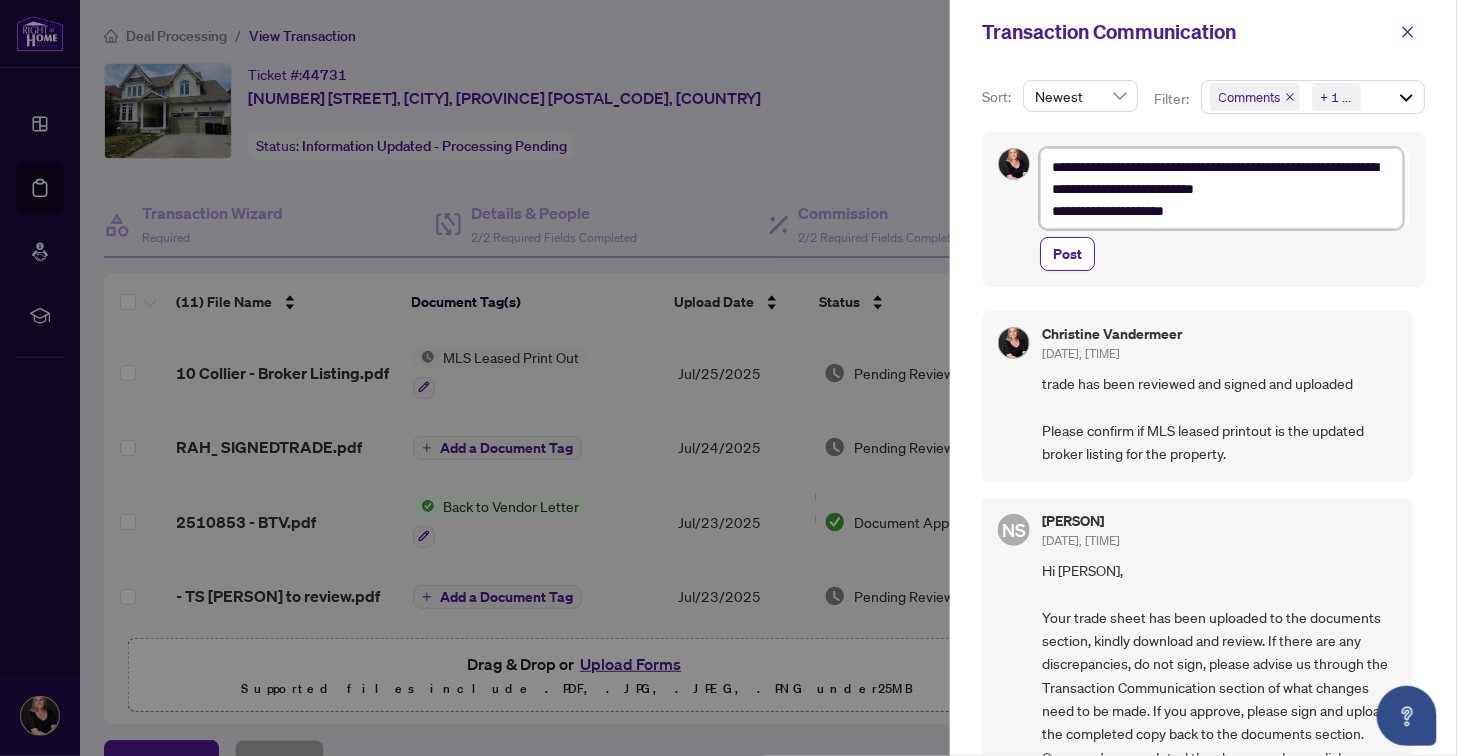 type on "**********" 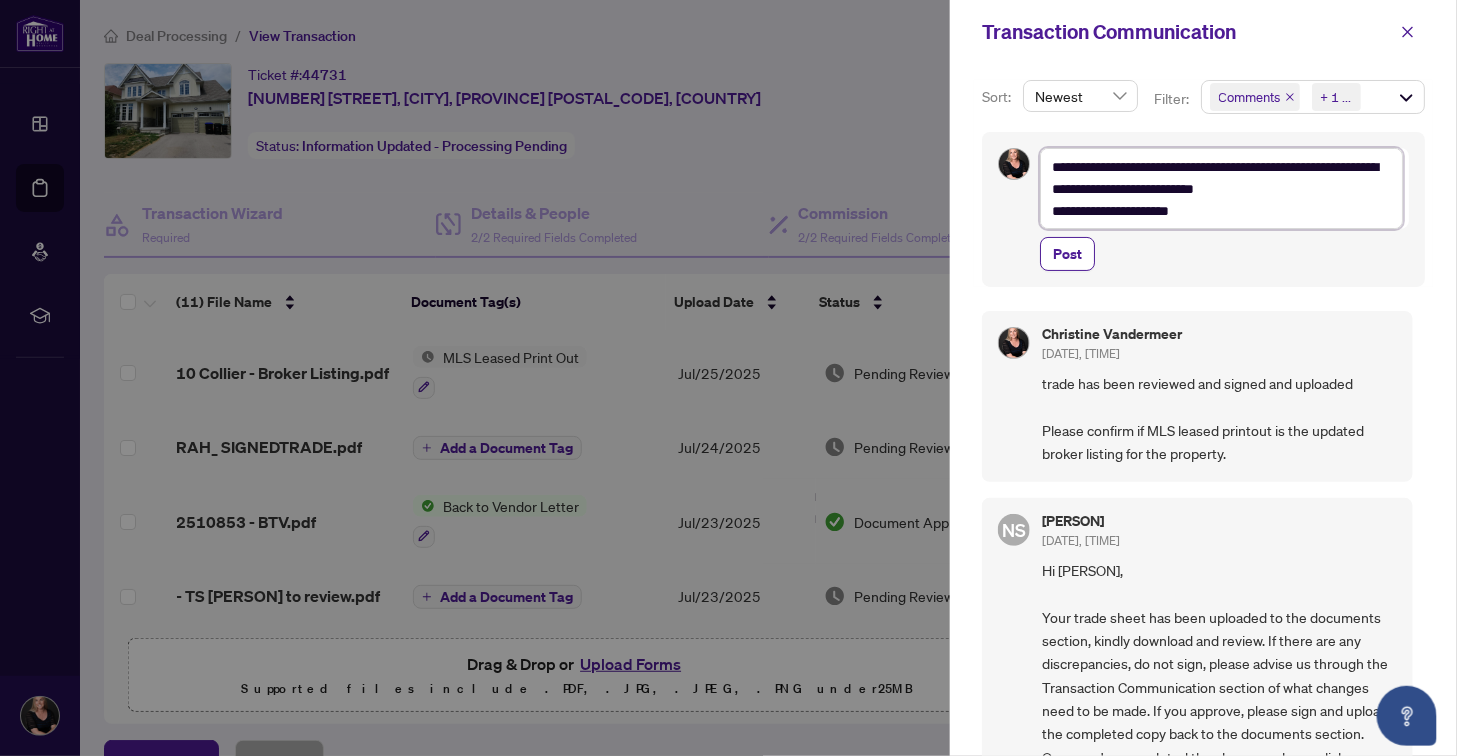 type on "**********" 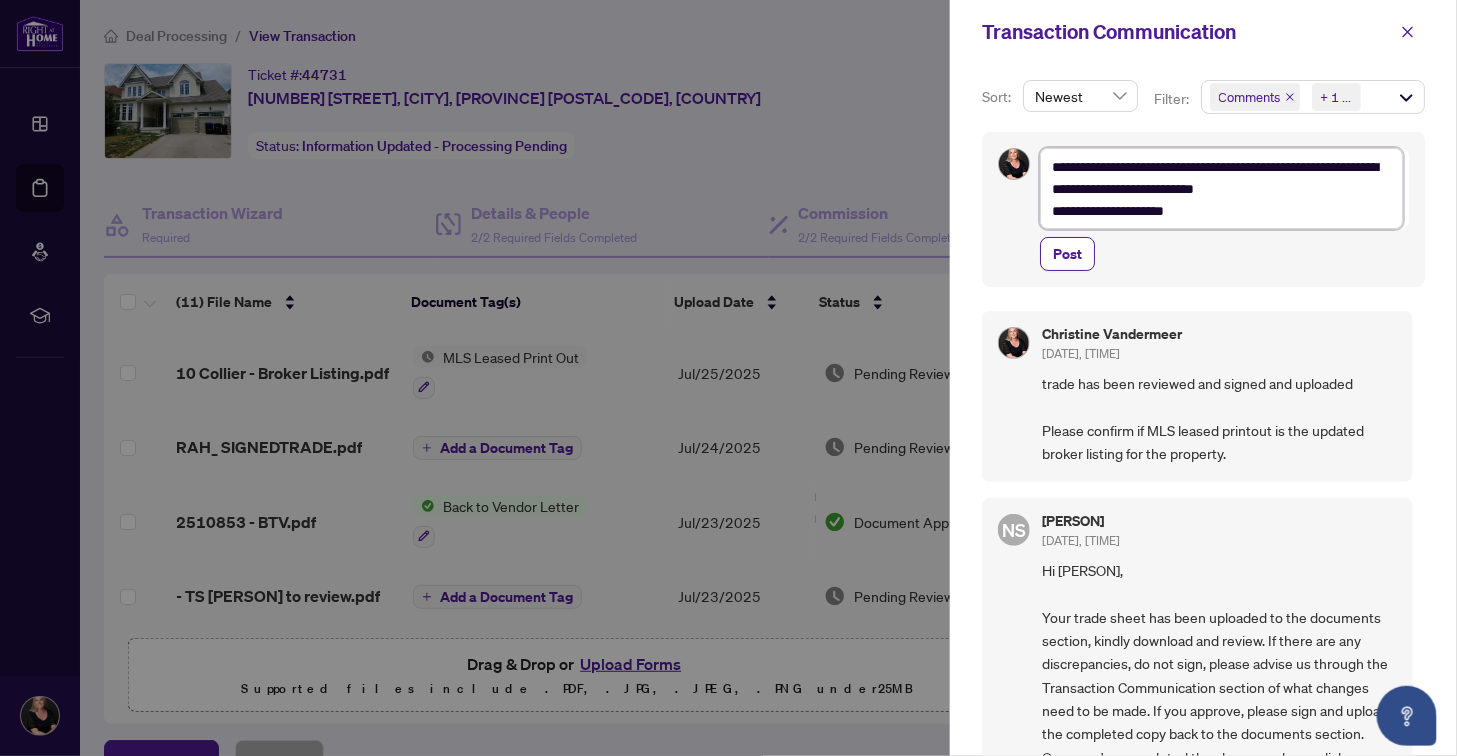 type on "**********" 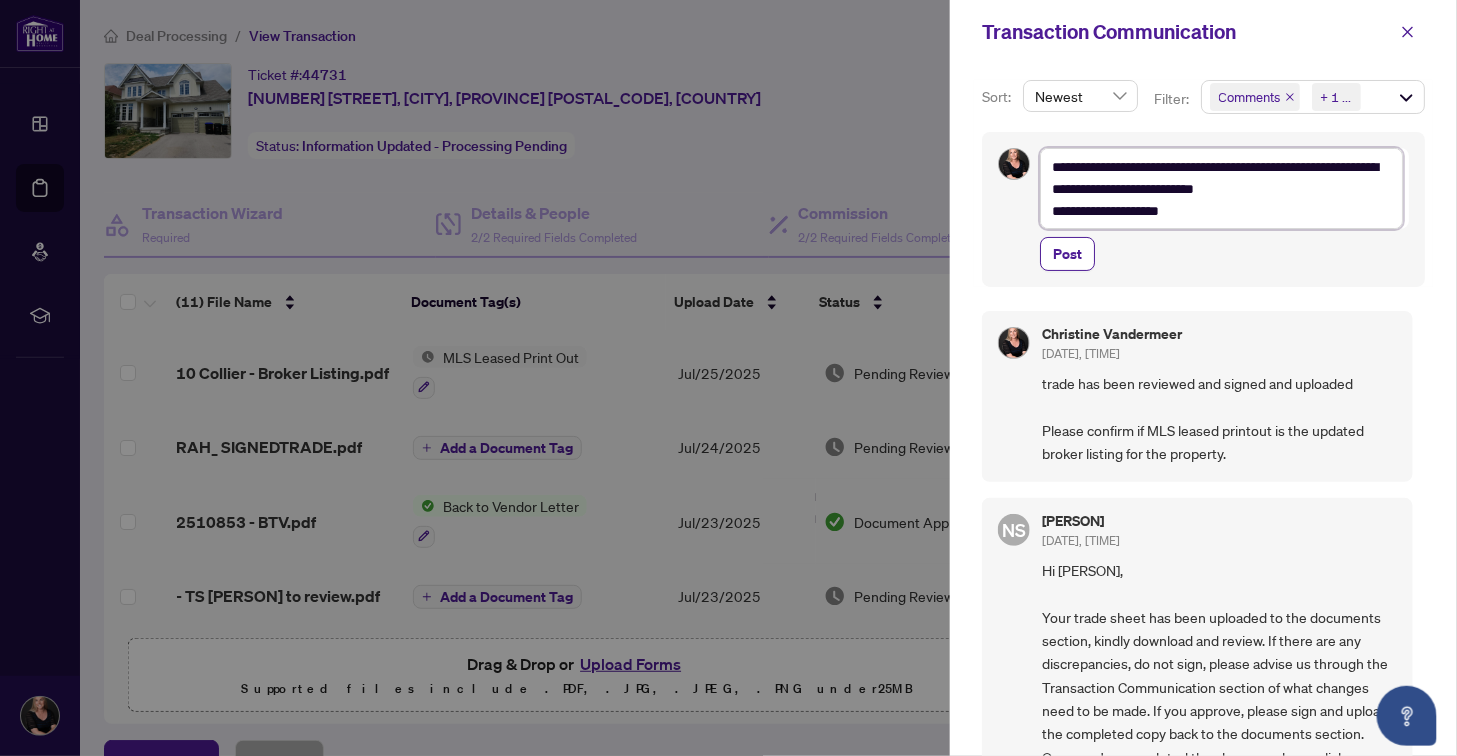 type on "**********" 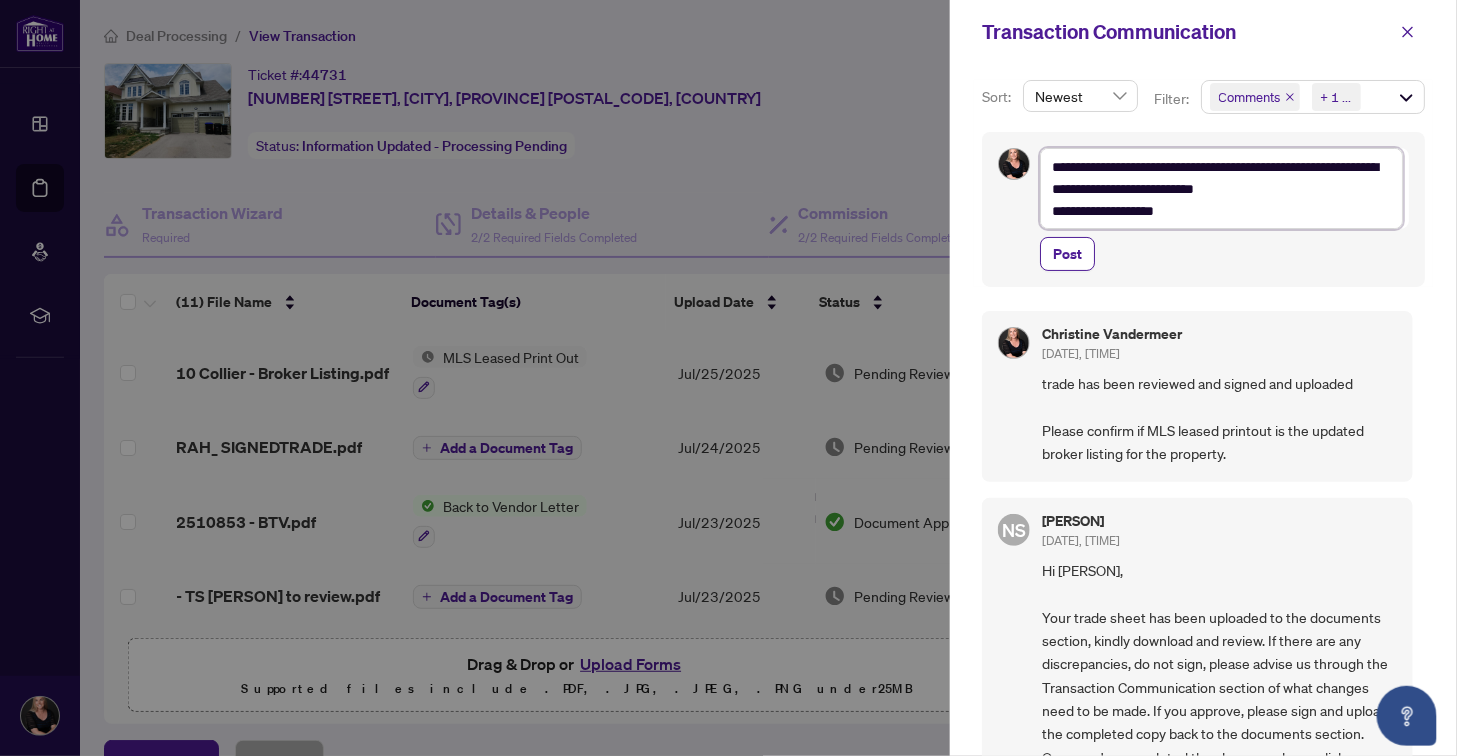 type on "**********" 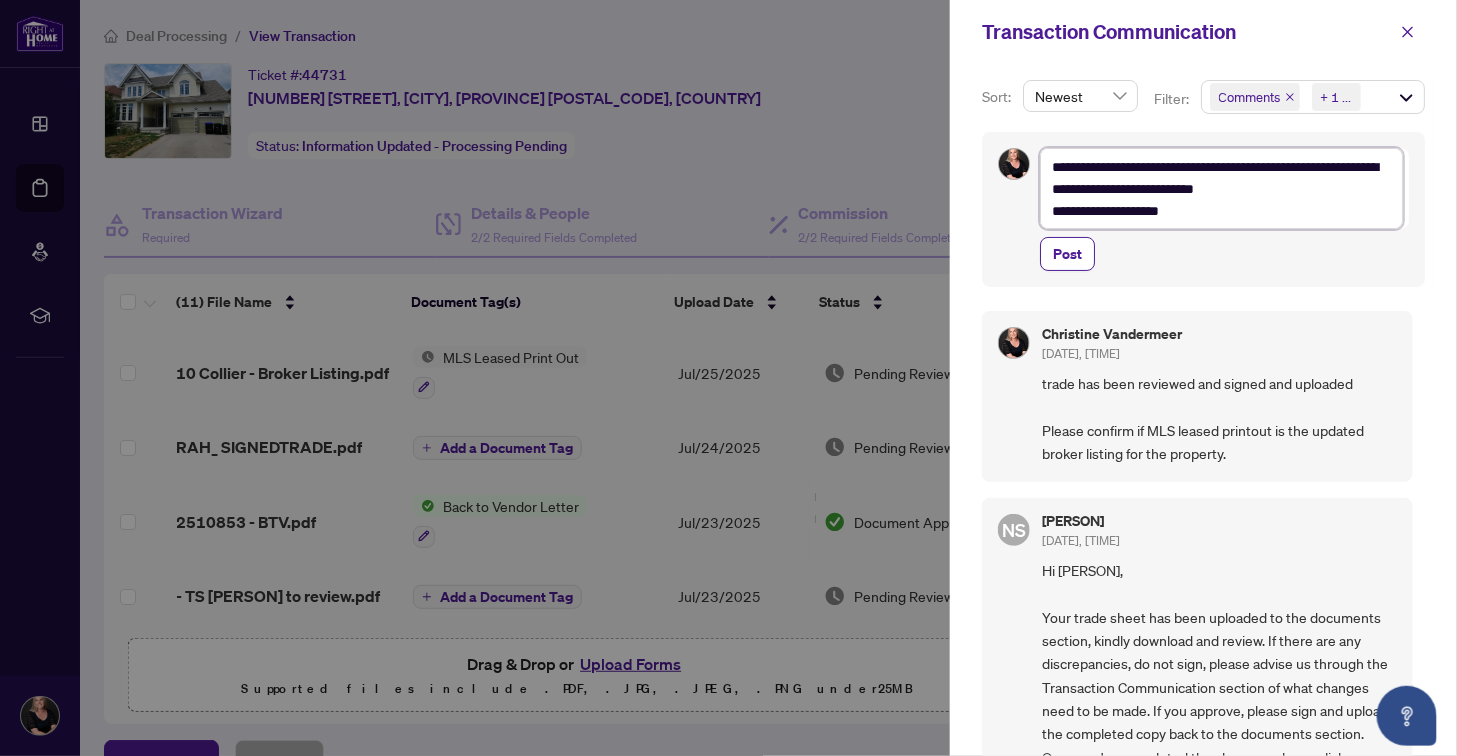 type on "**********" 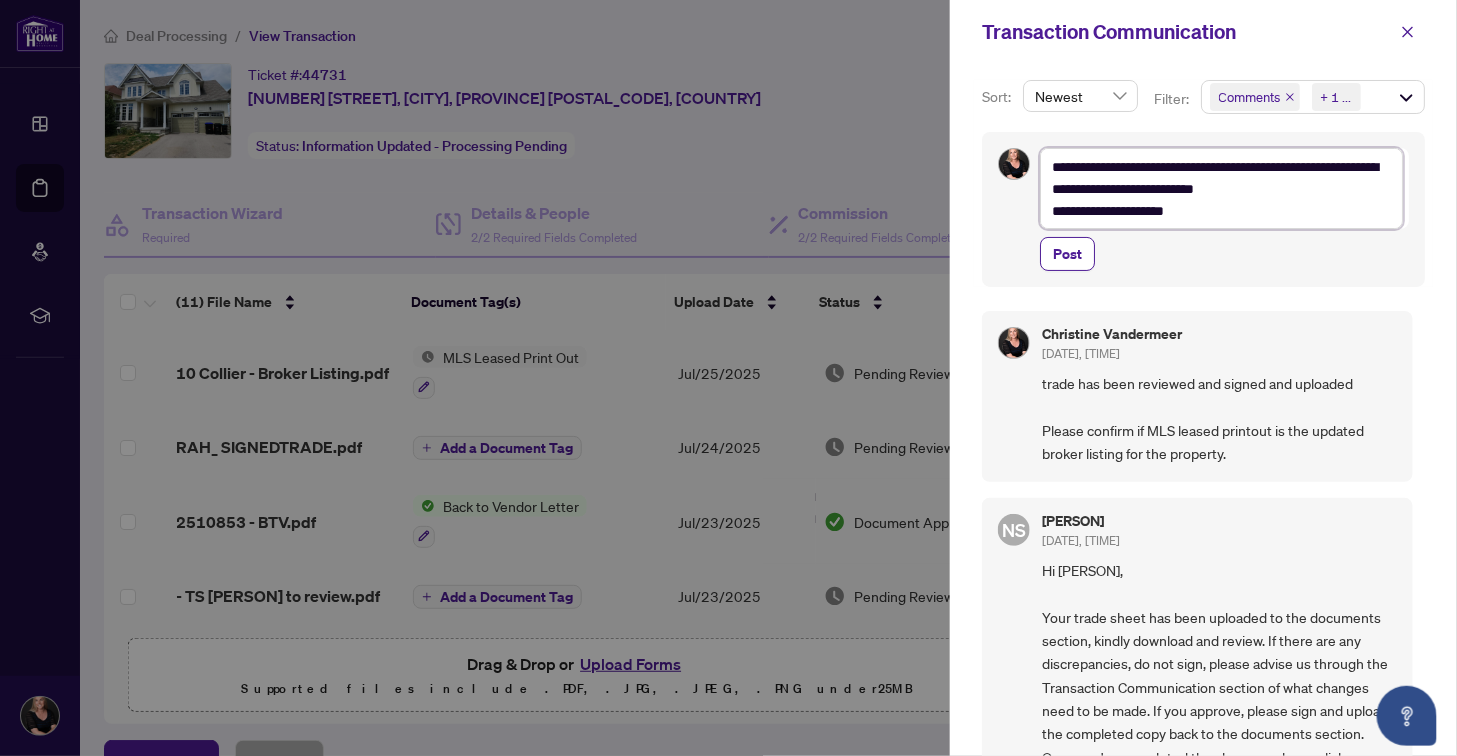 type on "**********" 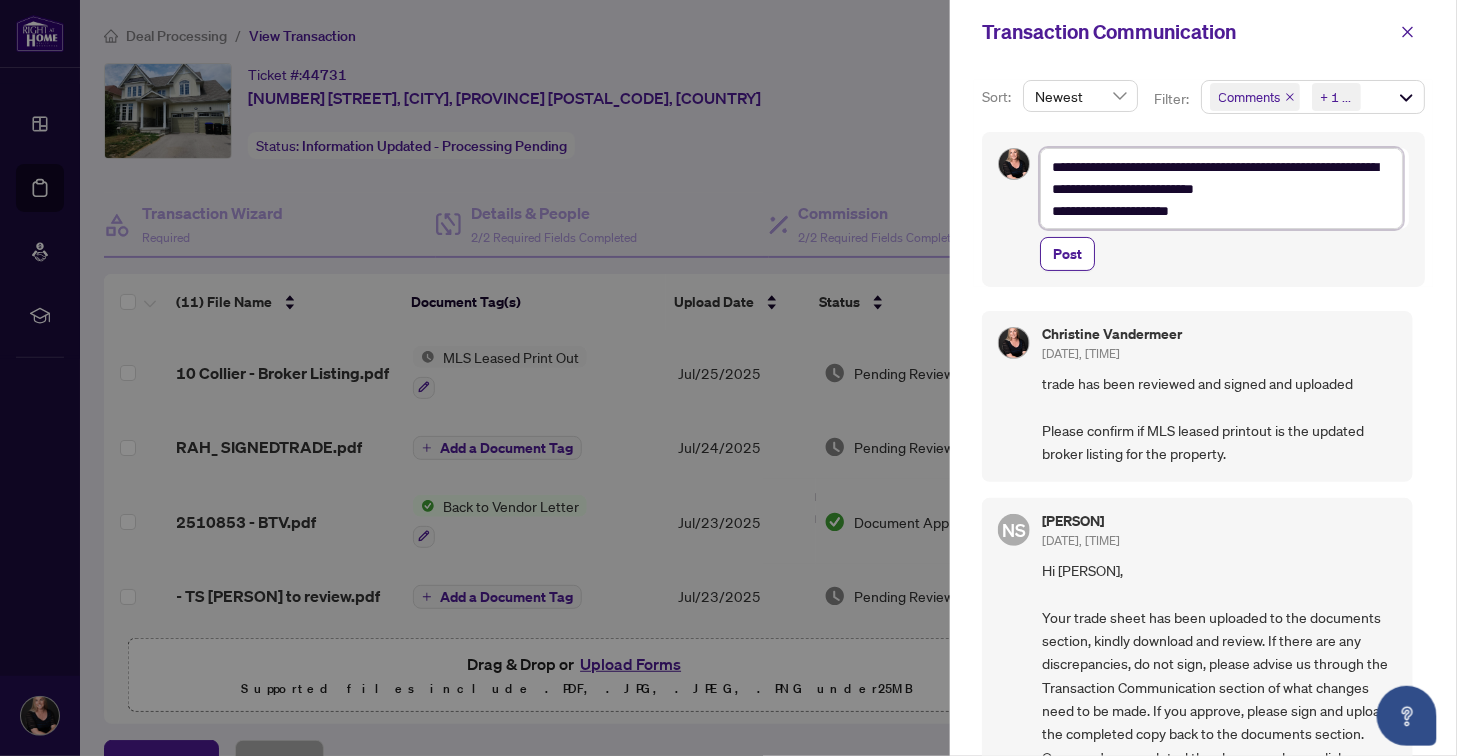 type on "**********" 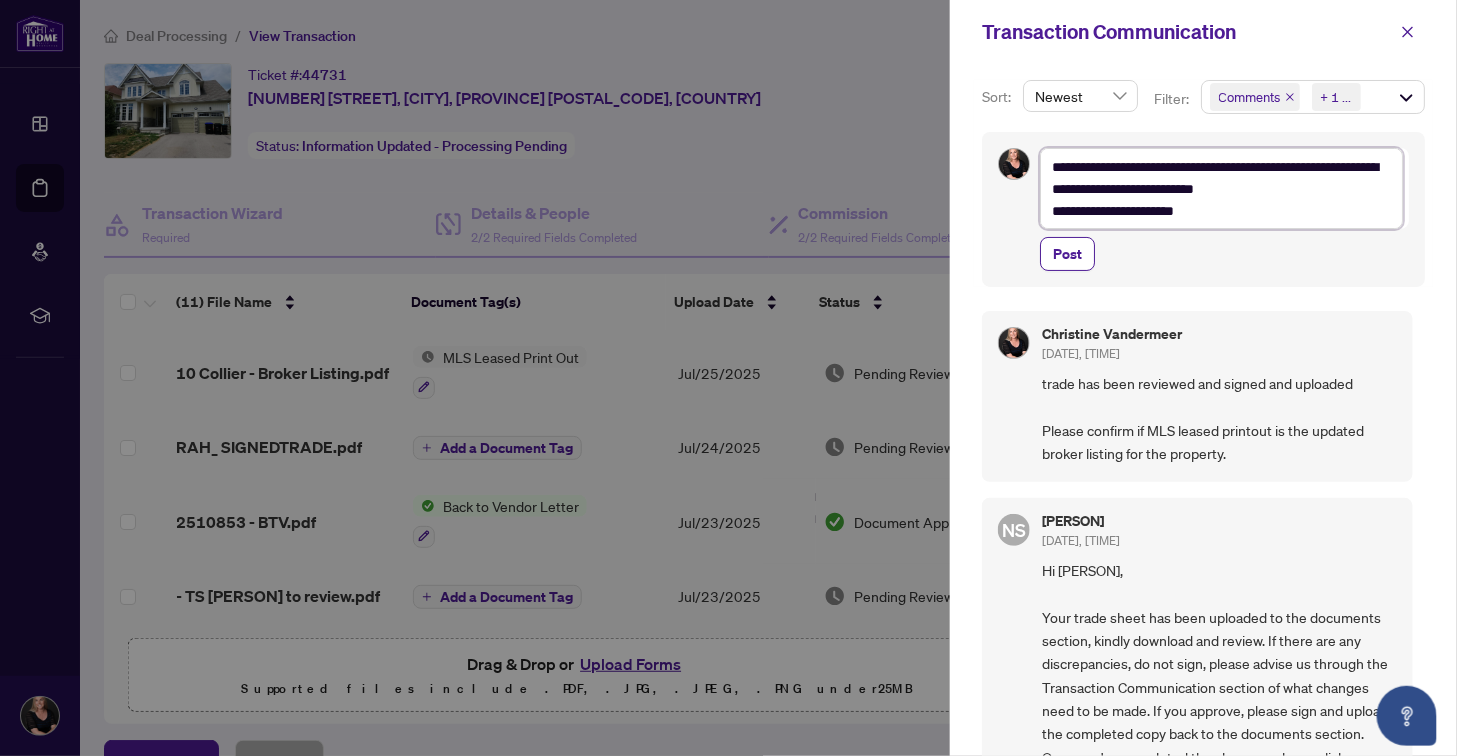 type on "**********" 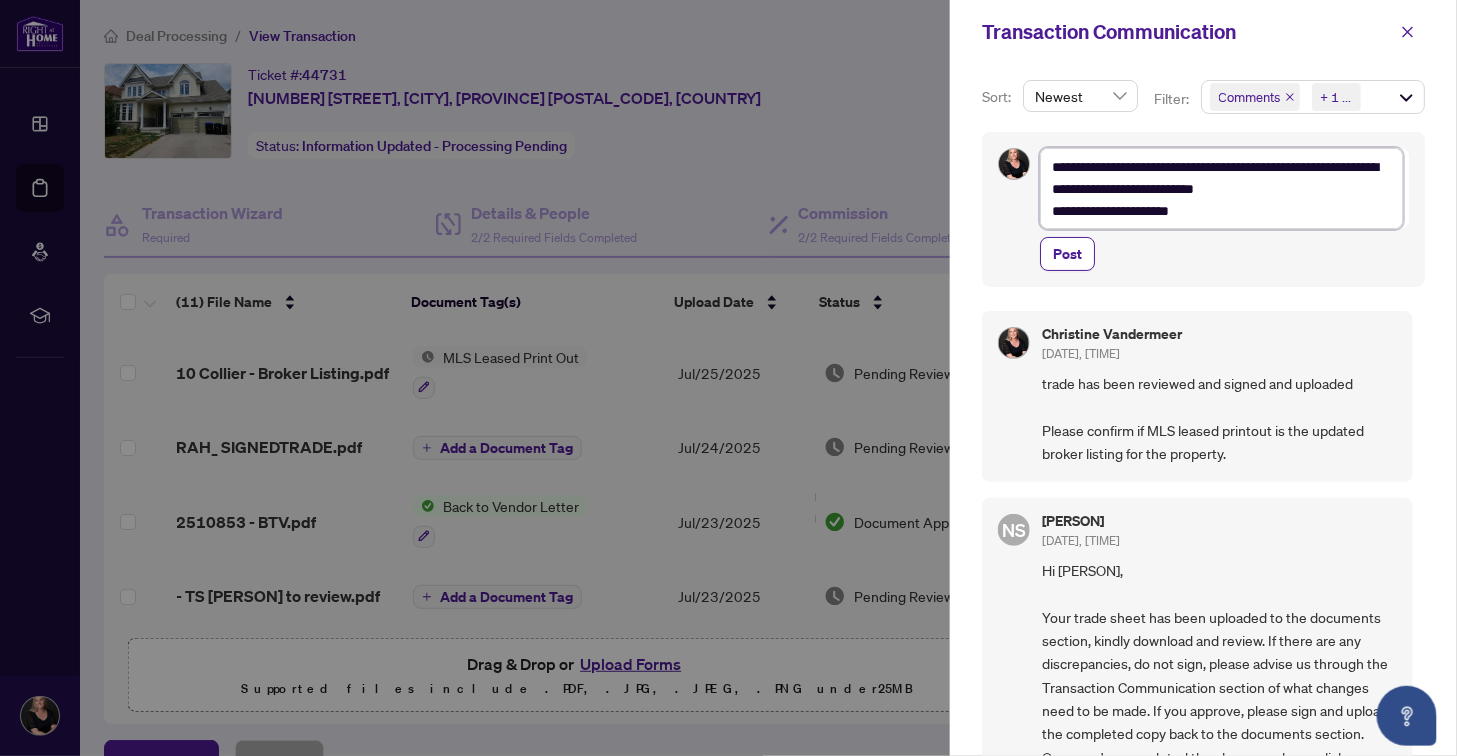 type on "**********" 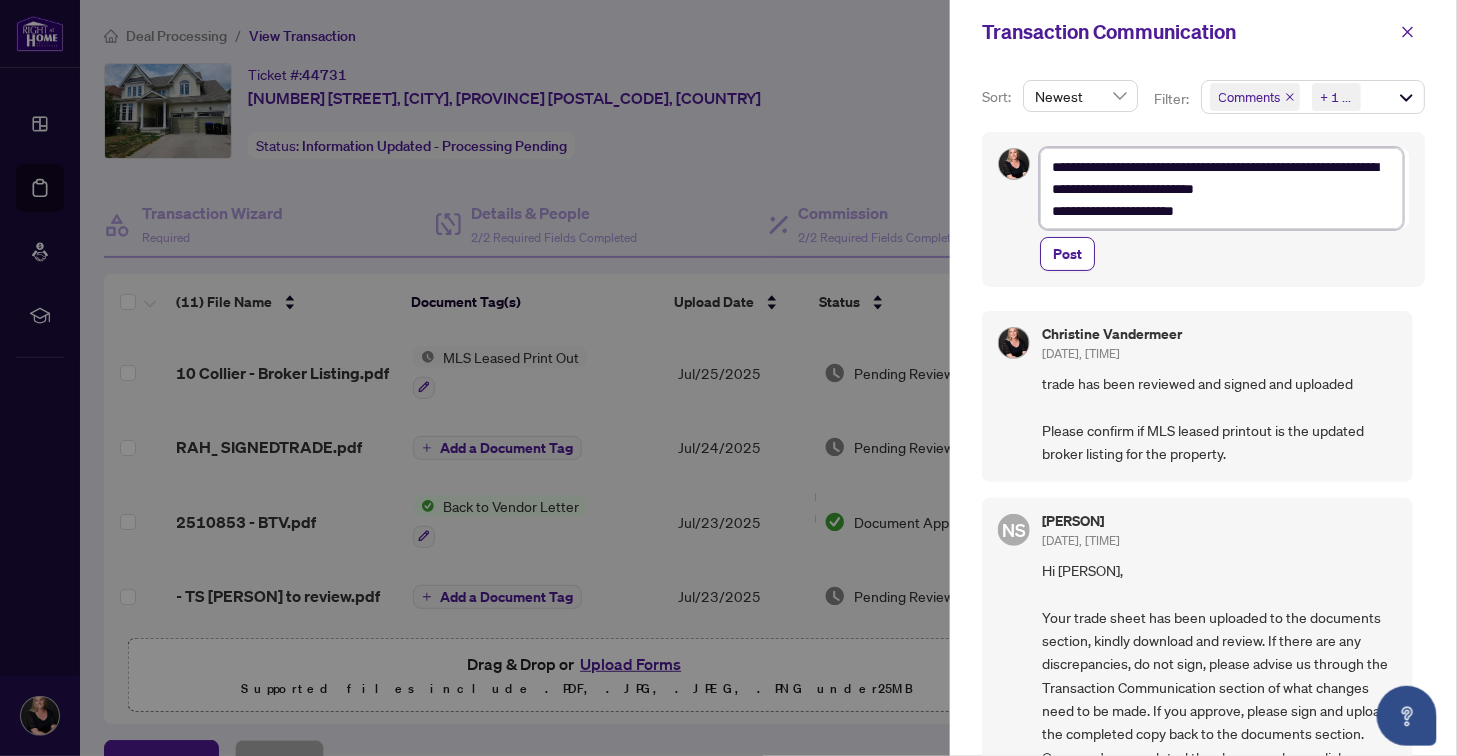 type on "**********" 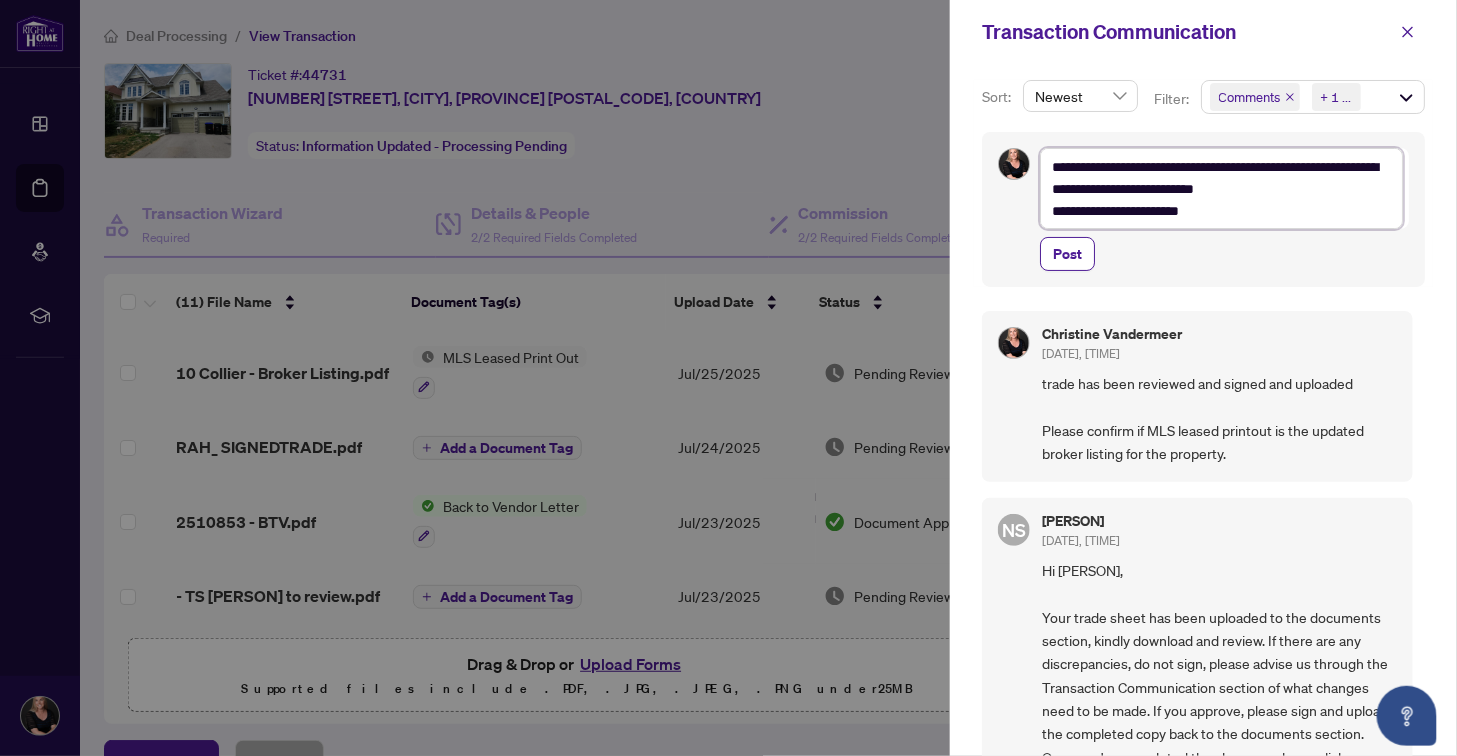 type on "**********" 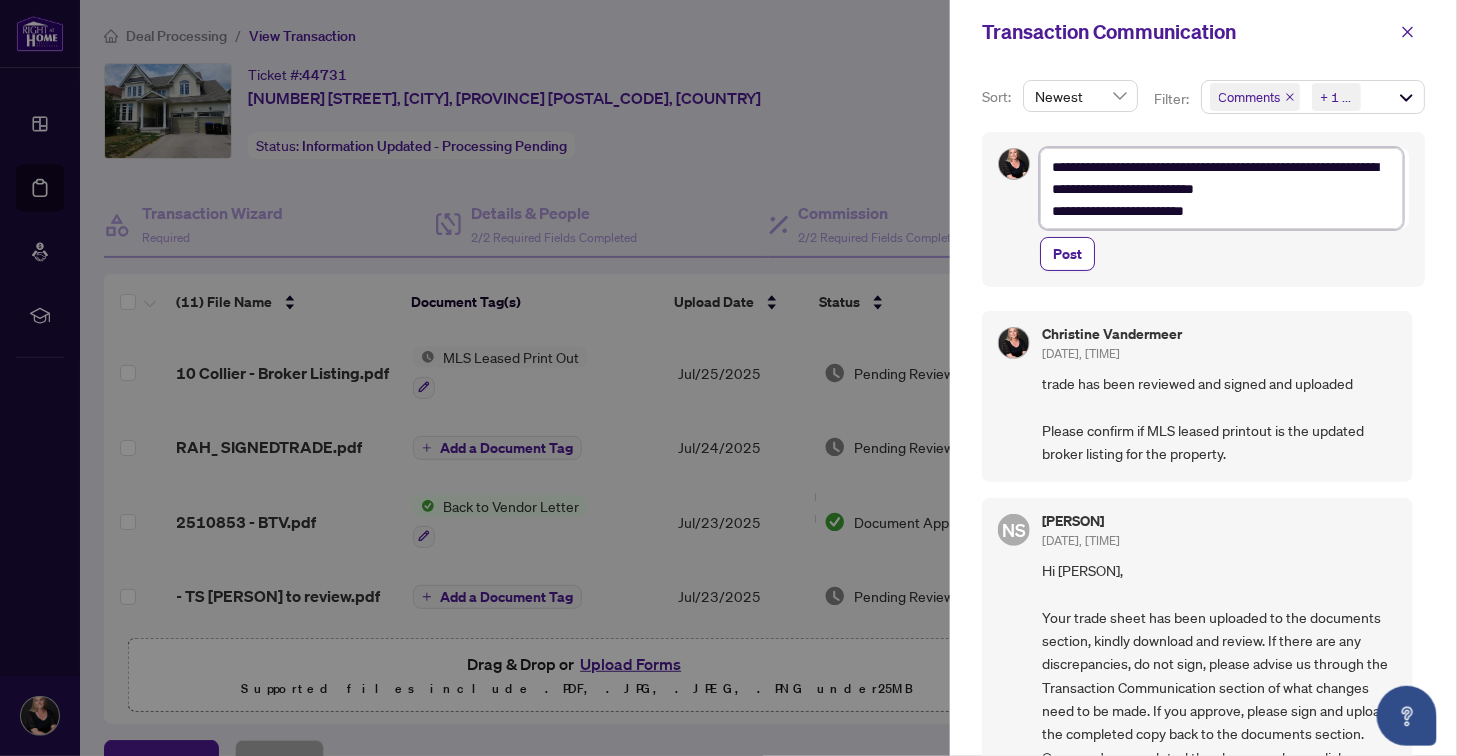 type on "**********" 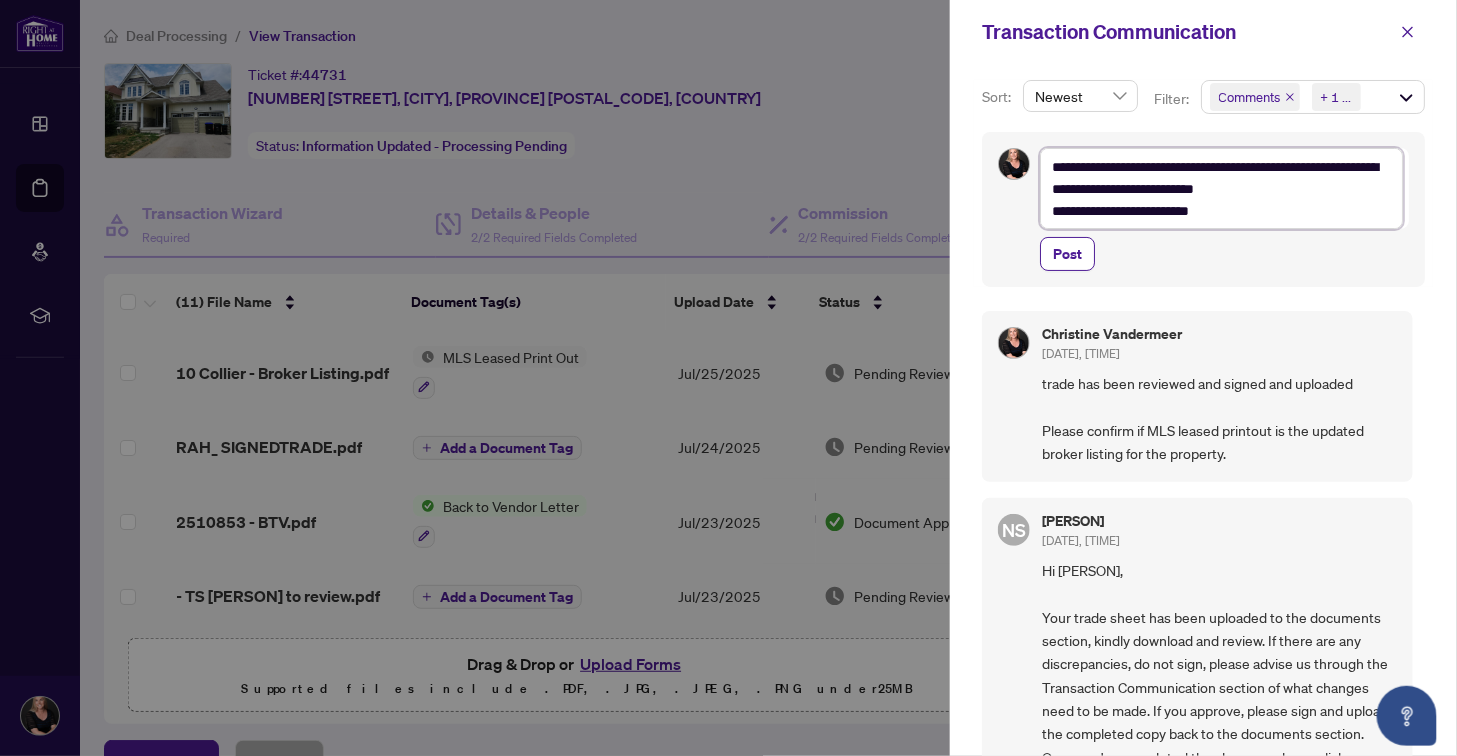type on "**********" 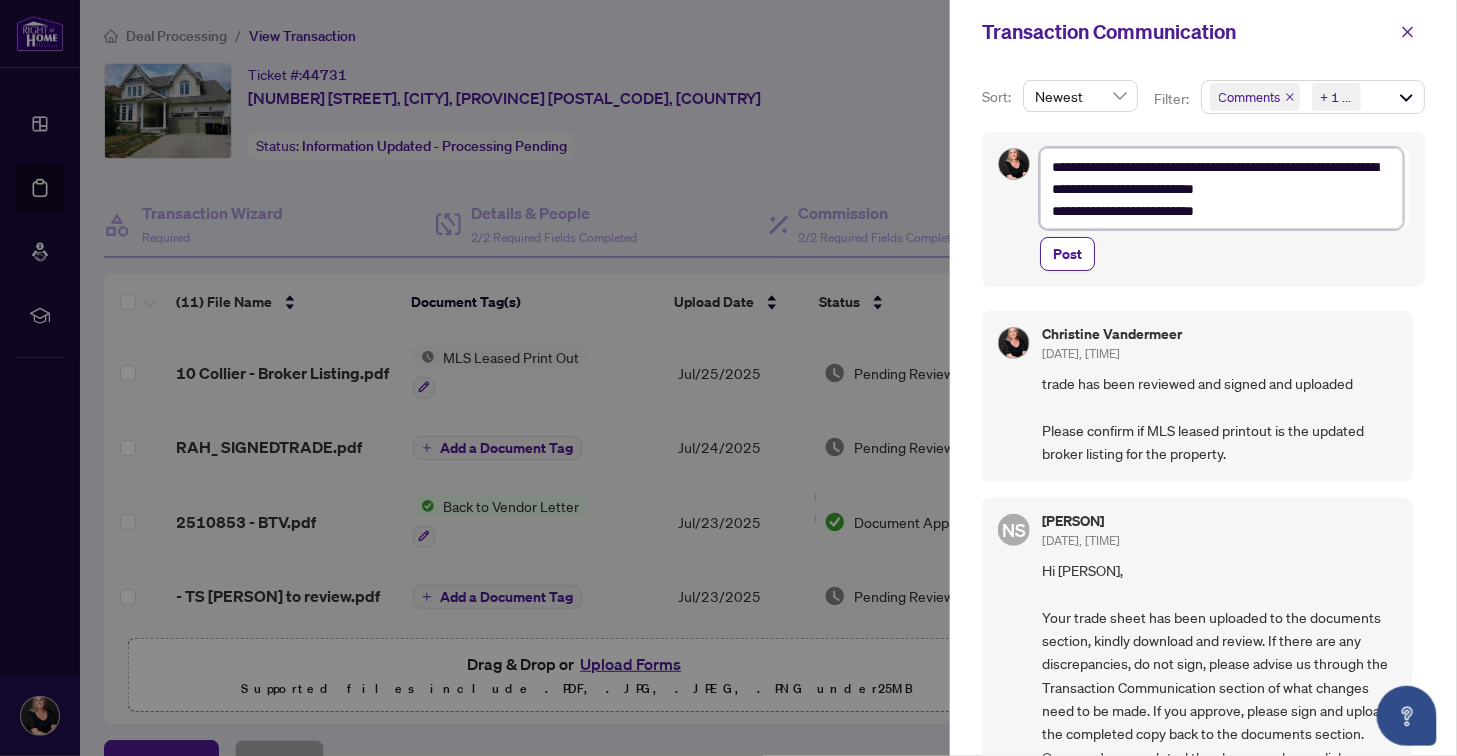type on "**********" 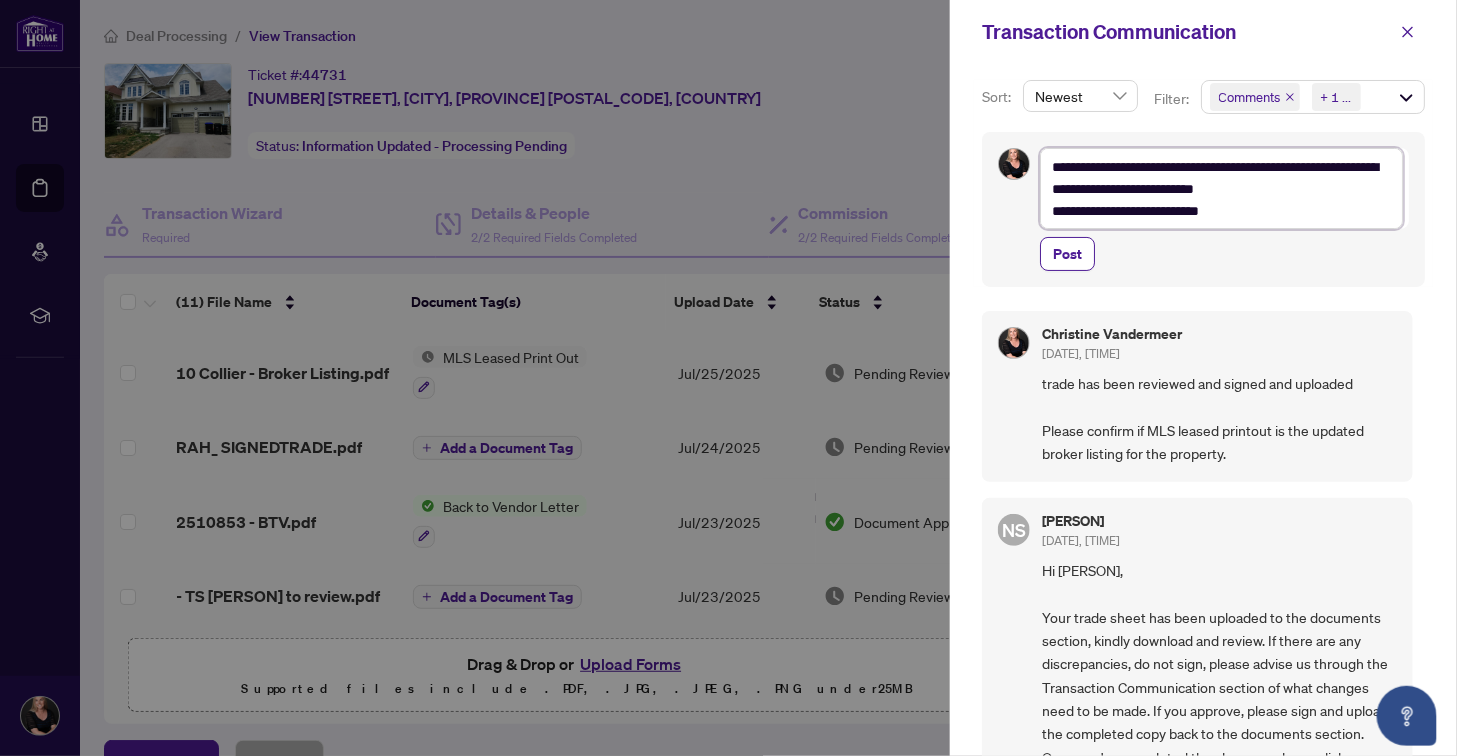 type on "**********" 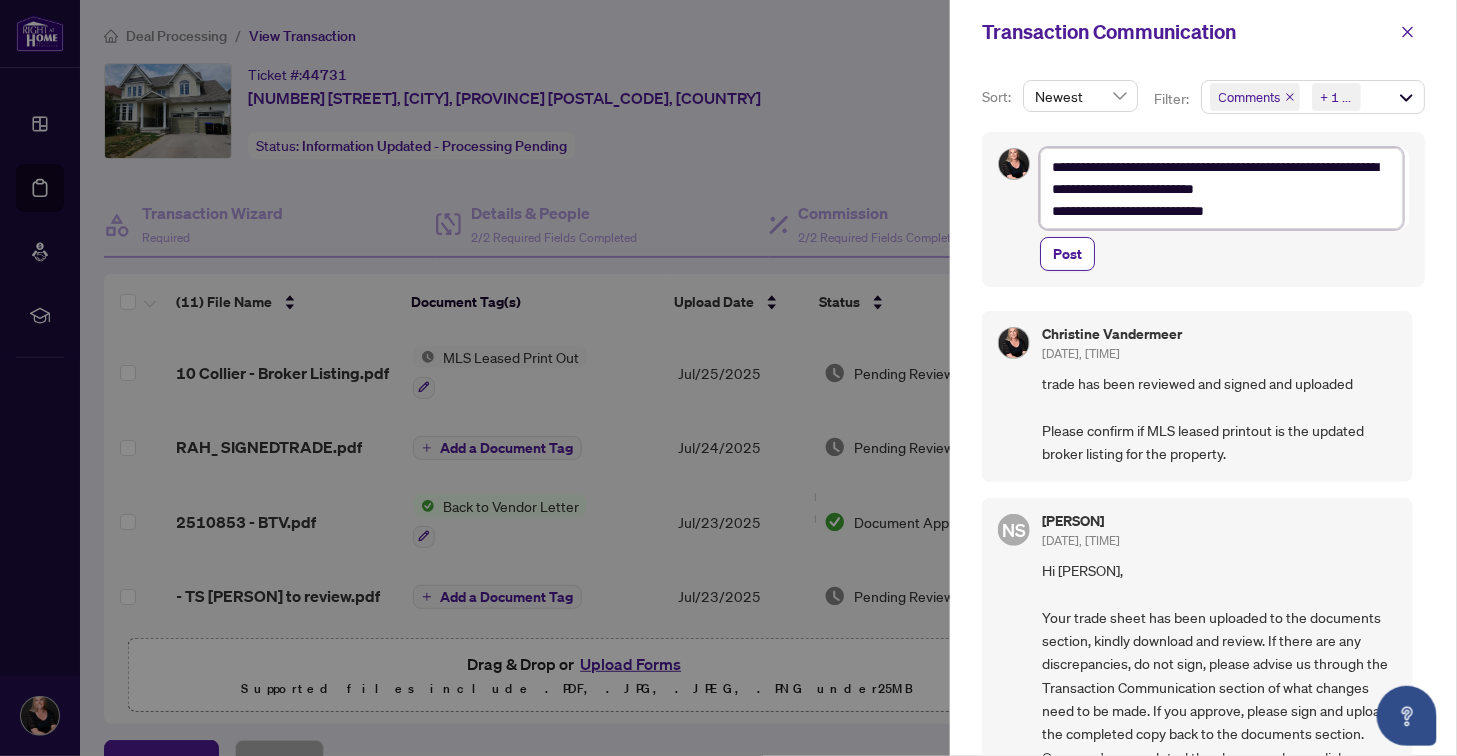 type on "**********" 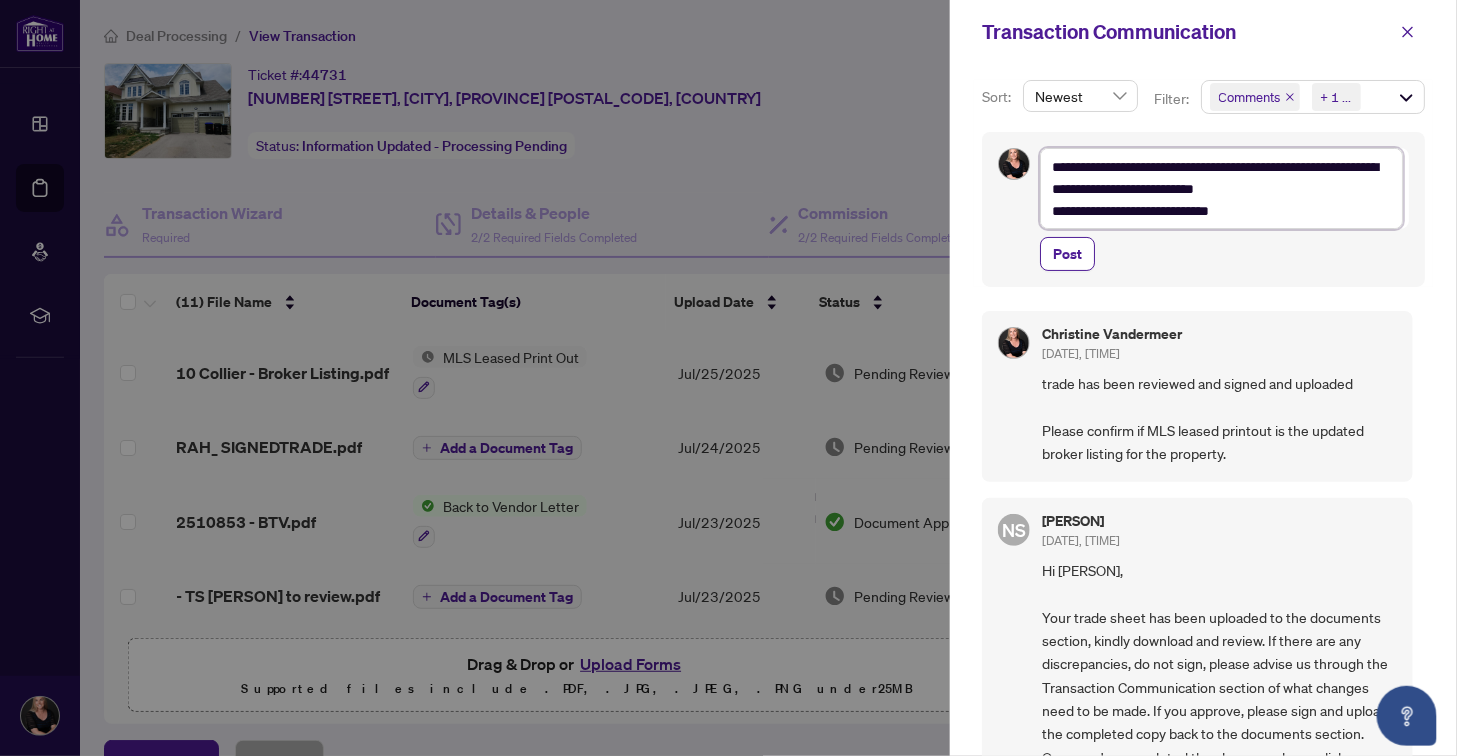 type on "**********" 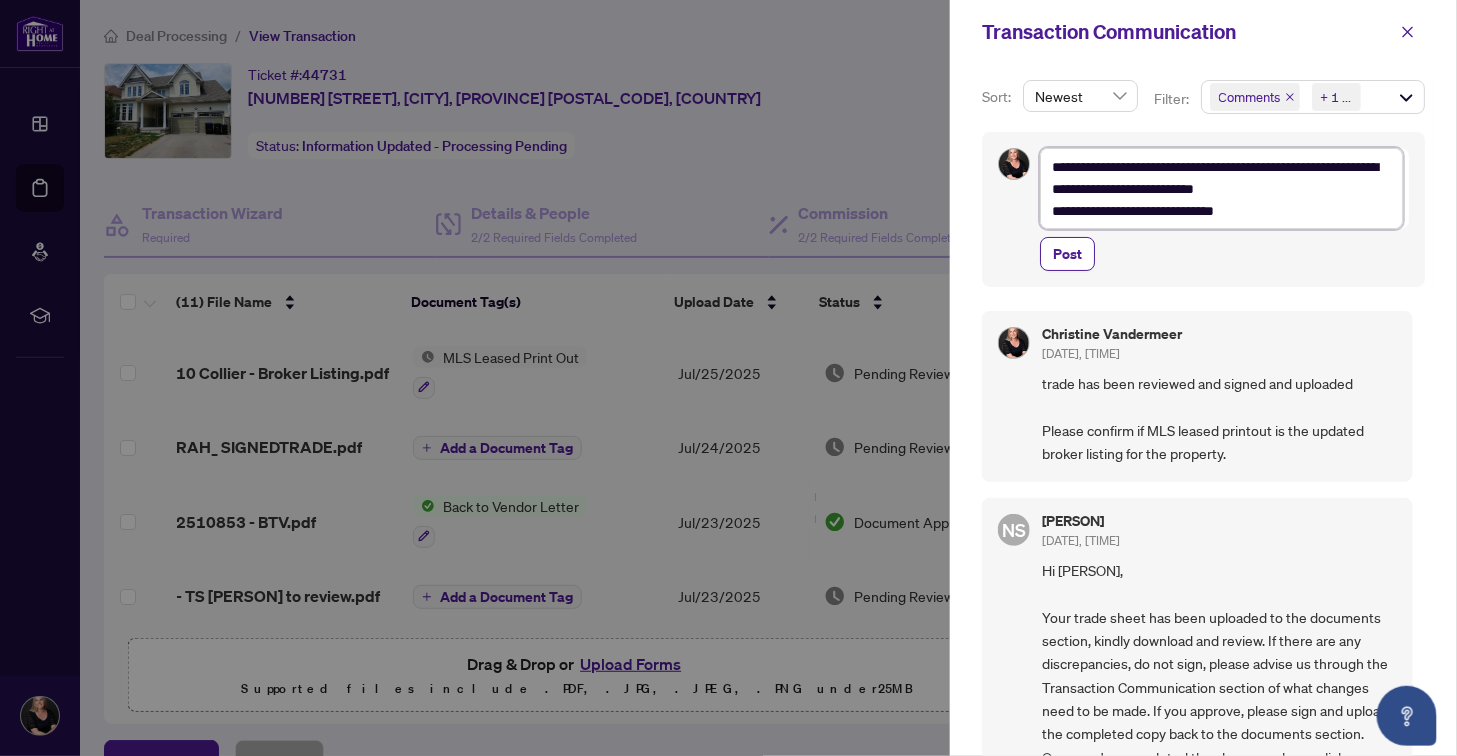 type on "**********" 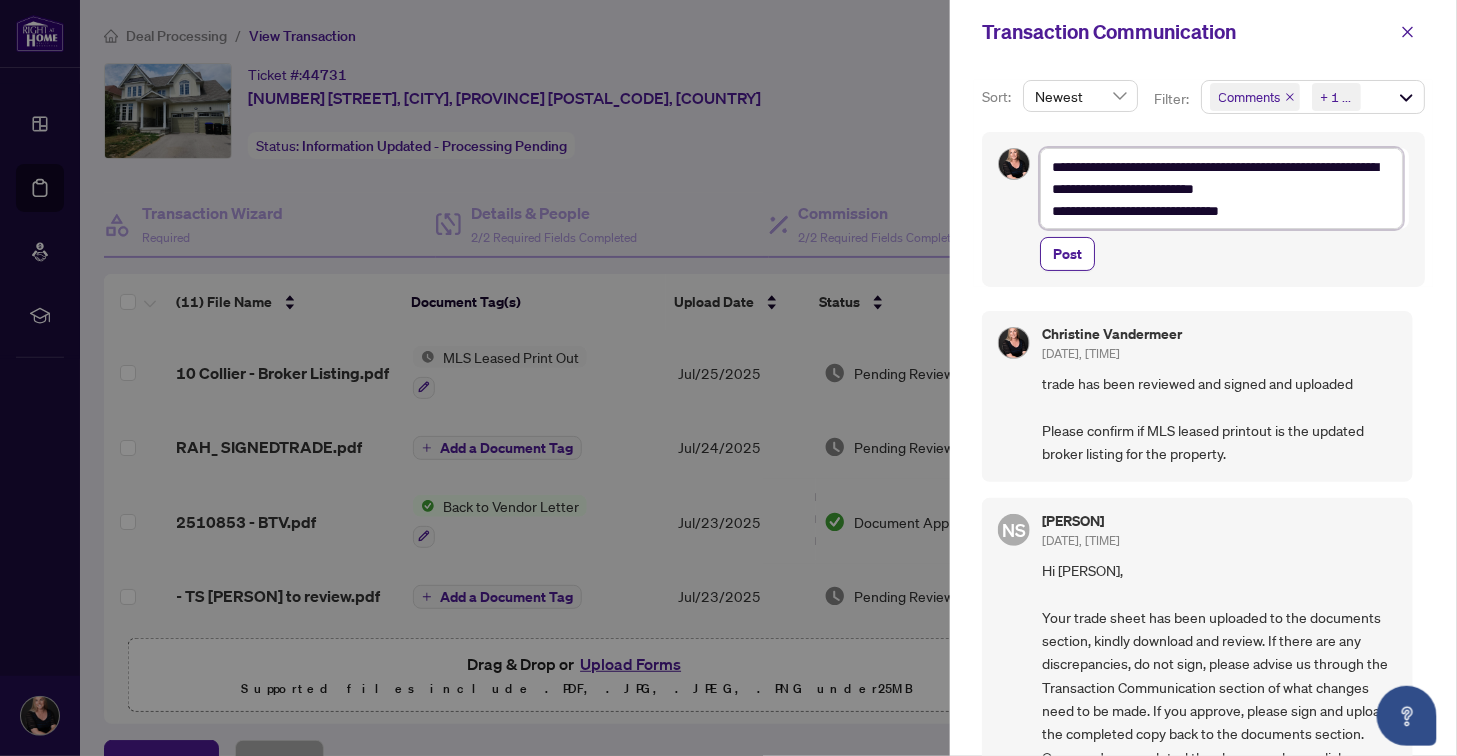 type 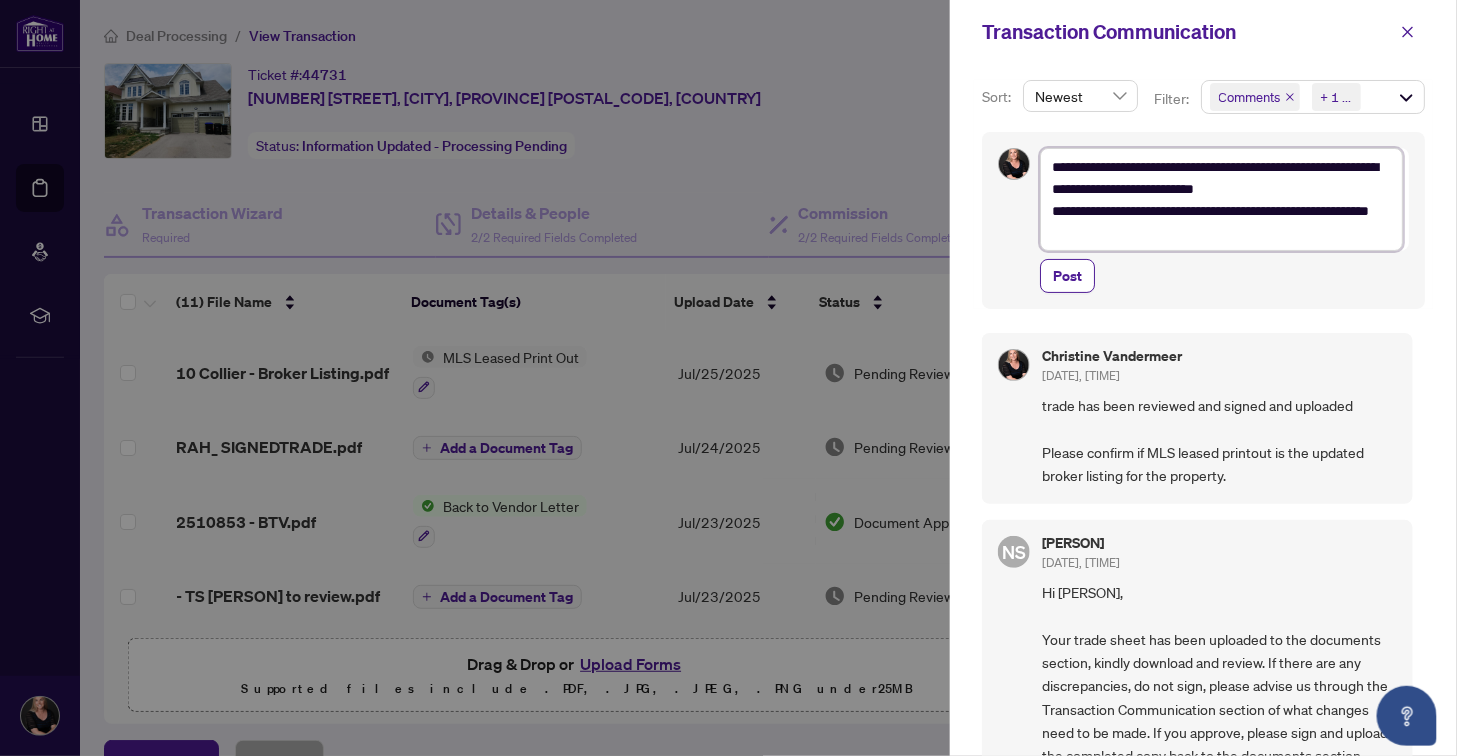 click on "**********" at bounding box center (1221, 199) 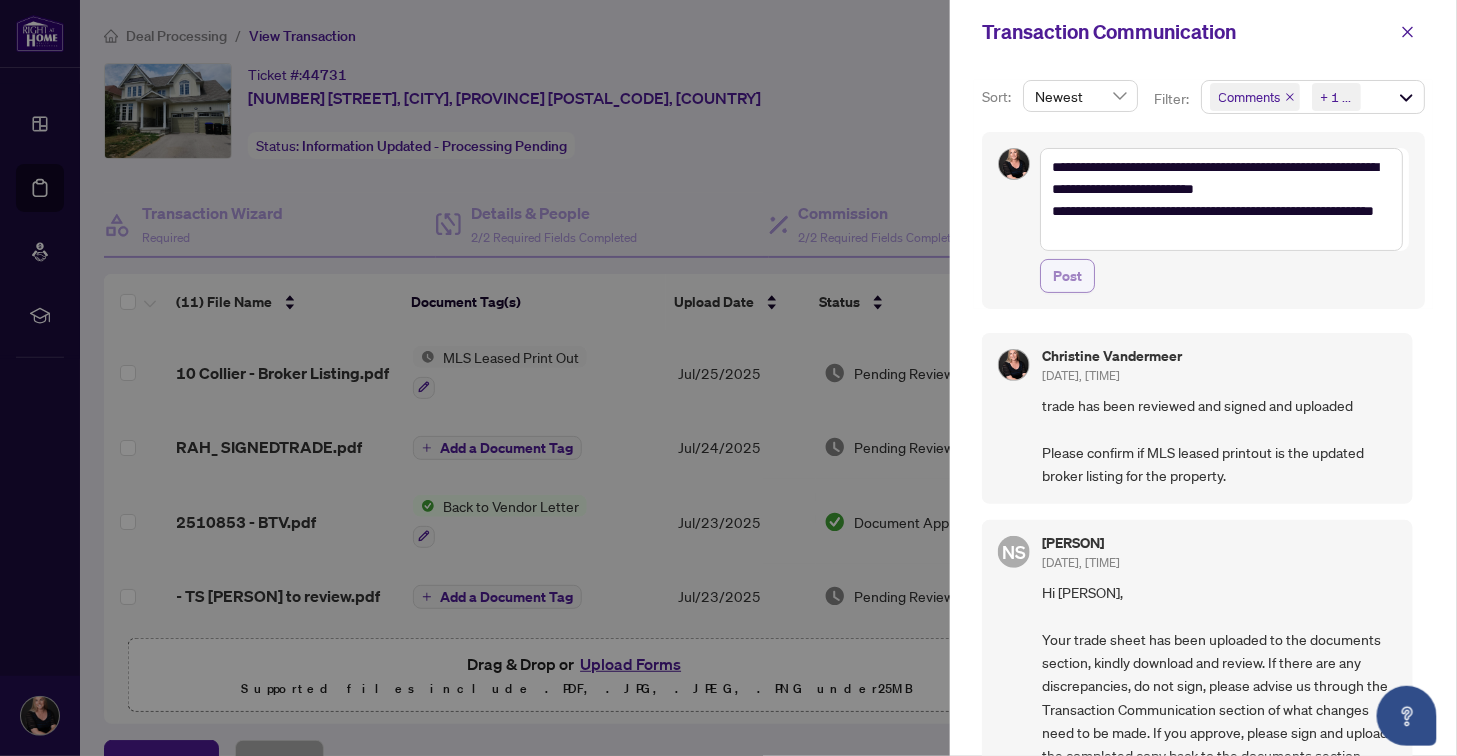 click on "Post" at bounding box center (1067, 276) 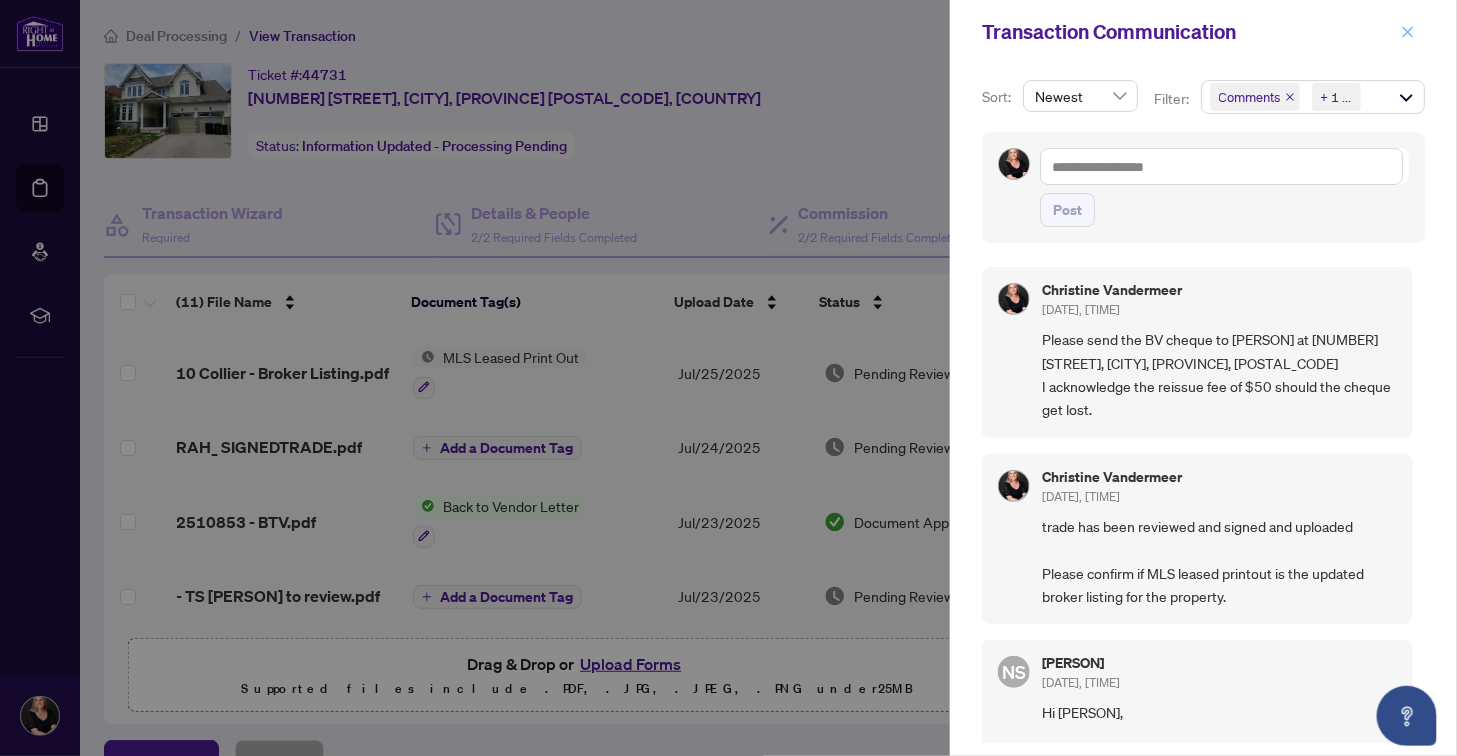 click 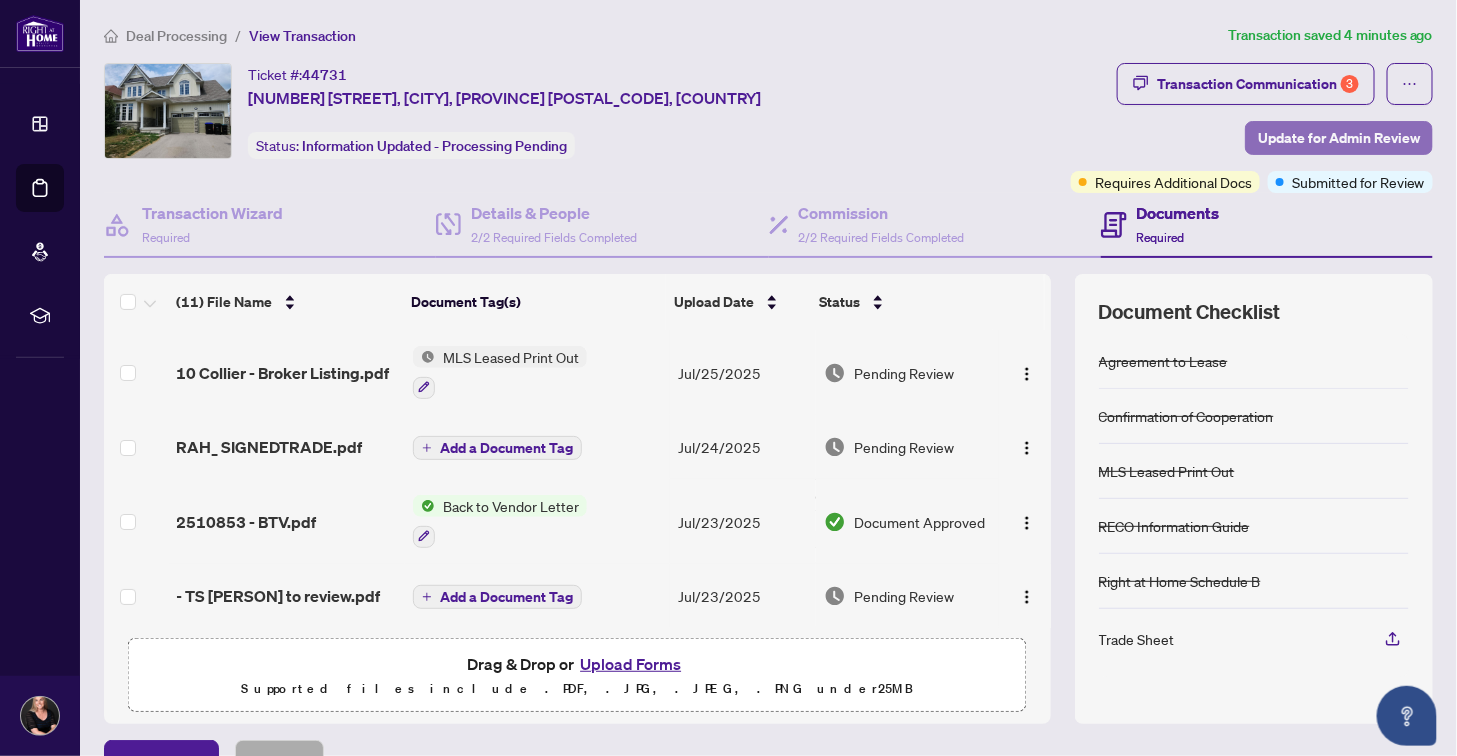 click on "Update for Admin Review" at bounding box center [1339, 138] 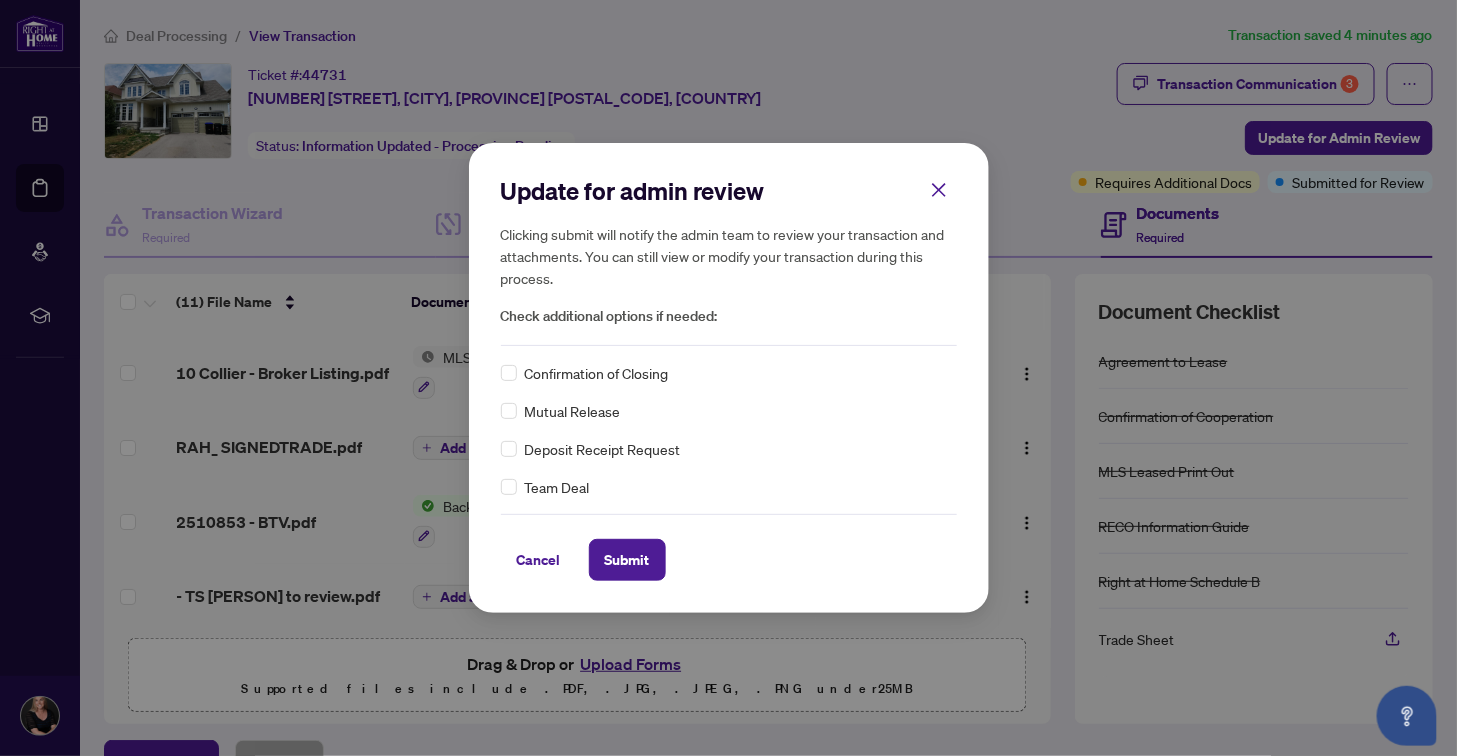 click on "Update for admin review Clicking submit will notify the admin team to review your transaction and attachments. You can still view or modify your transaction during this process.   Check additional options if needed: Confirmation of Closing Mutual Release Deposit Receipt Request Team Deal Cancel Submit Cancel OK" at bounding box center [729, 377] 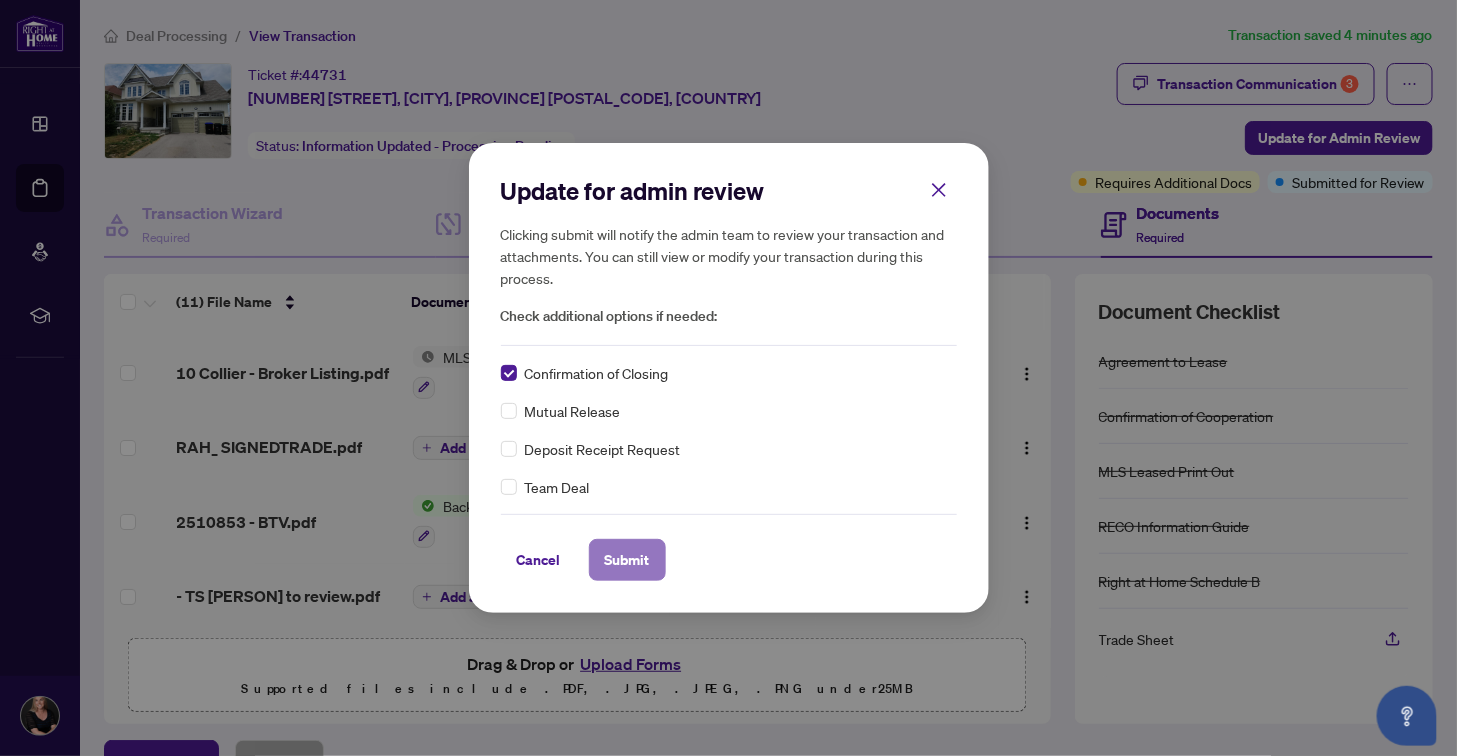 click on "Submit" at bounding box center (627, 560) 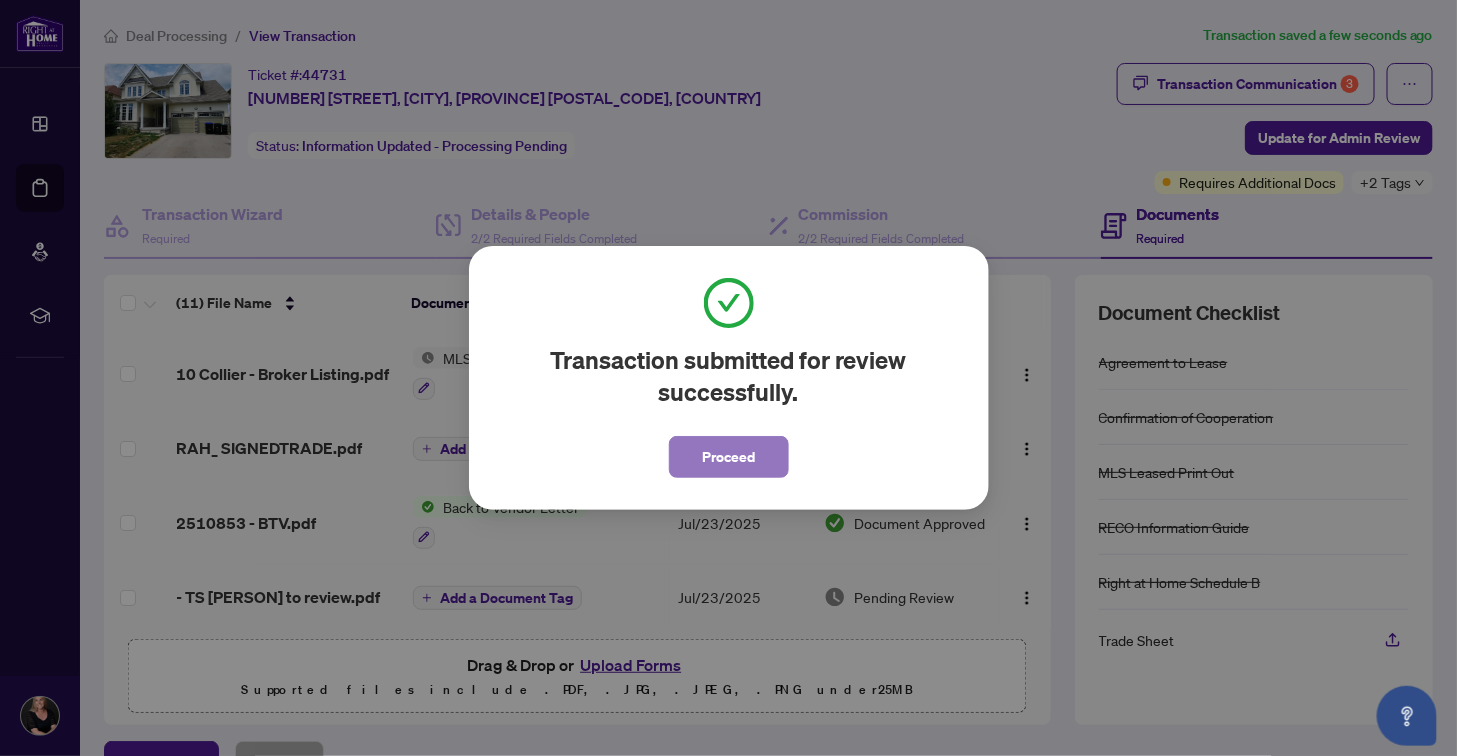 click on "Proceed" at bounding box center [728, 457] 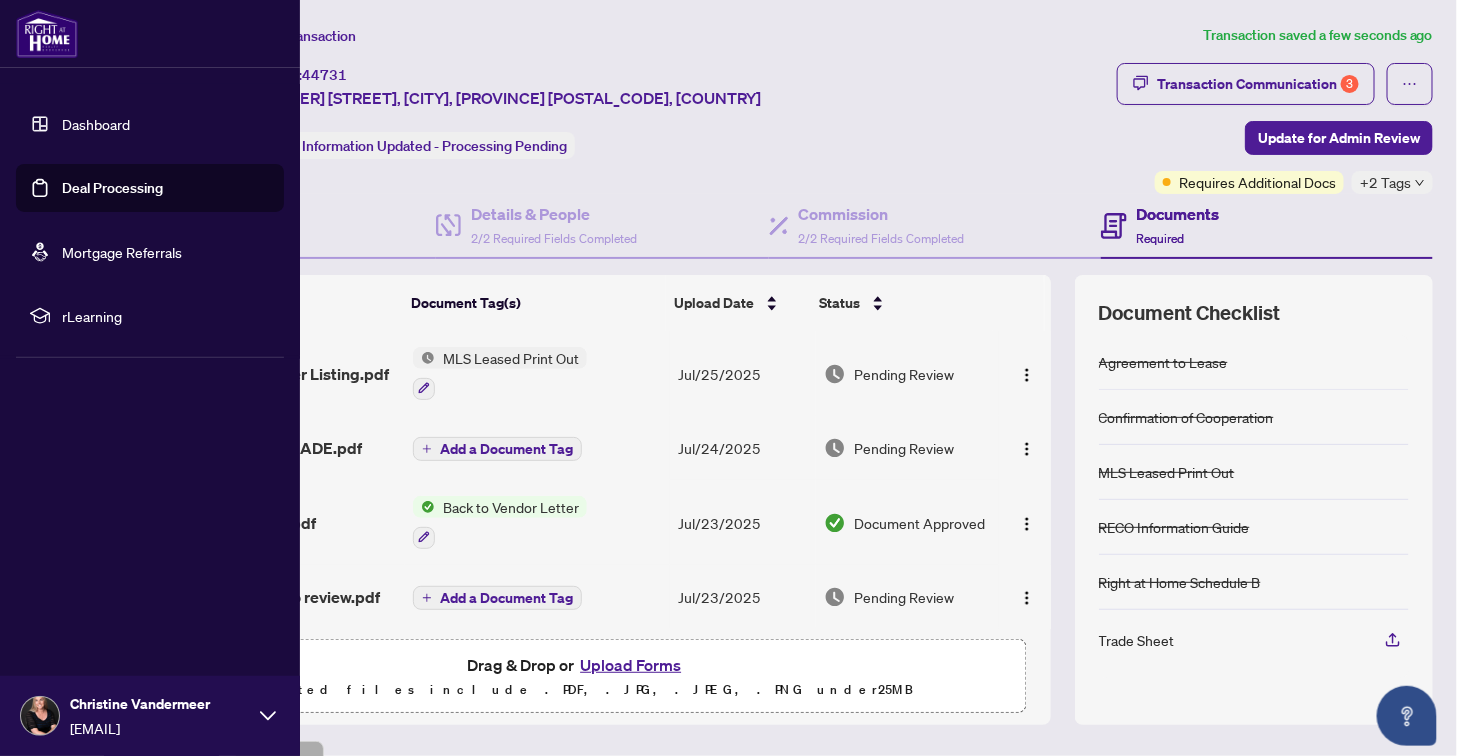 click on "Deal Processing" at bounding box center [112, 188] 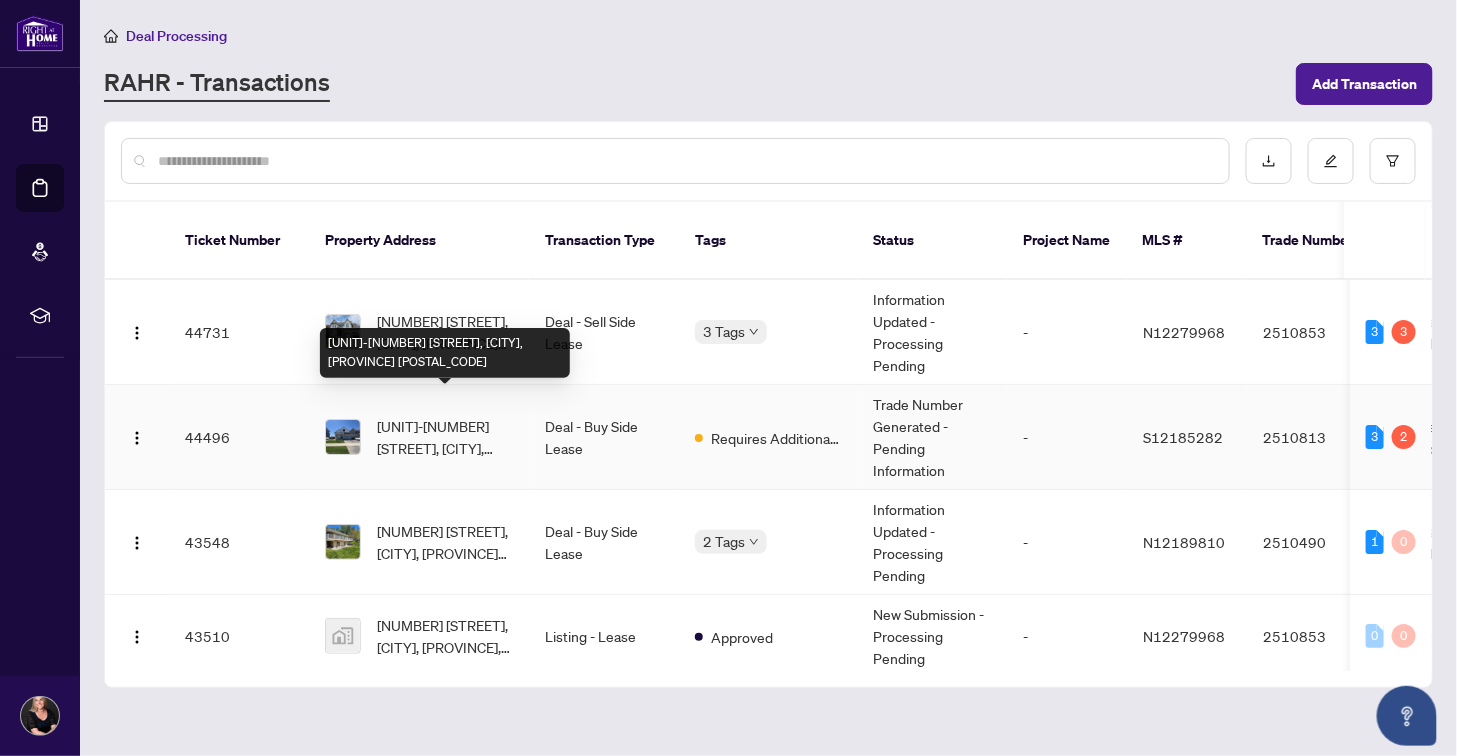 click on "[UNIT]-[NUMBER] [STREET], [CITY], [PROVINCE] [POSTAL_CODE]" at bounding box center [445, 437] 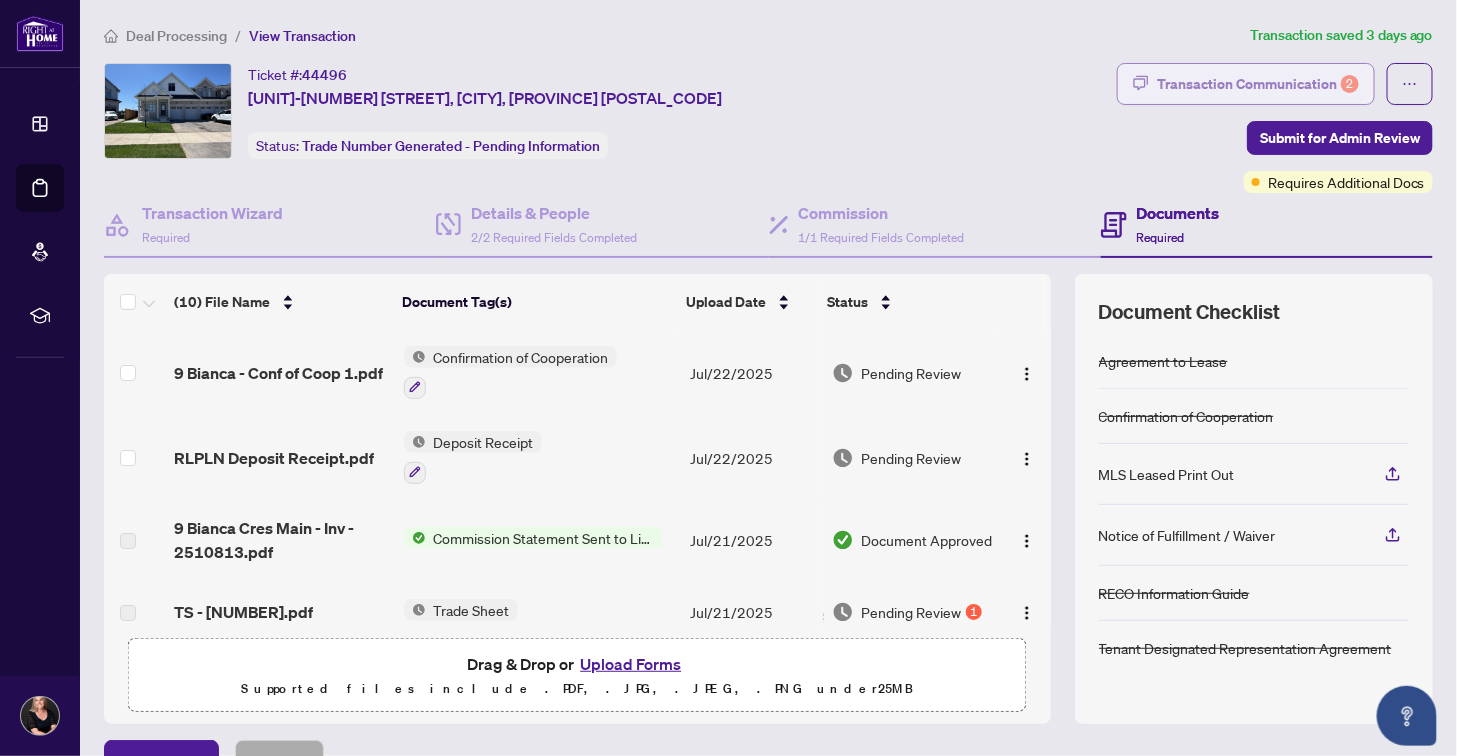 click on "Transaction Communication 2" at bounding box center (1258, 84) 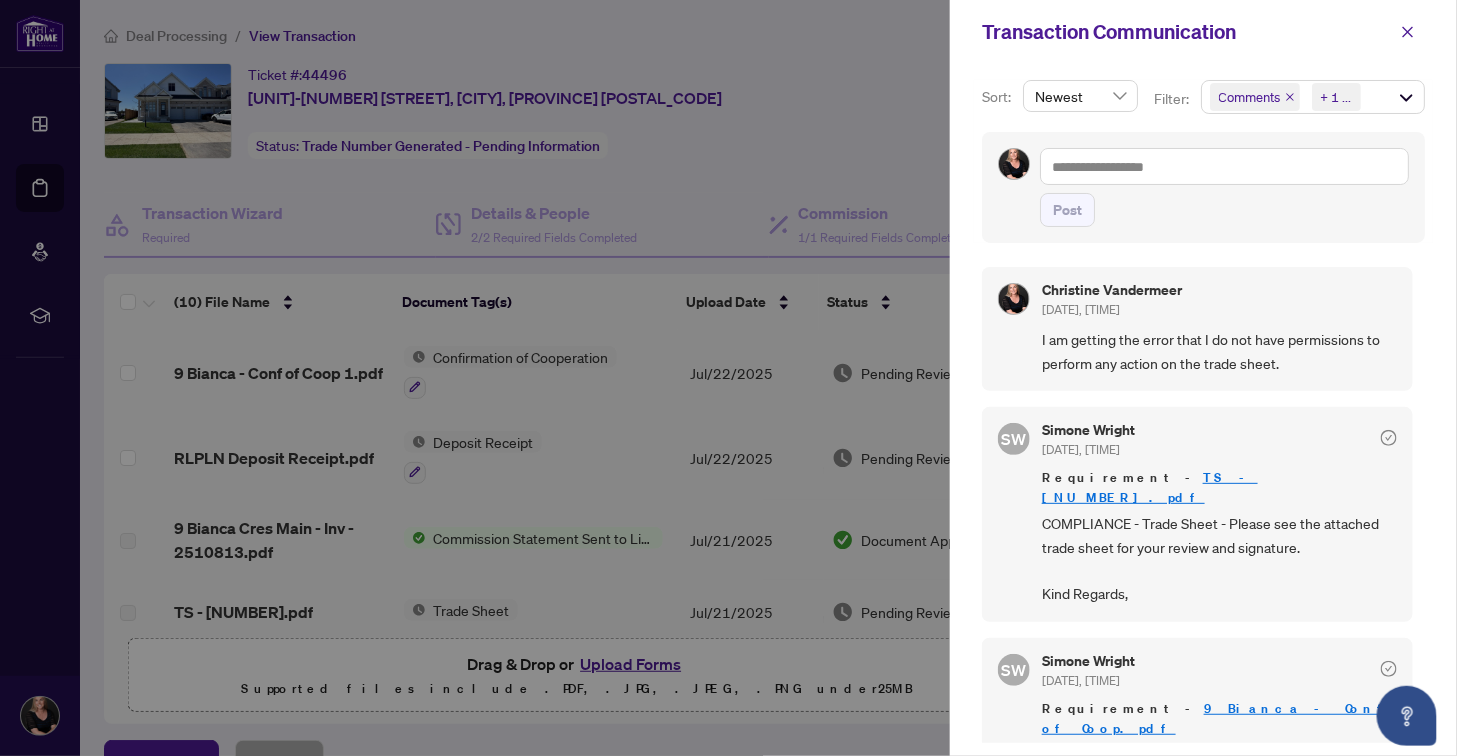 scroll, scrollTop: 1, scrollLeft: 0, axis: vertical 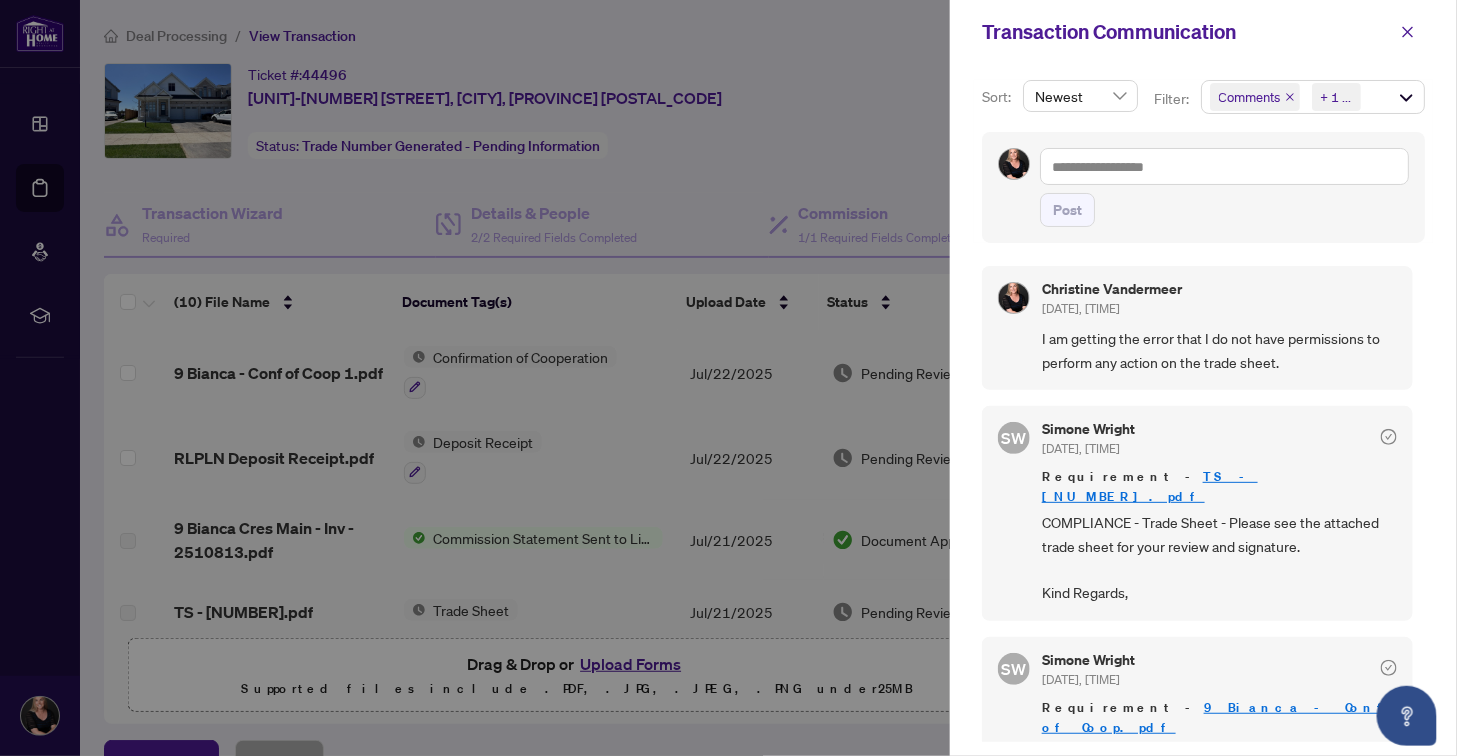 click at bounding box center [728, 378] 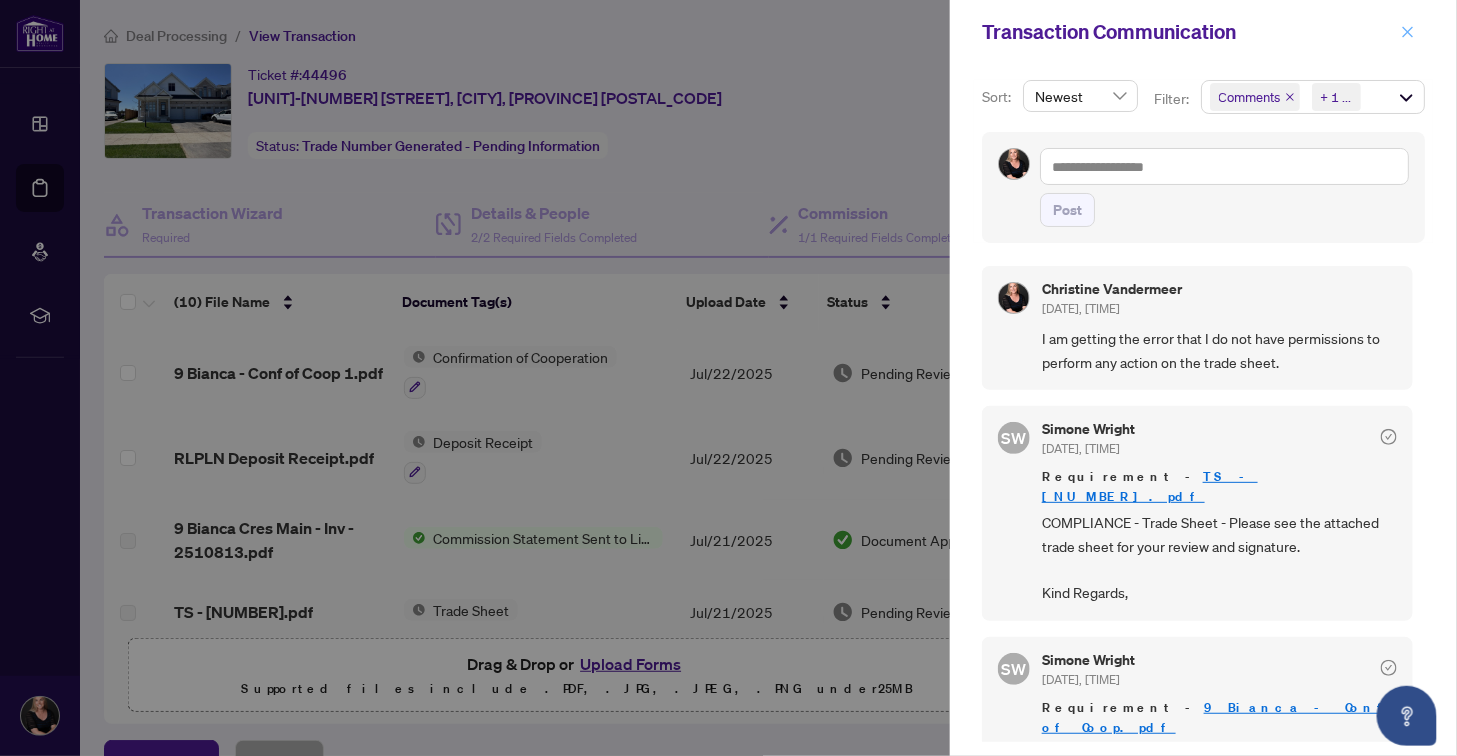 click 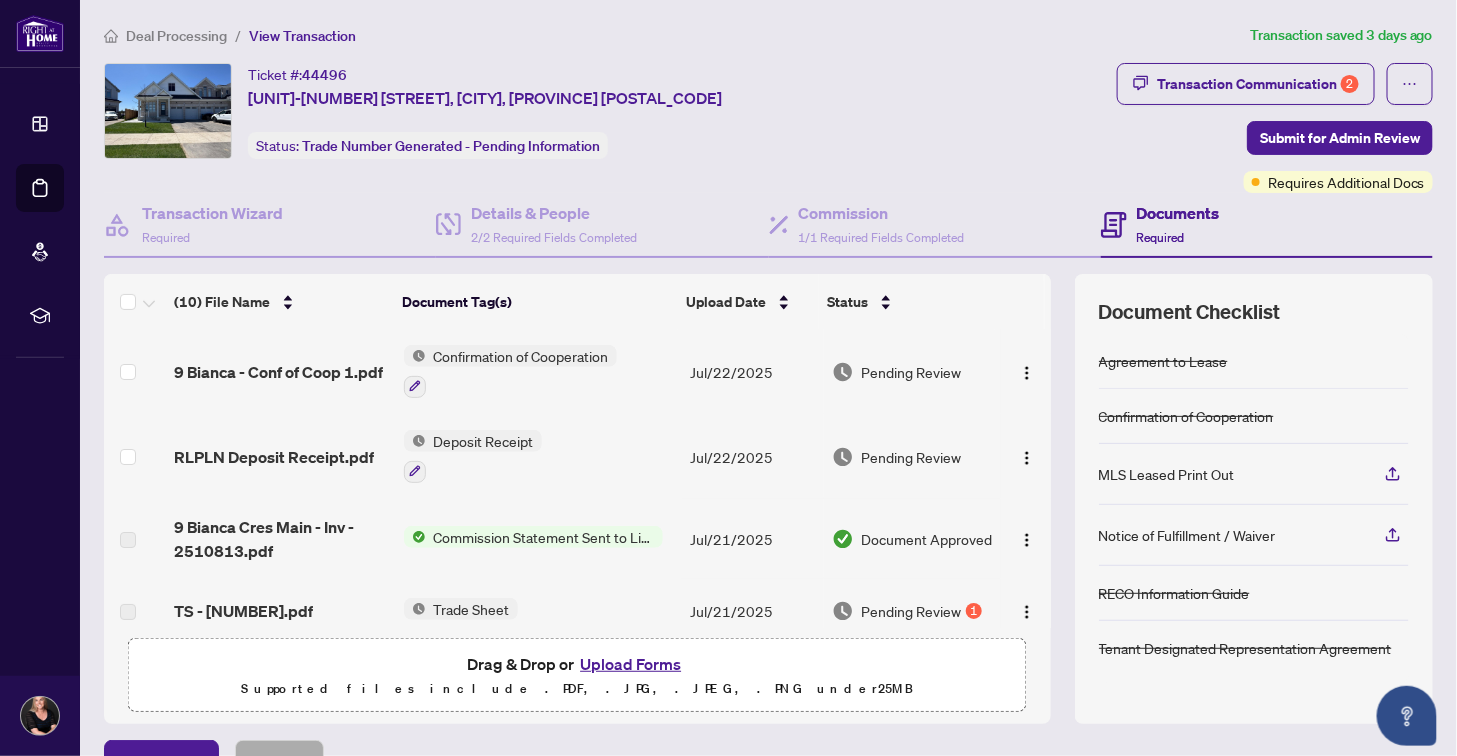 scroll, scrollTop: 0, scrollLeft: 0, axis: both 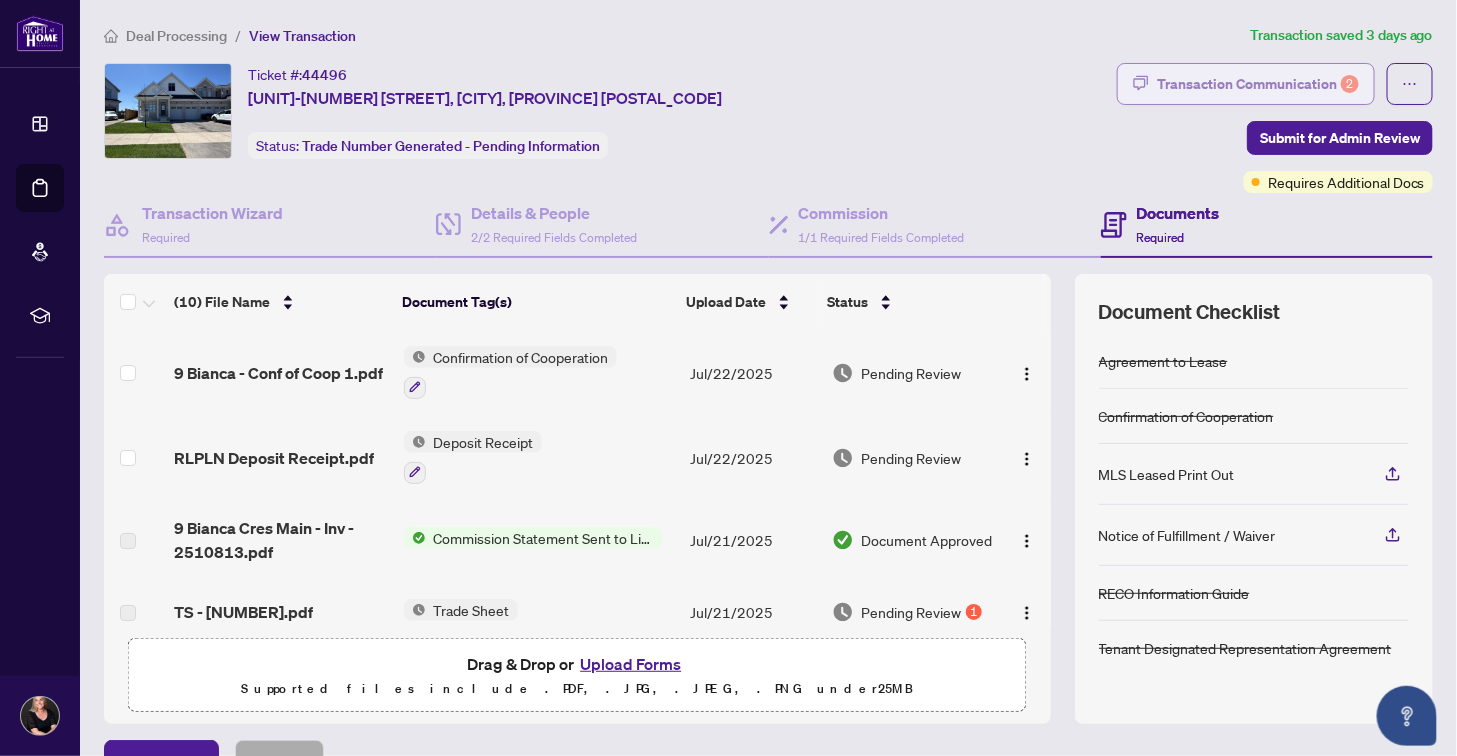 click on "Transaction Communication 2" at bounding box center [1258, 84] 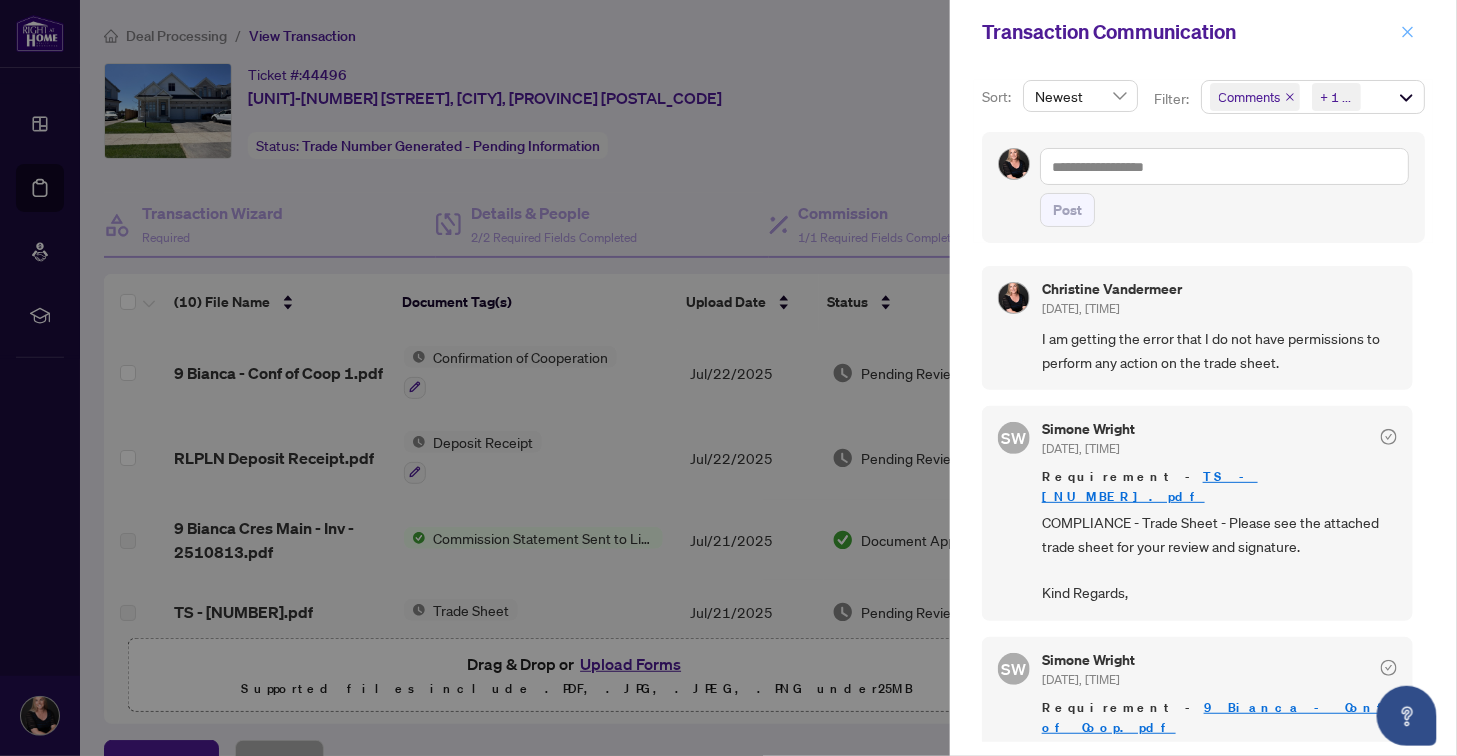 click at bounding box center (1408, 32) 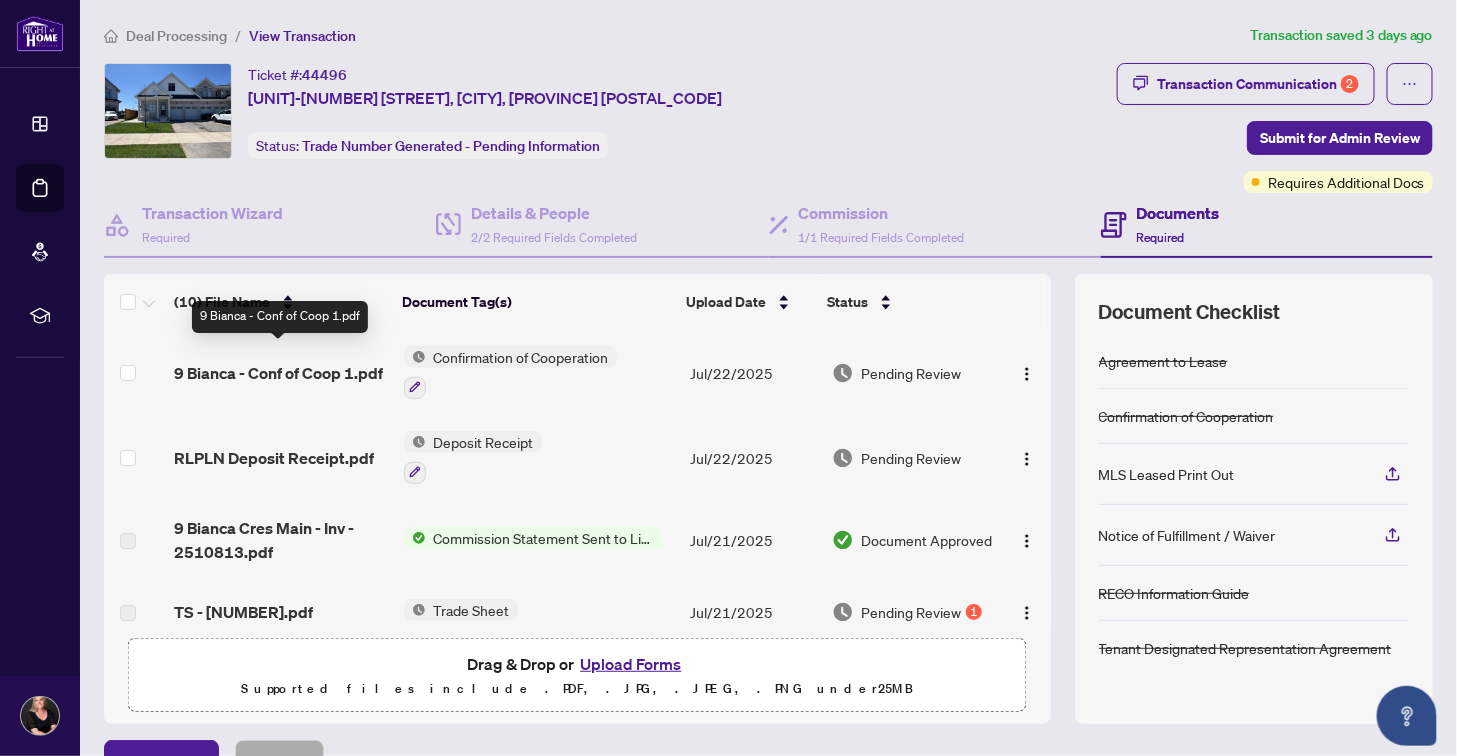 click on "9 Bianca - Conf of Coop 1.pdf" at bounding box center [278, 373] 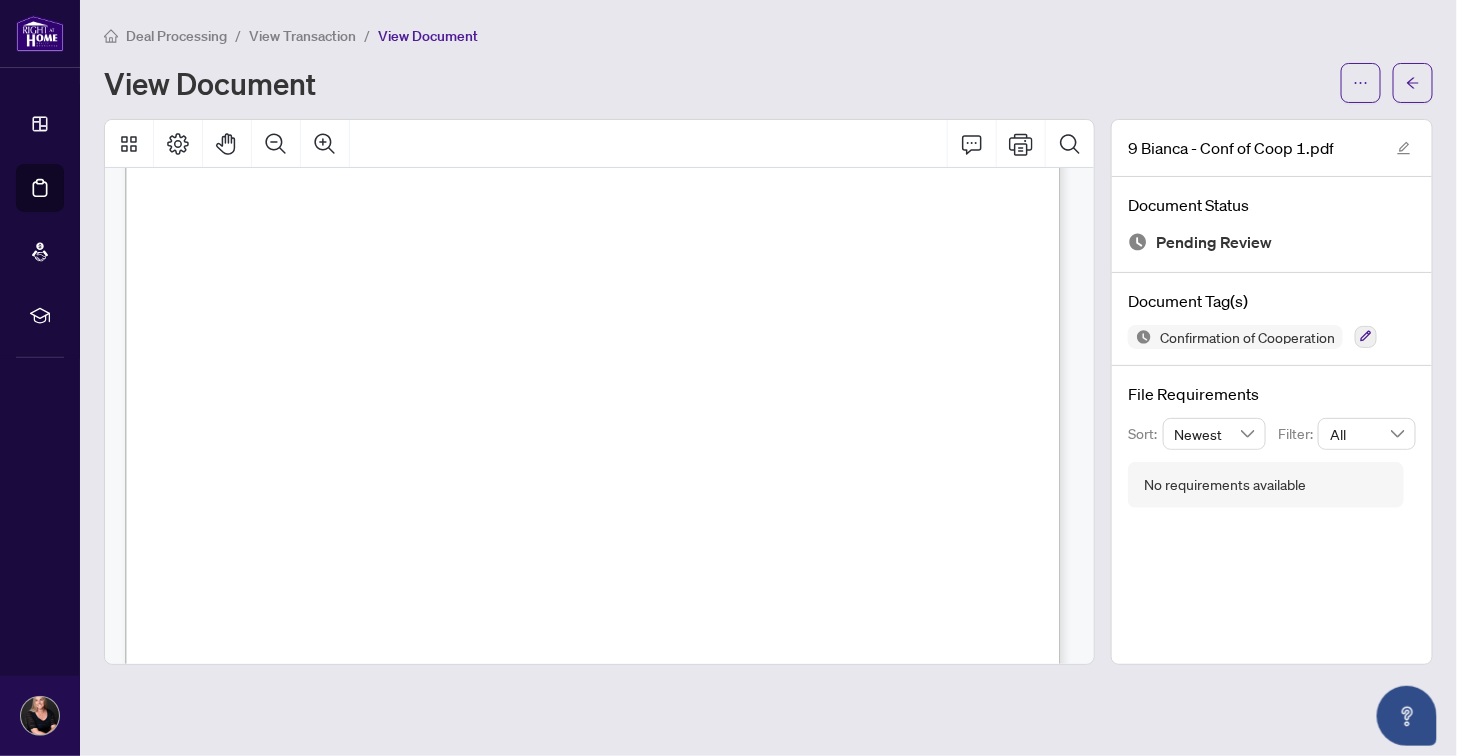 scroll, scrollTop: 490, scrollLeft: 0, axis: vertical 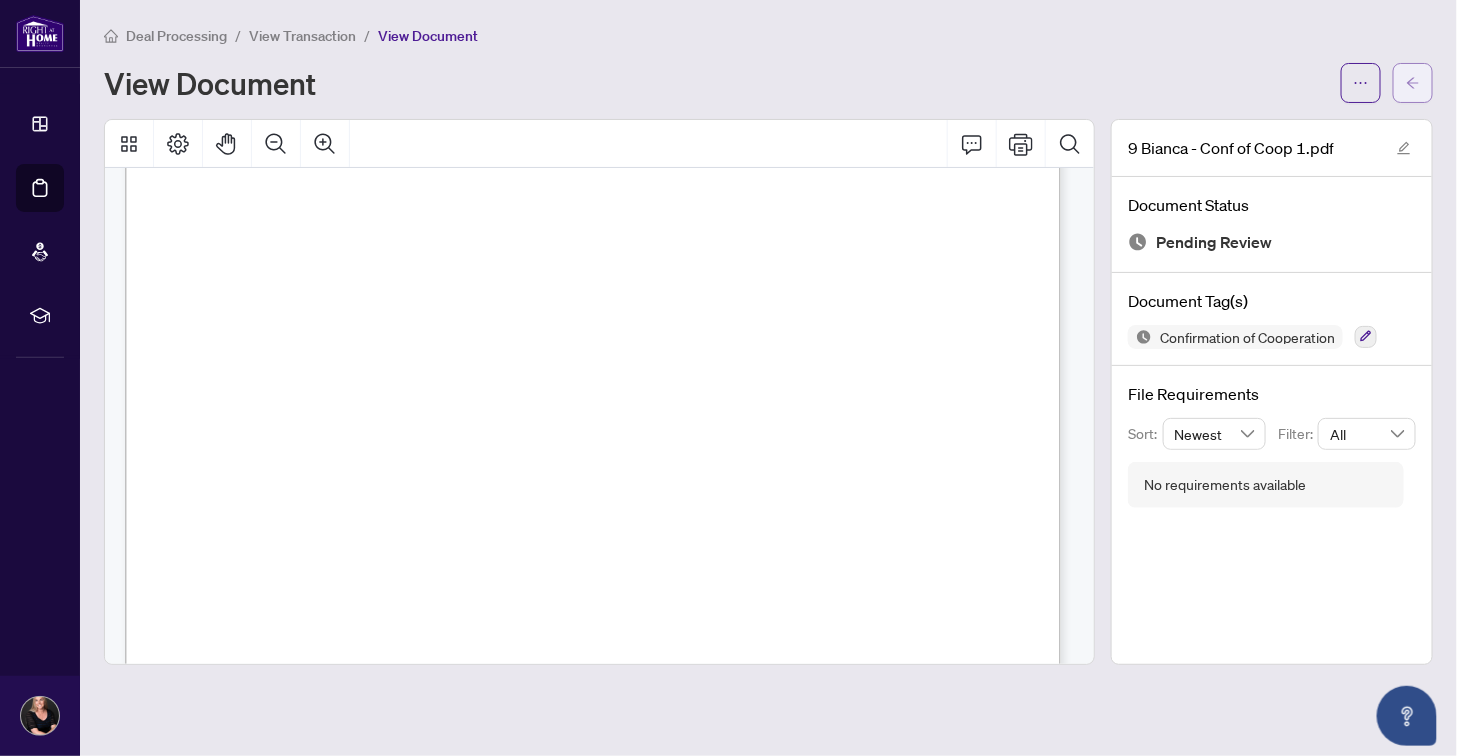 click at bounding box center (1413, 83) 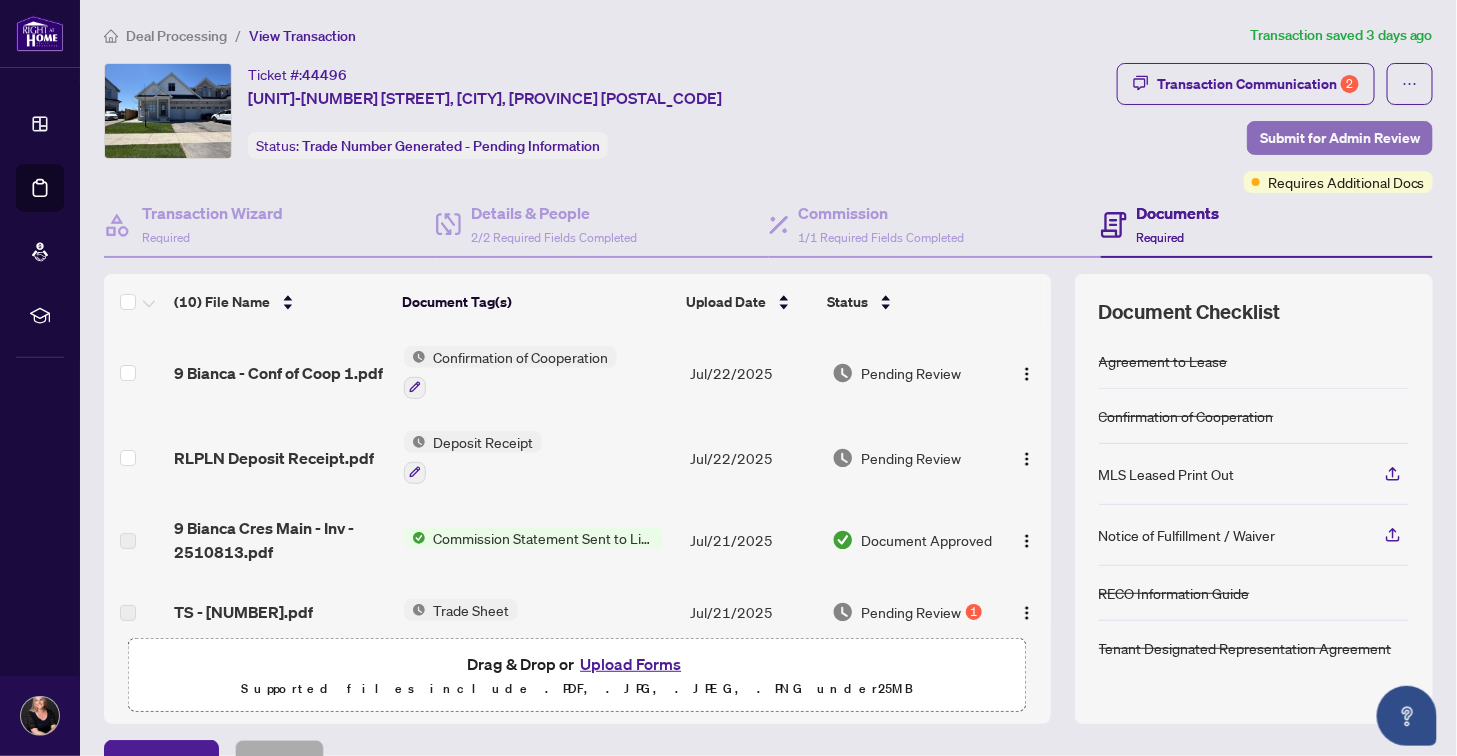 click on "Submit for Admin Review" at bounding box center [1340, 138] 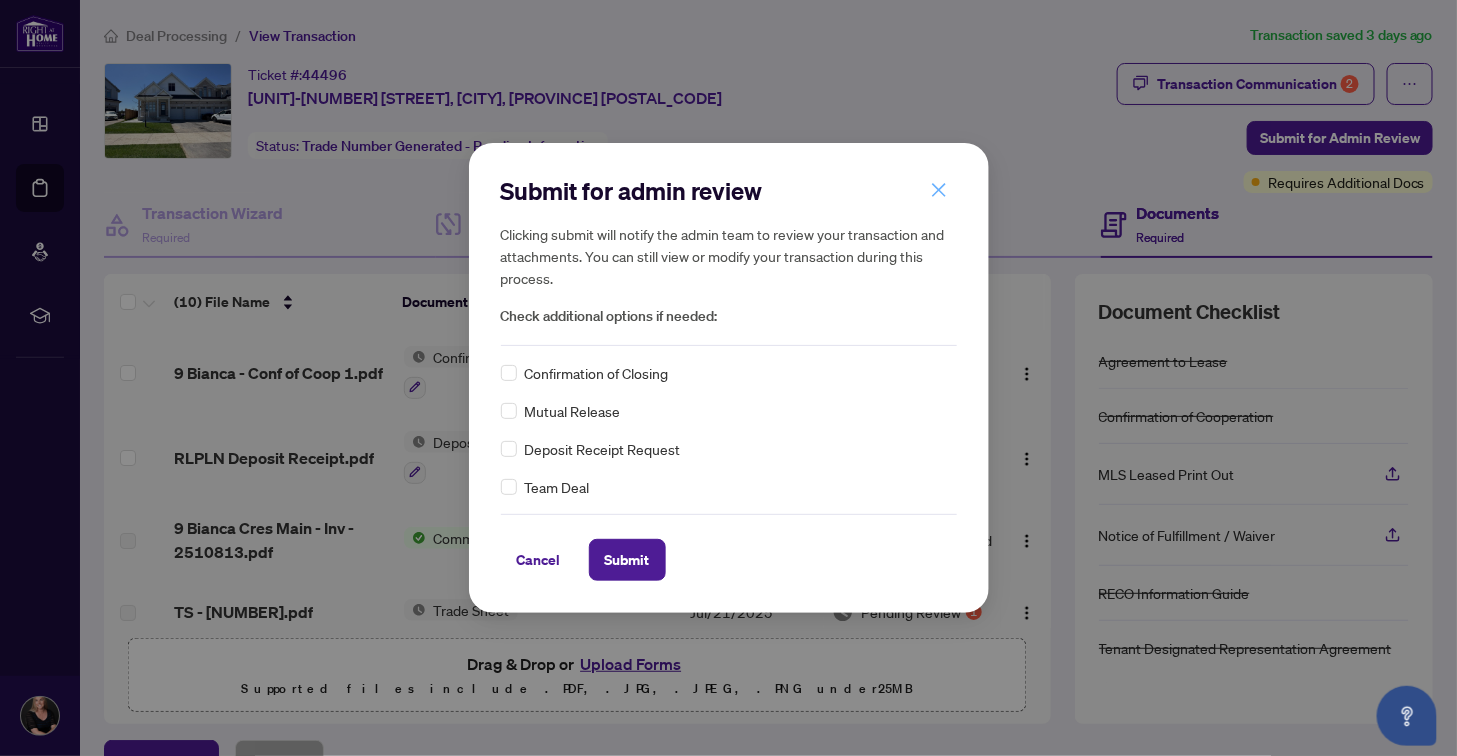 click at bounding box center (939, 190) 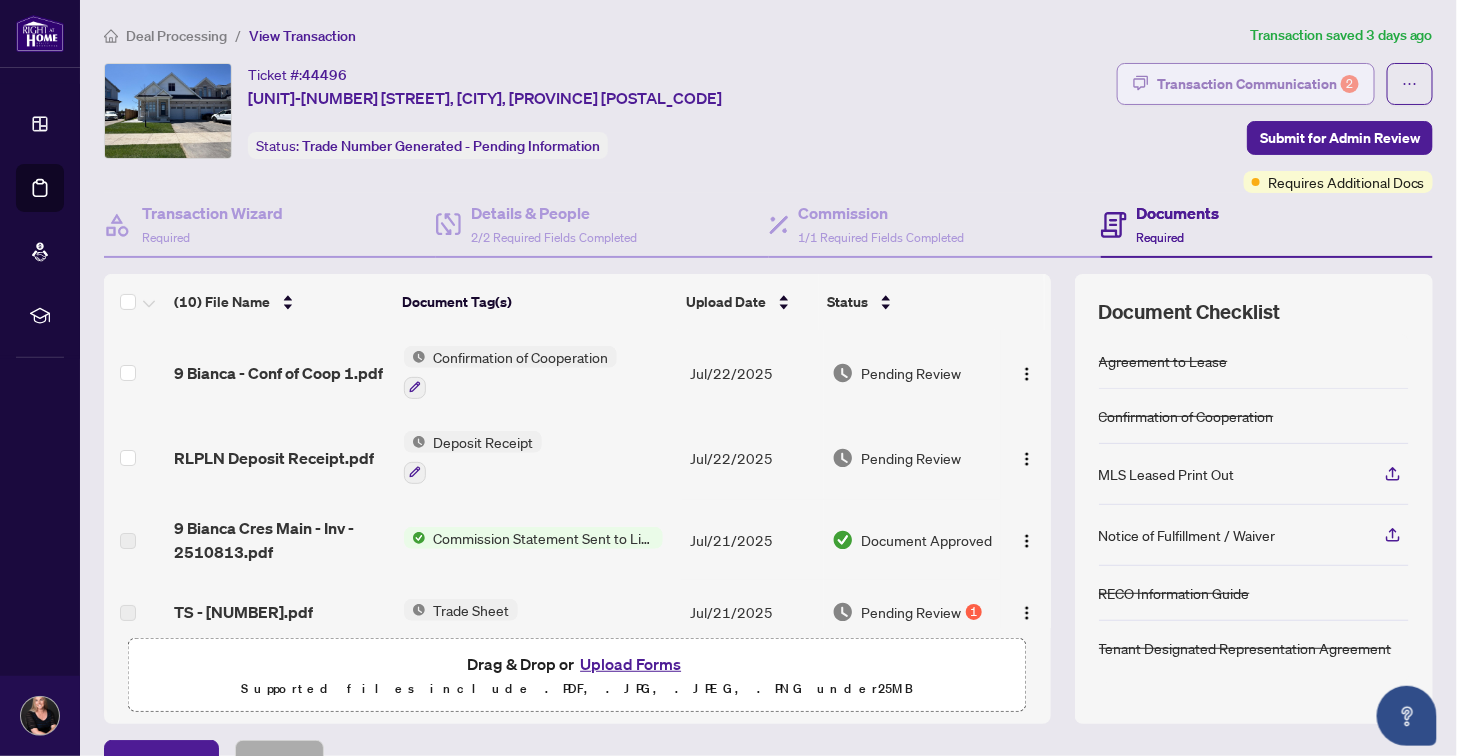 click on "Transaction Communication 2" at bounding box center [1258, 84] 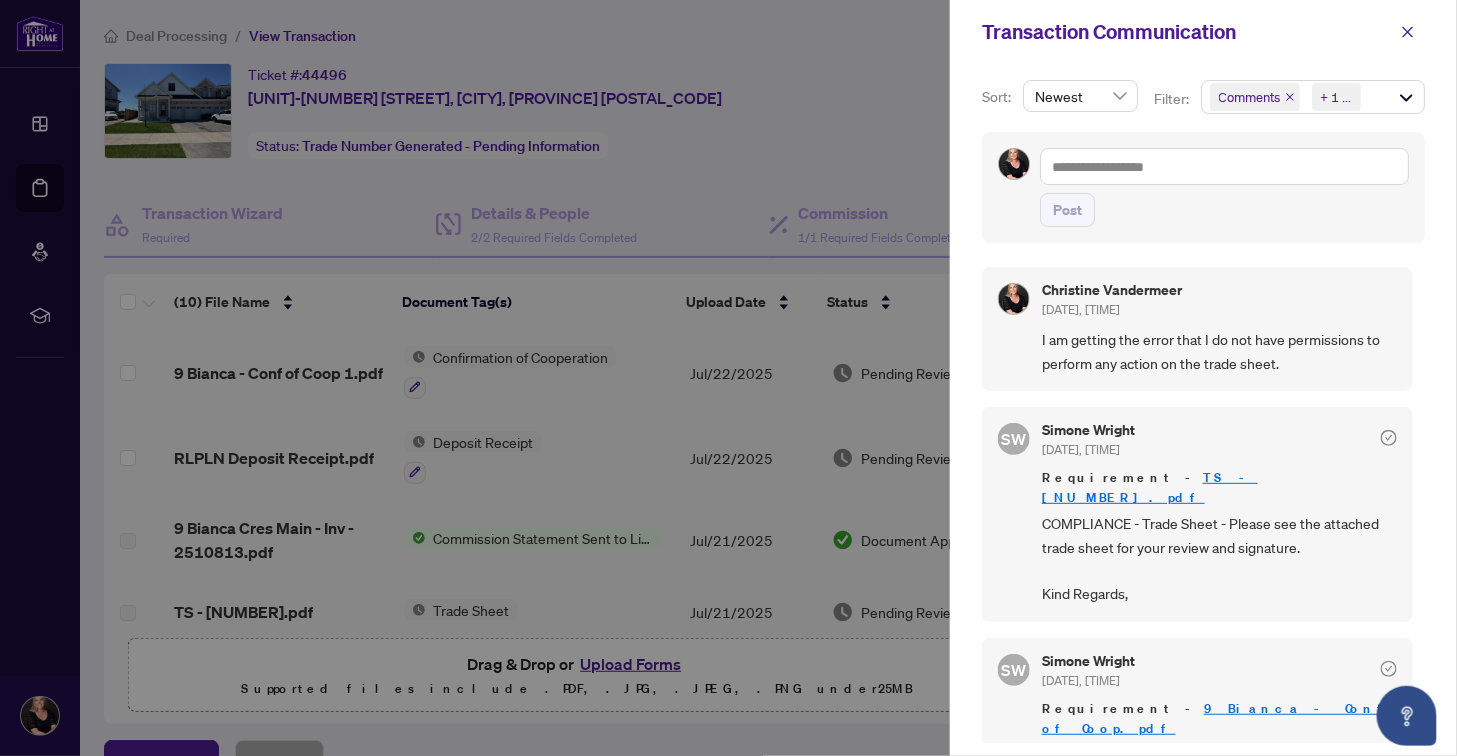 scroll, scrollTop: 1, scrollLeft: 0, axis: vertical 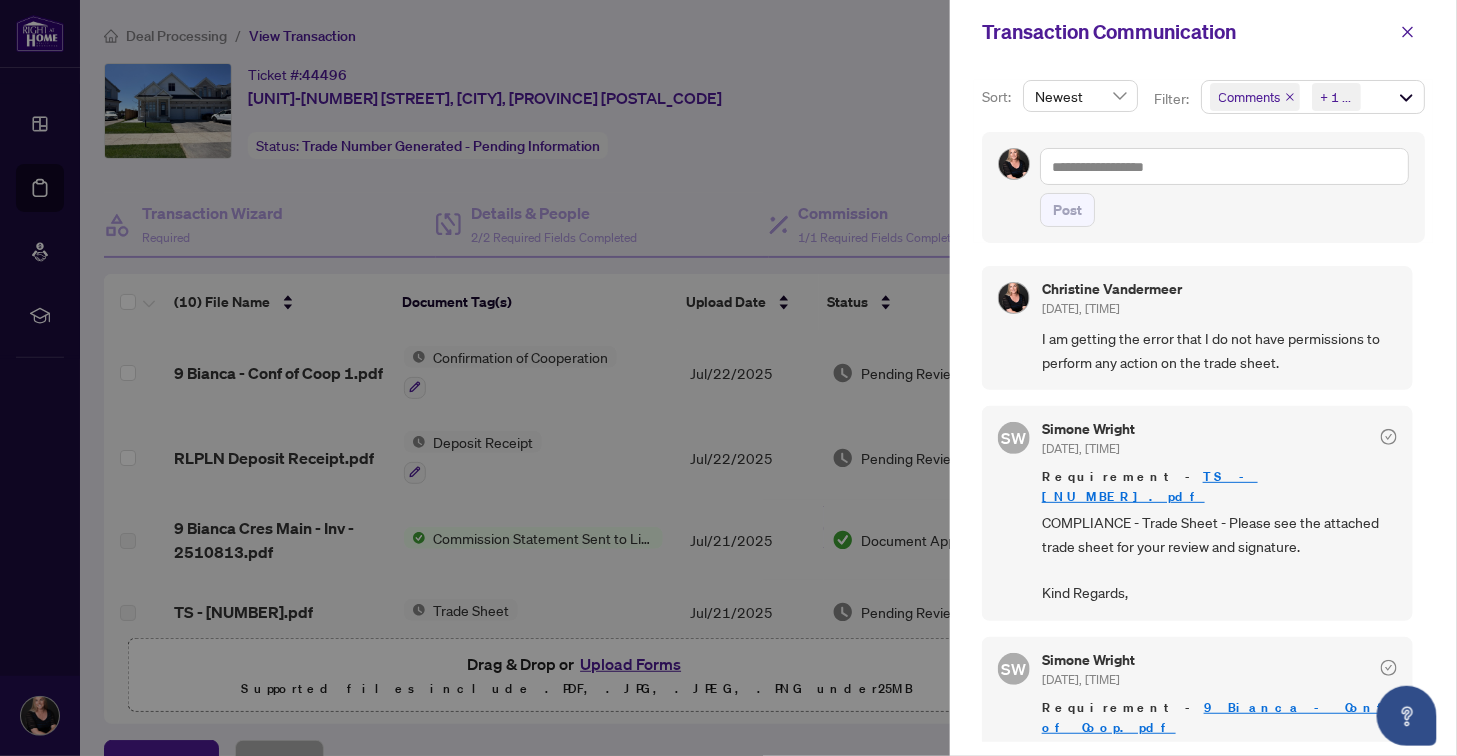 click 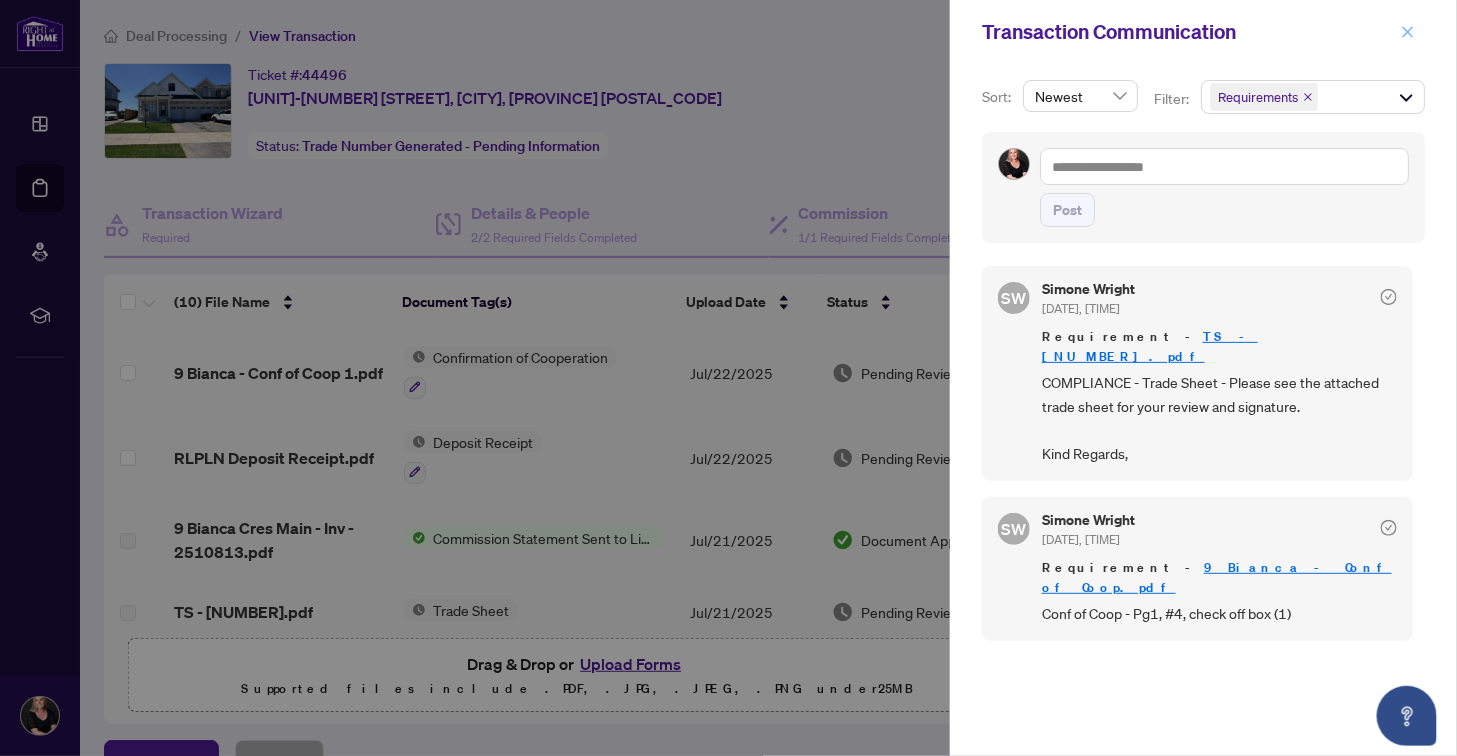 click 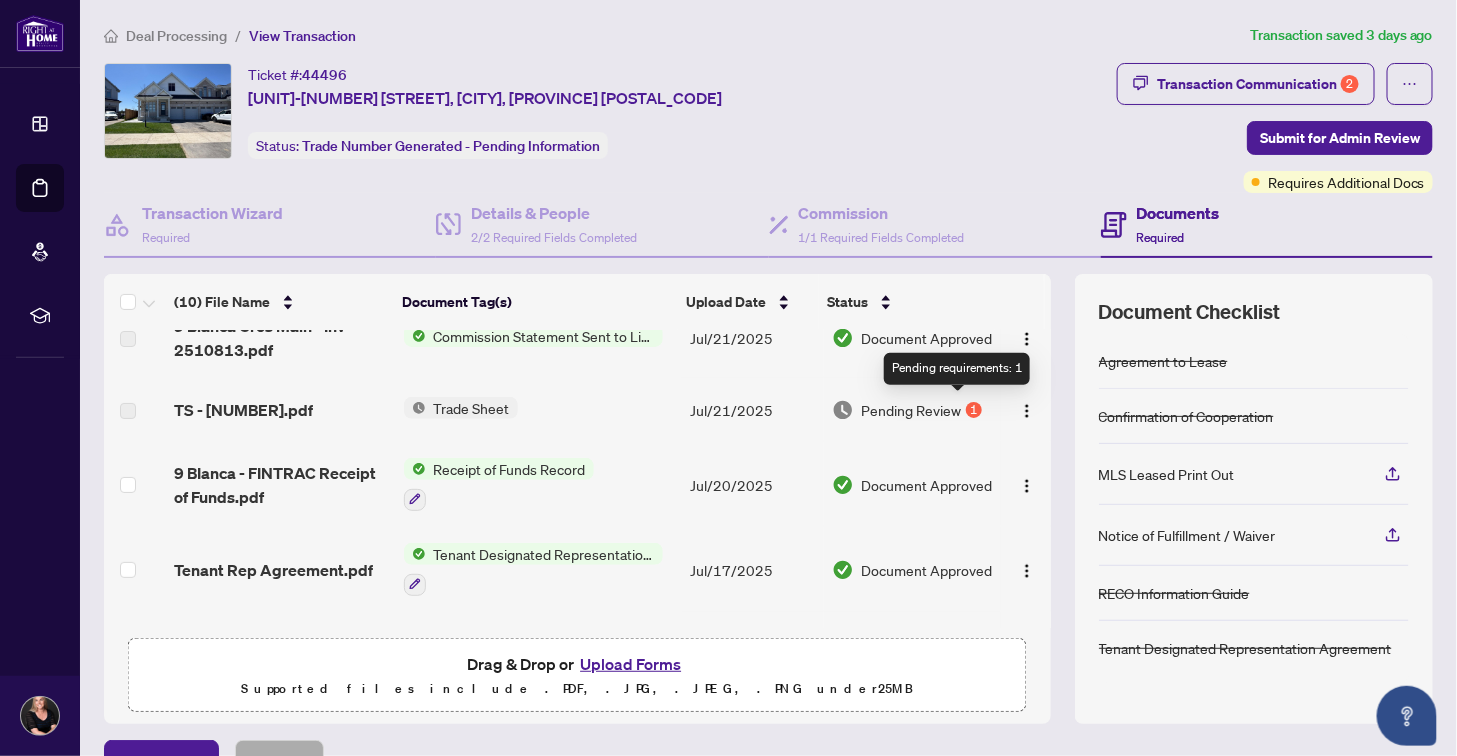 scroll, scrollTop: 201, scrollLeft: 0, axis: vertical 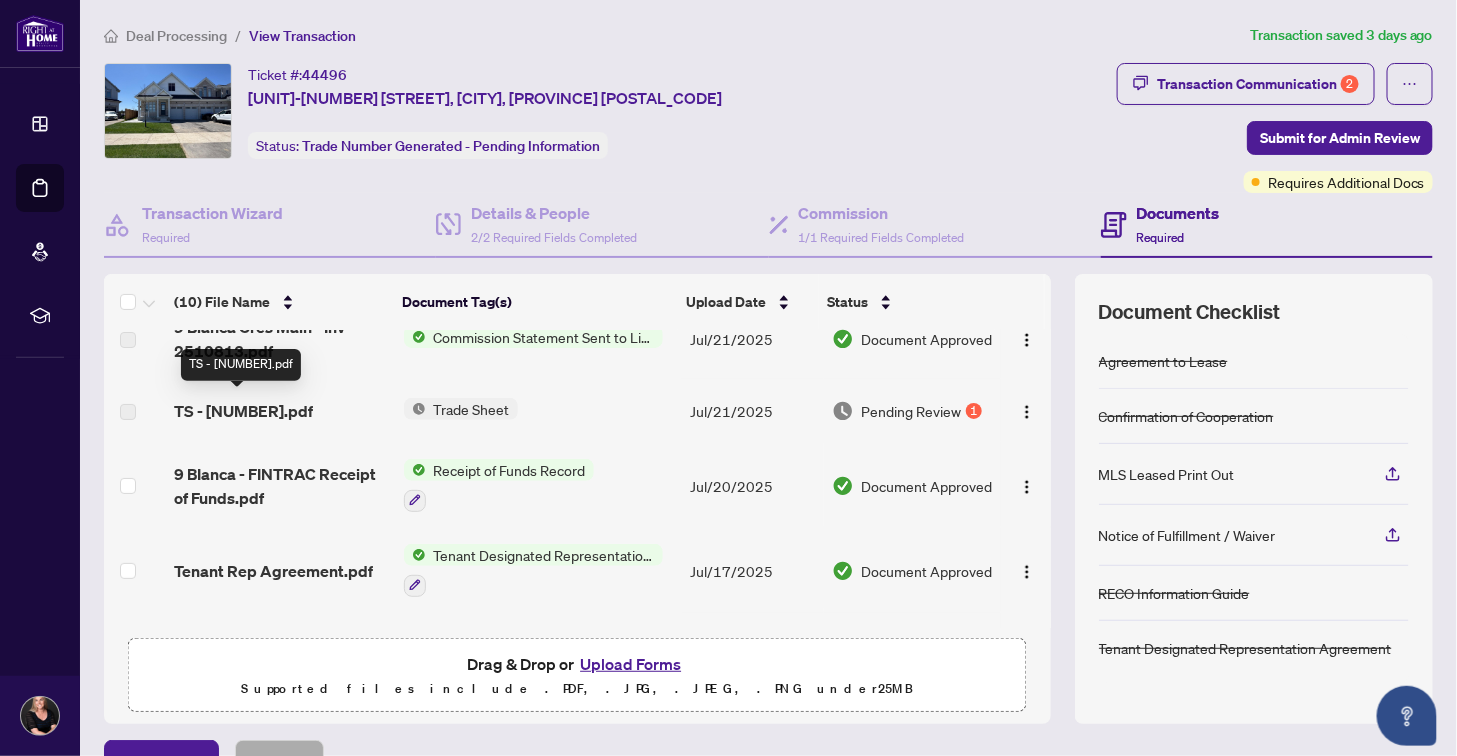 click on "TS  - [NUMBER].pdf" at bounding box center (243, 411) 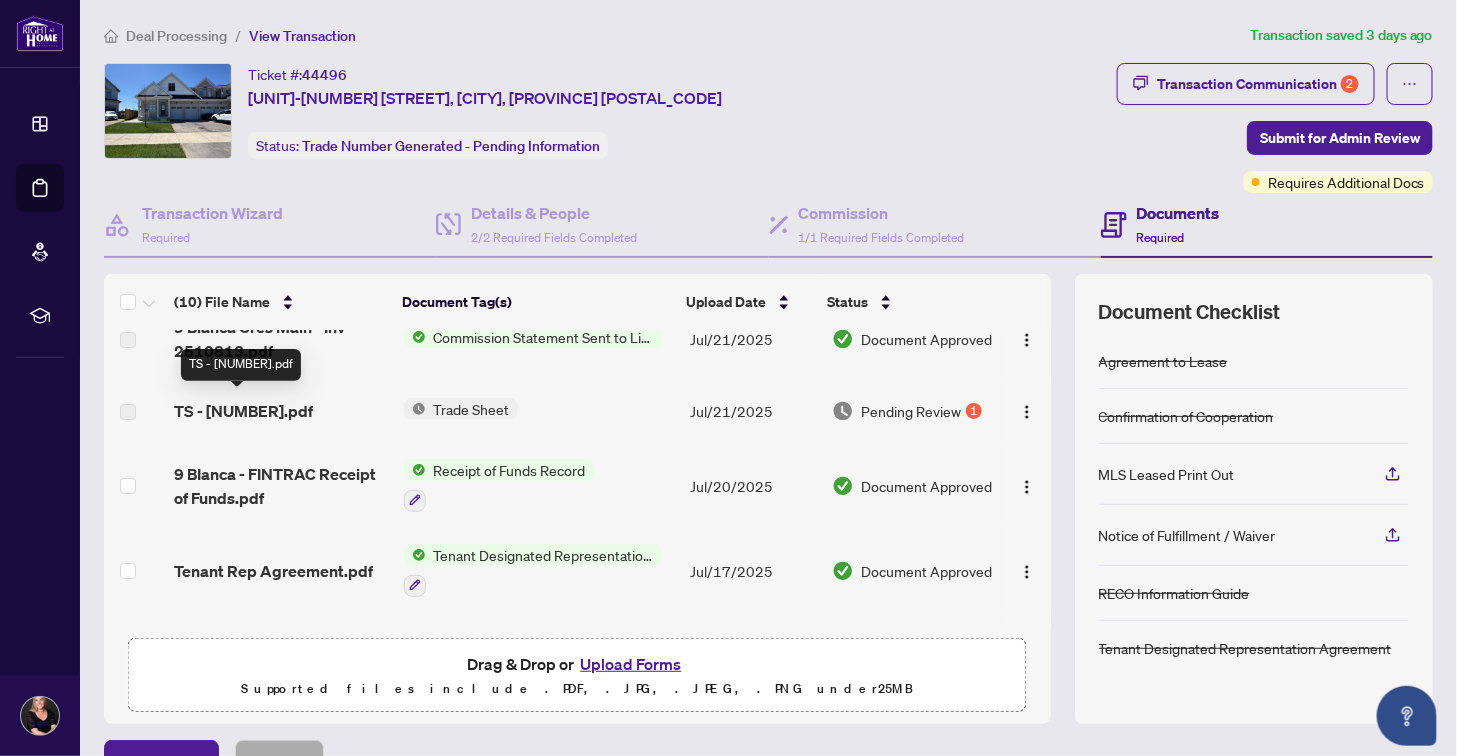 click on "TS  - [NUMBER].pdf" at bounding box center [243, 411] 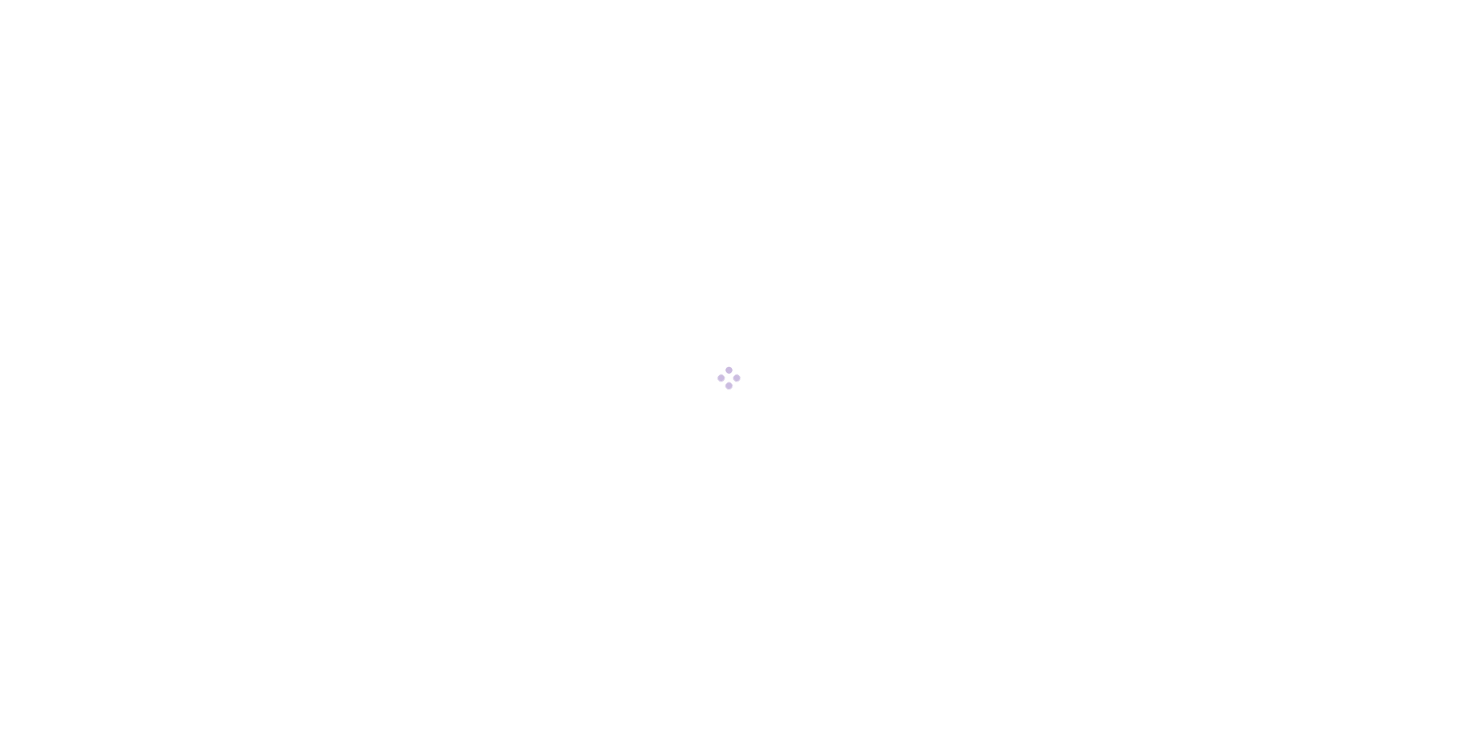 scroll, scrollTop: 0, scrollLeft: 0, axis: both 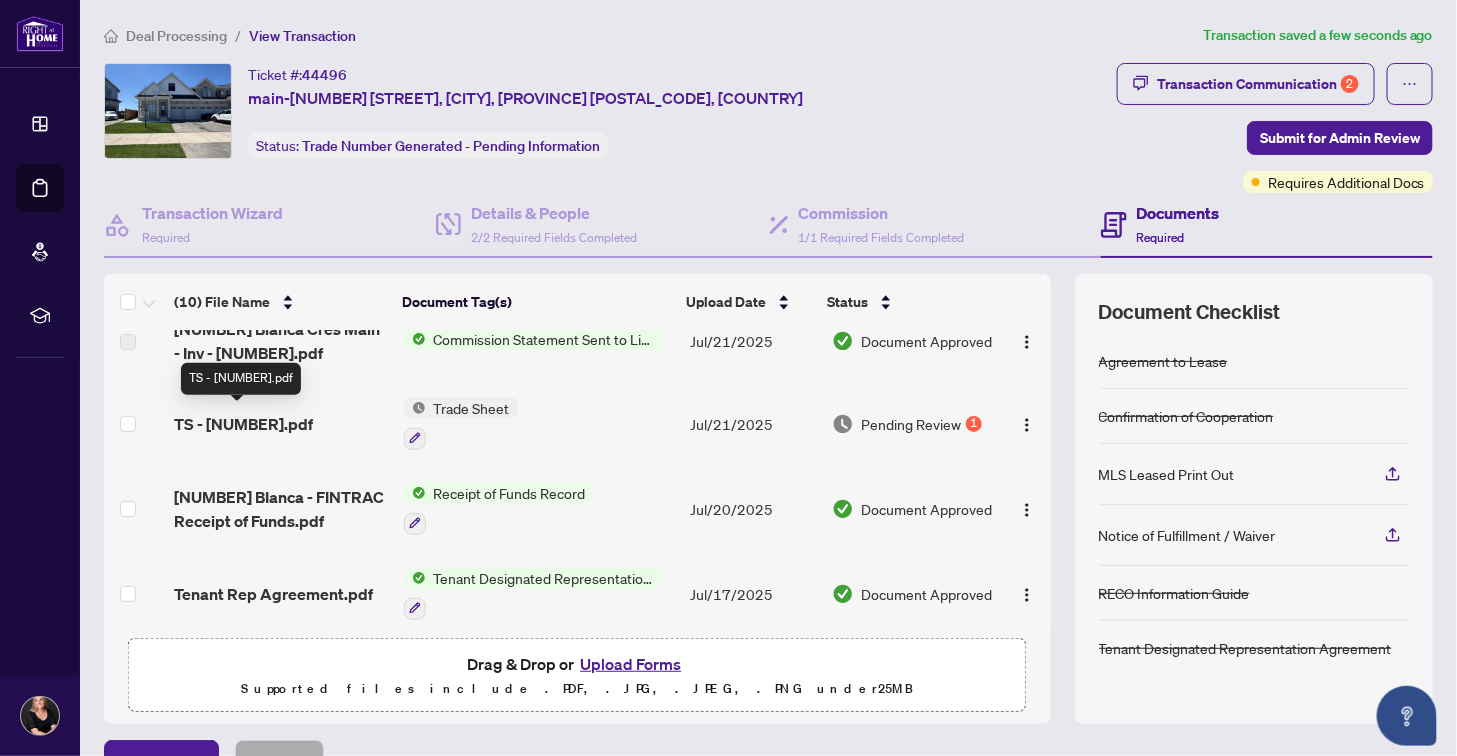 click on "TS  - [NUMBER].pdf" at bounding box center (243, 424) 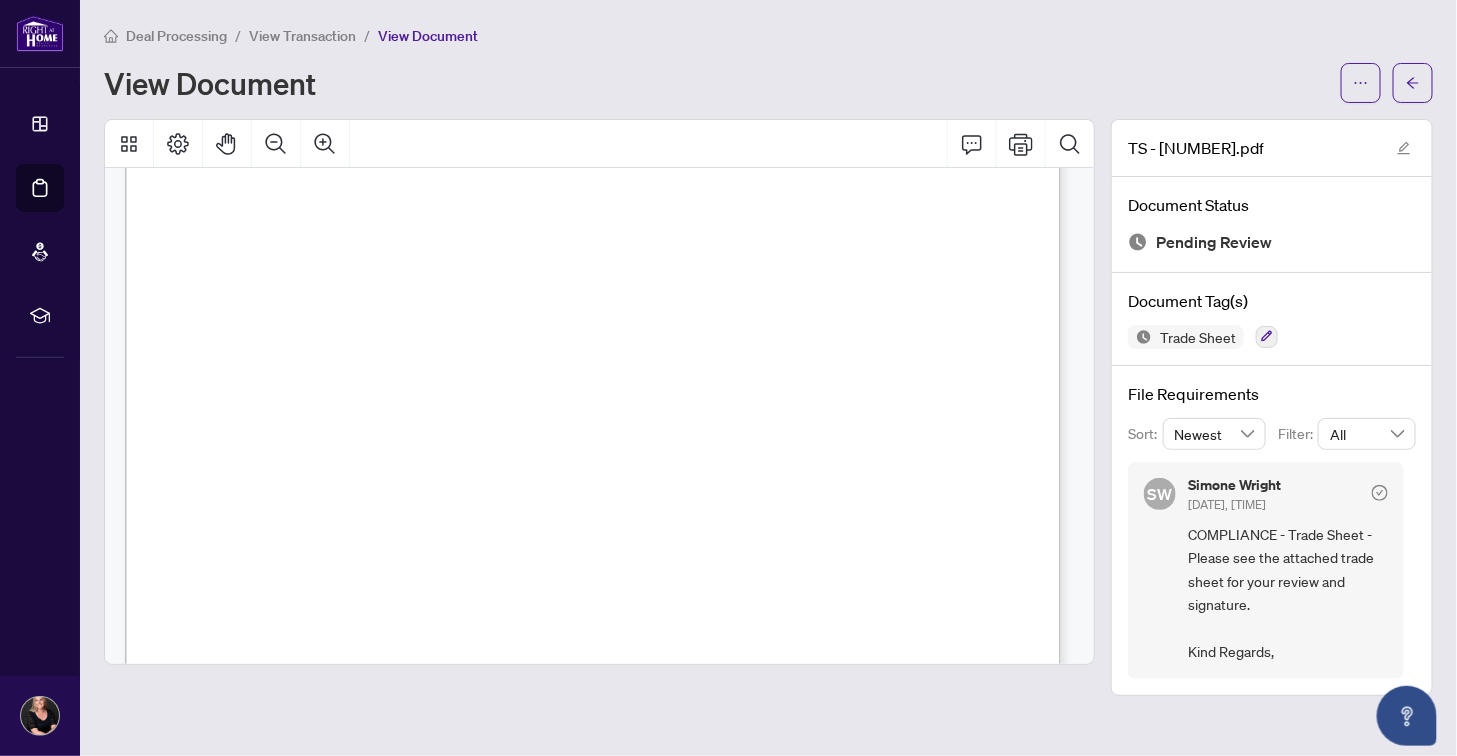 scroll, scrollTop: 400, scrollLeft: 0, axis: vertical 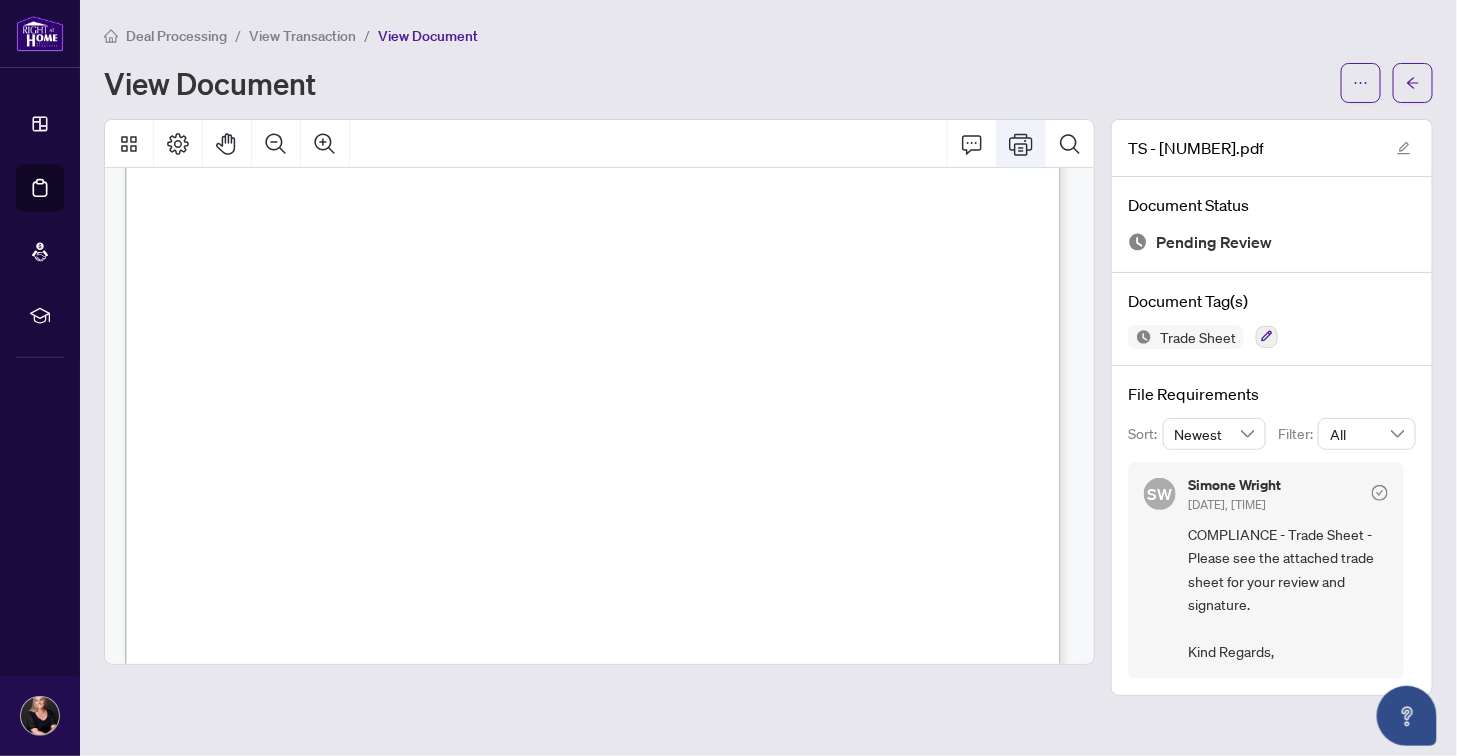 click 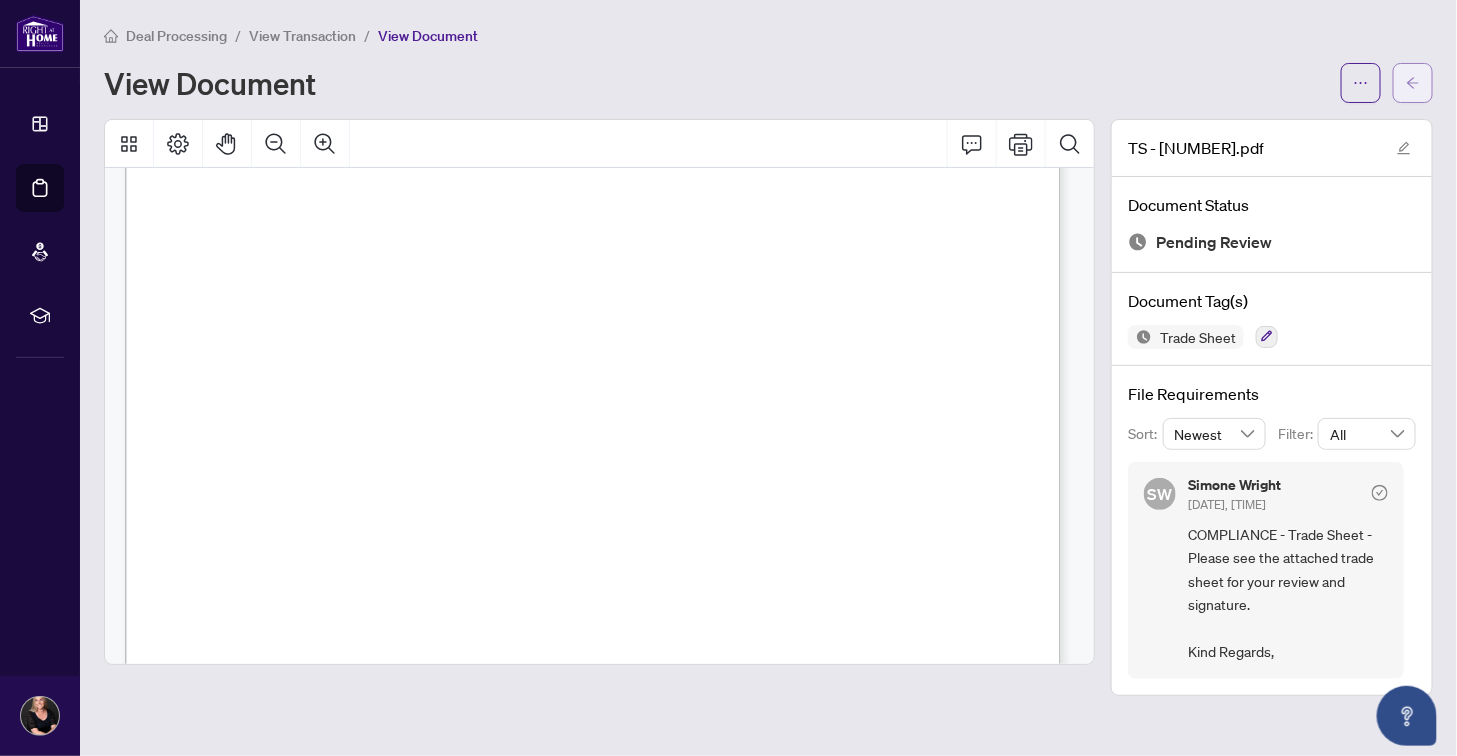 click 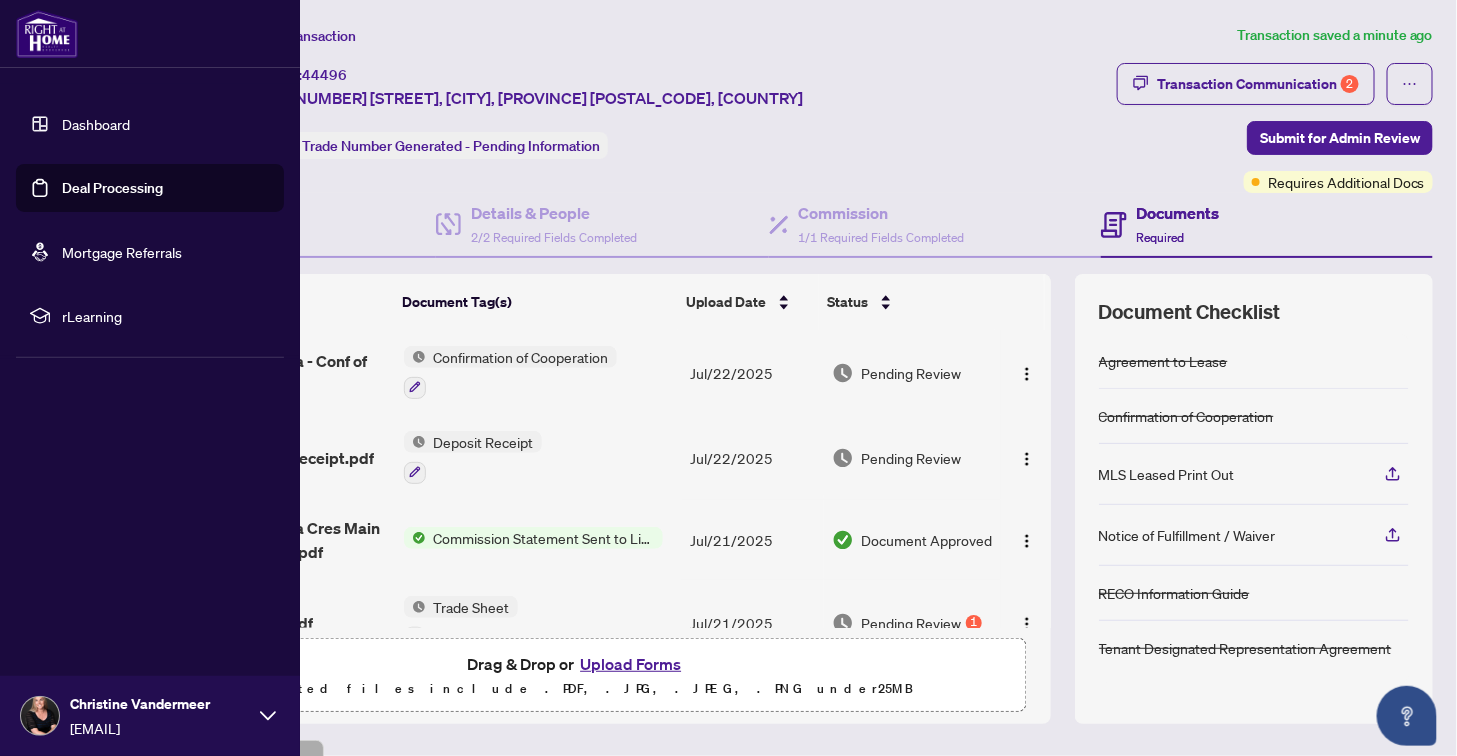 drag, startPoint x: 36, startPoint y: 180, endPoint x: 44, endPoint y: 188, distance: 11.313708 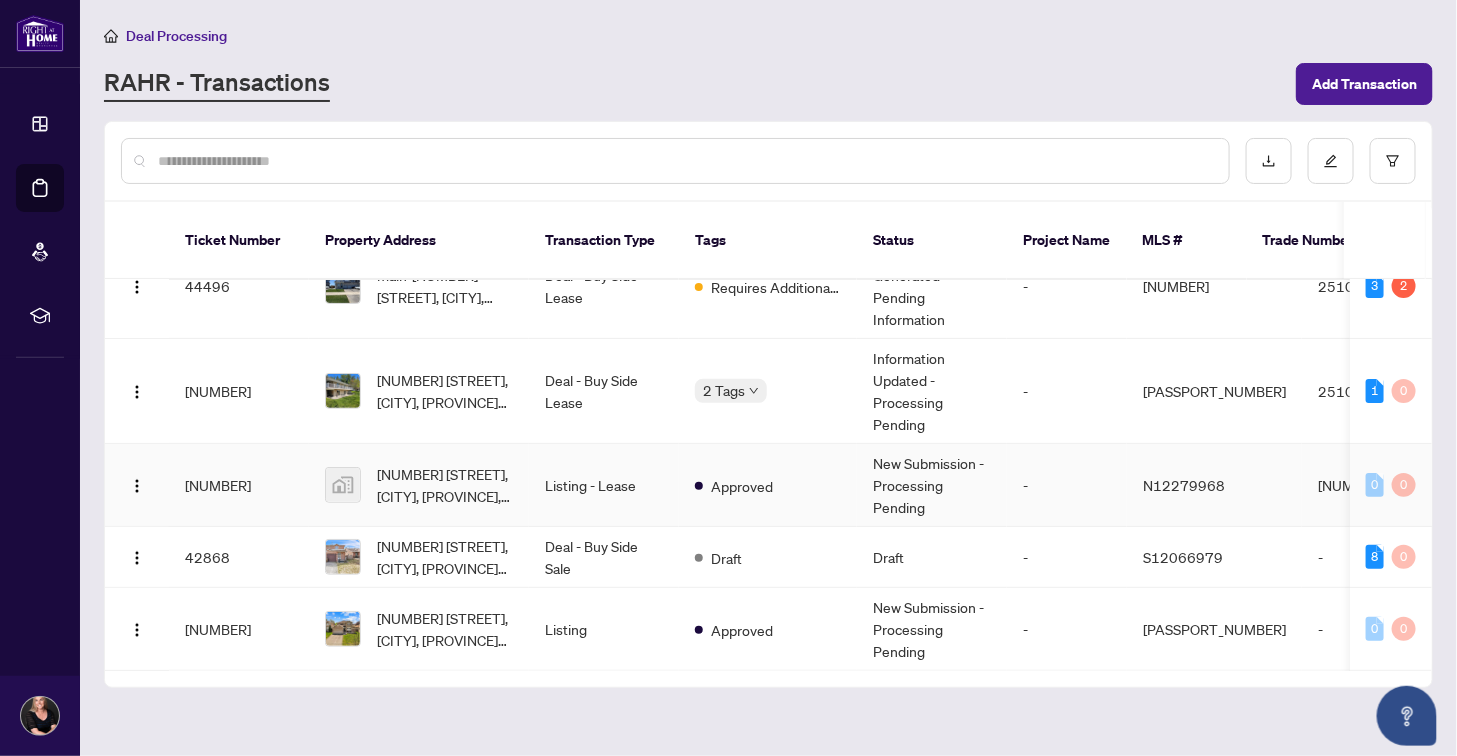 scroll, scrollTop: 154, scrollLeft: 0, axis: vertical 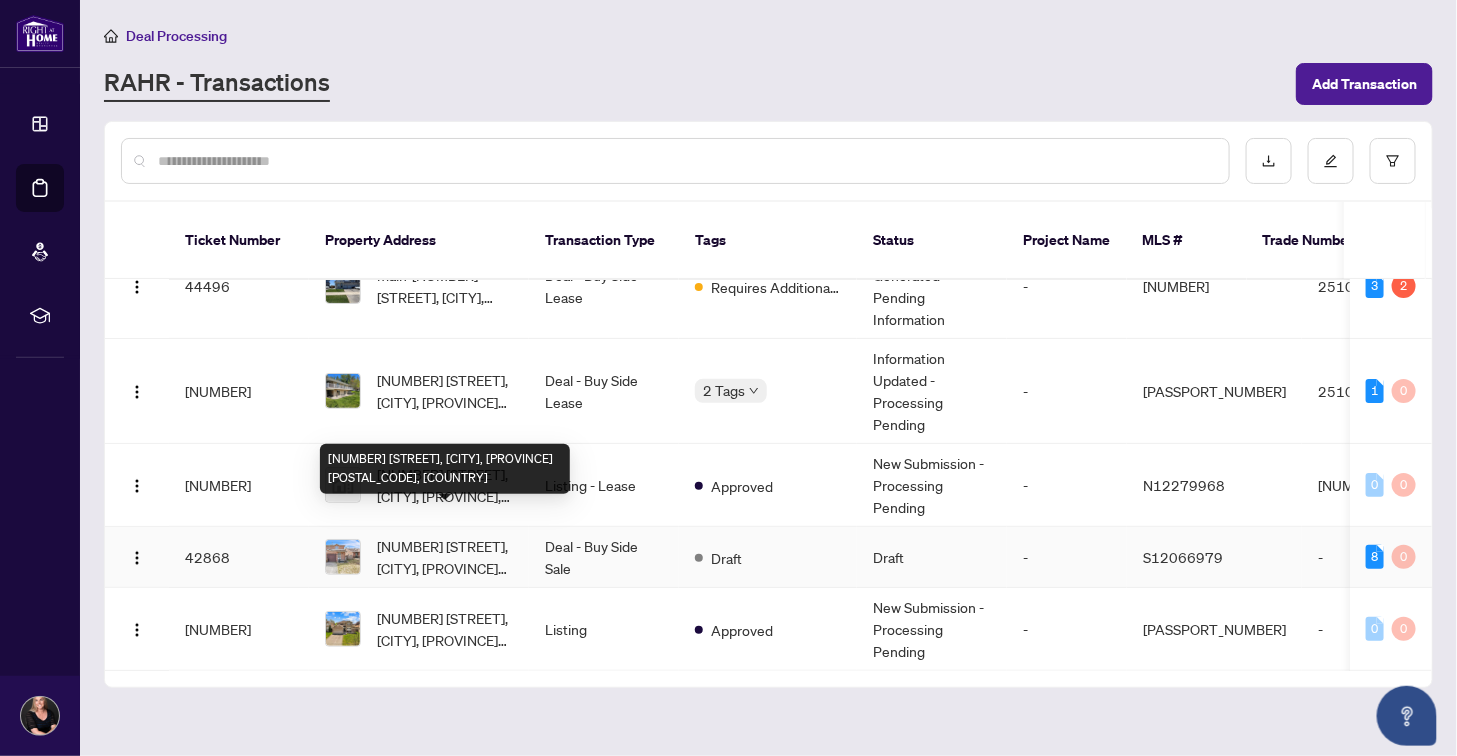 click on "[NUMBER] [STREET], [CITY], [PROVINCE] [POSTAL_CODE], [COUNTRY]" at bounding box center (445, 557) 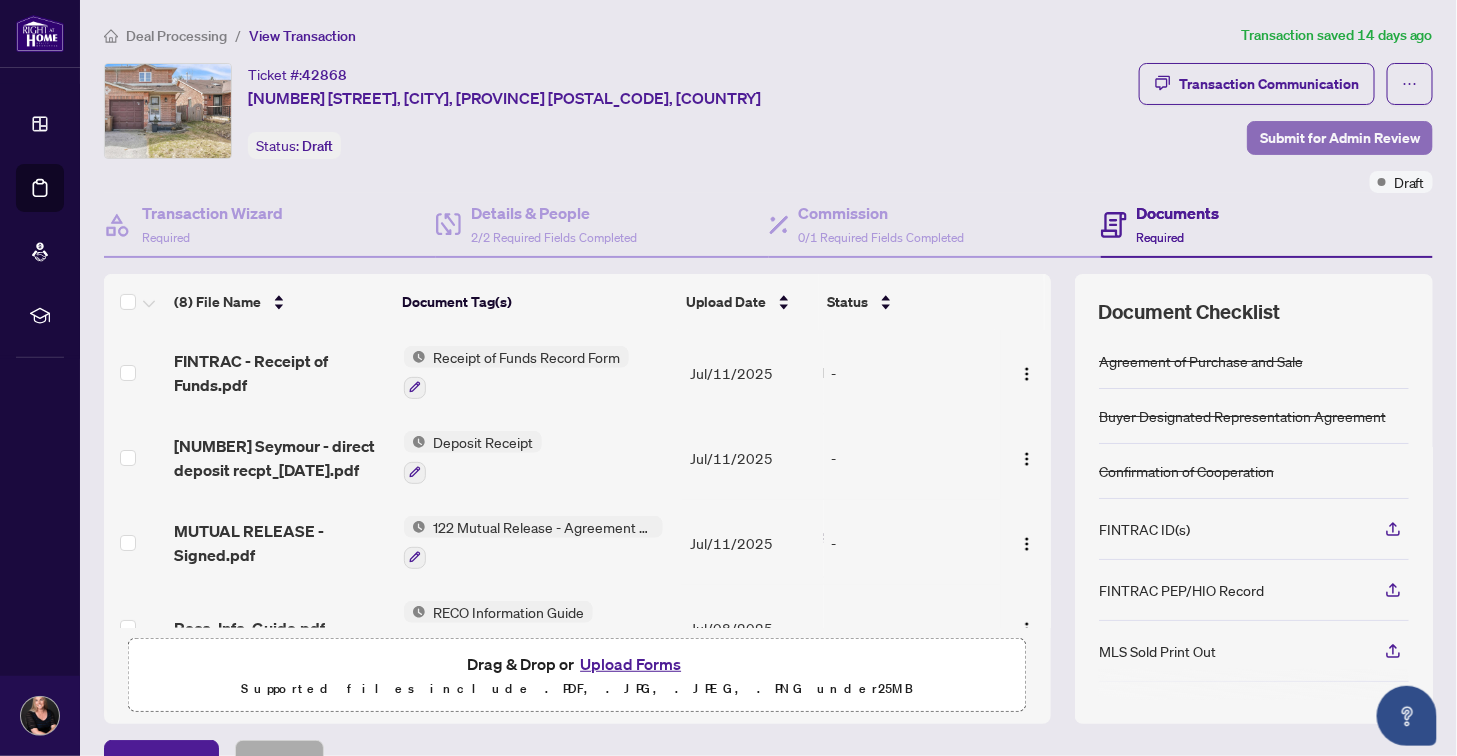 click on "Submit for Admin Review" at bounding box center [1340, 138] 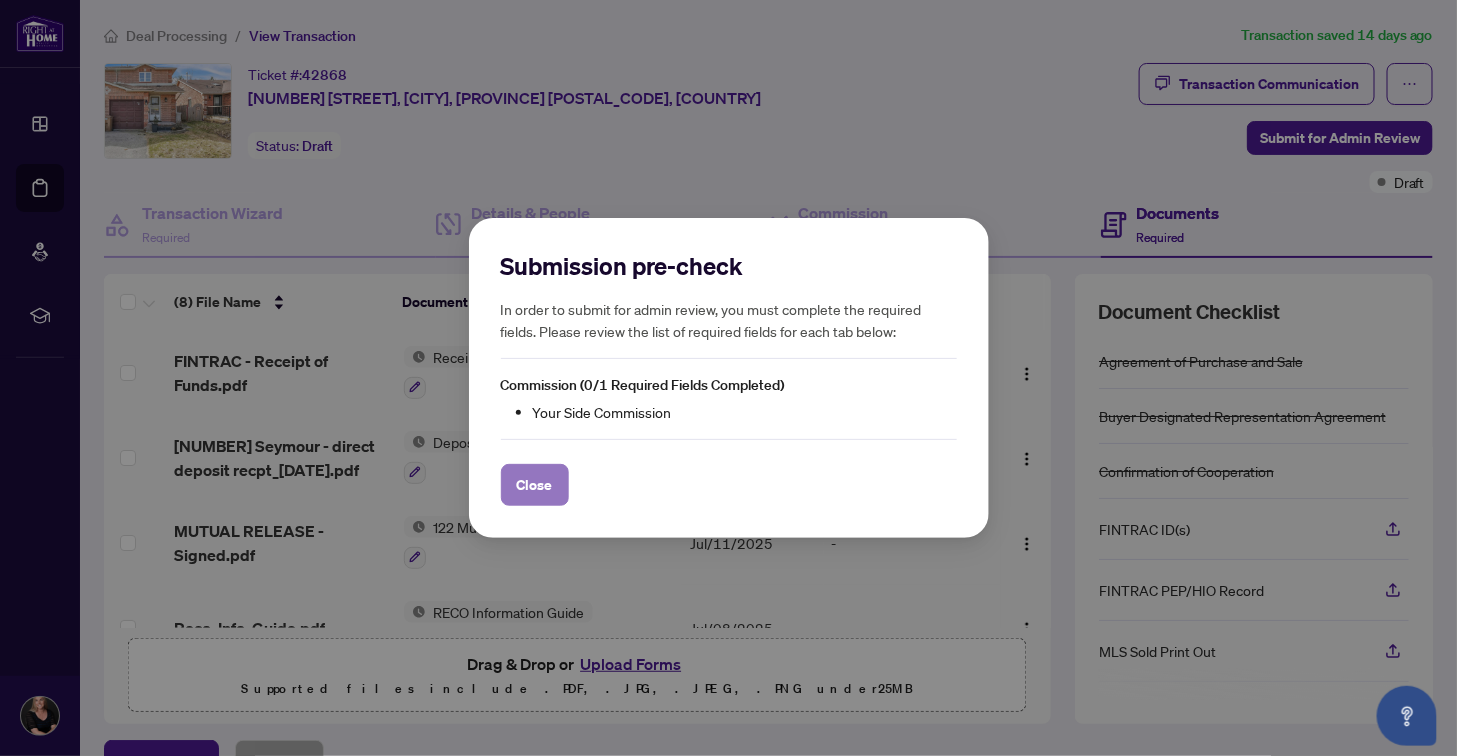 click on "Close" at bounding box center (535, 485) 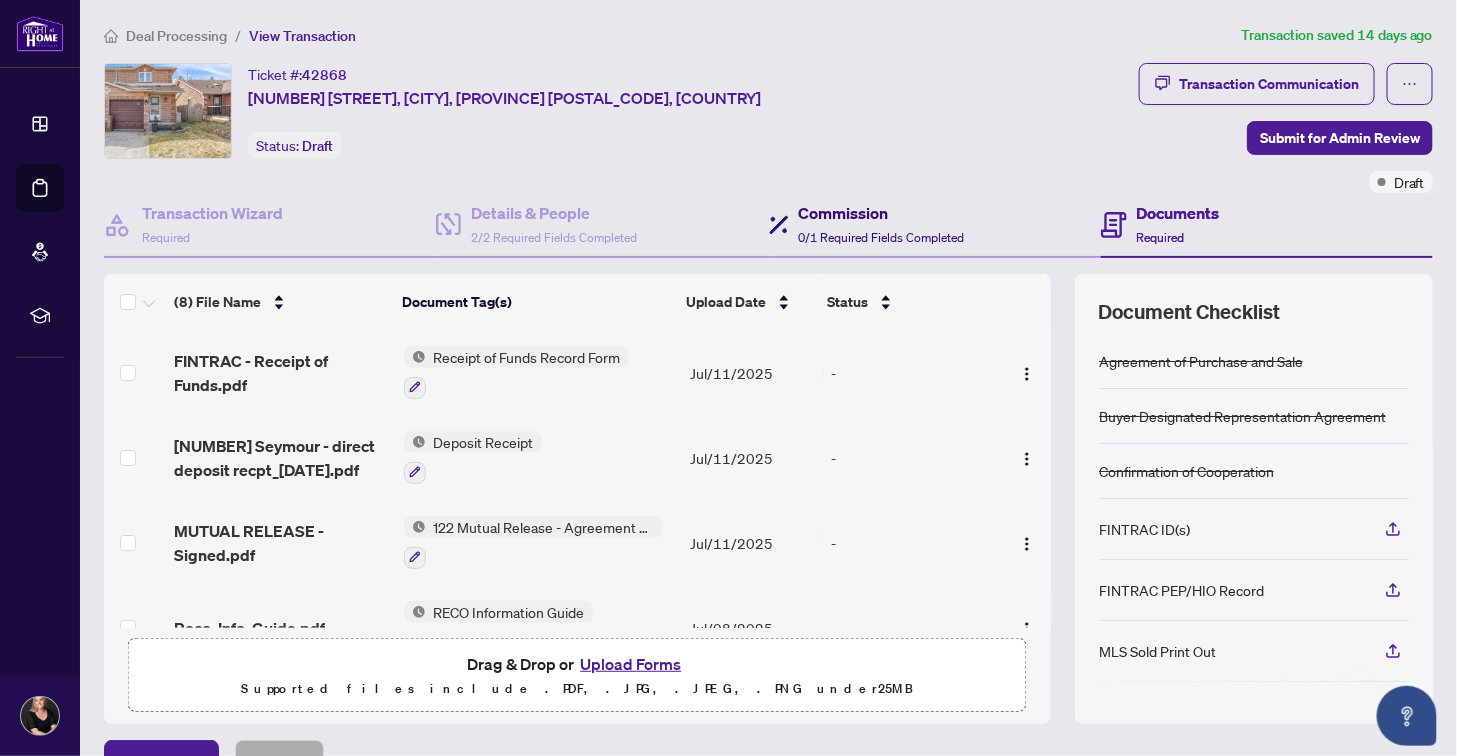 click on "Commission" at bounding box center [882, 213] 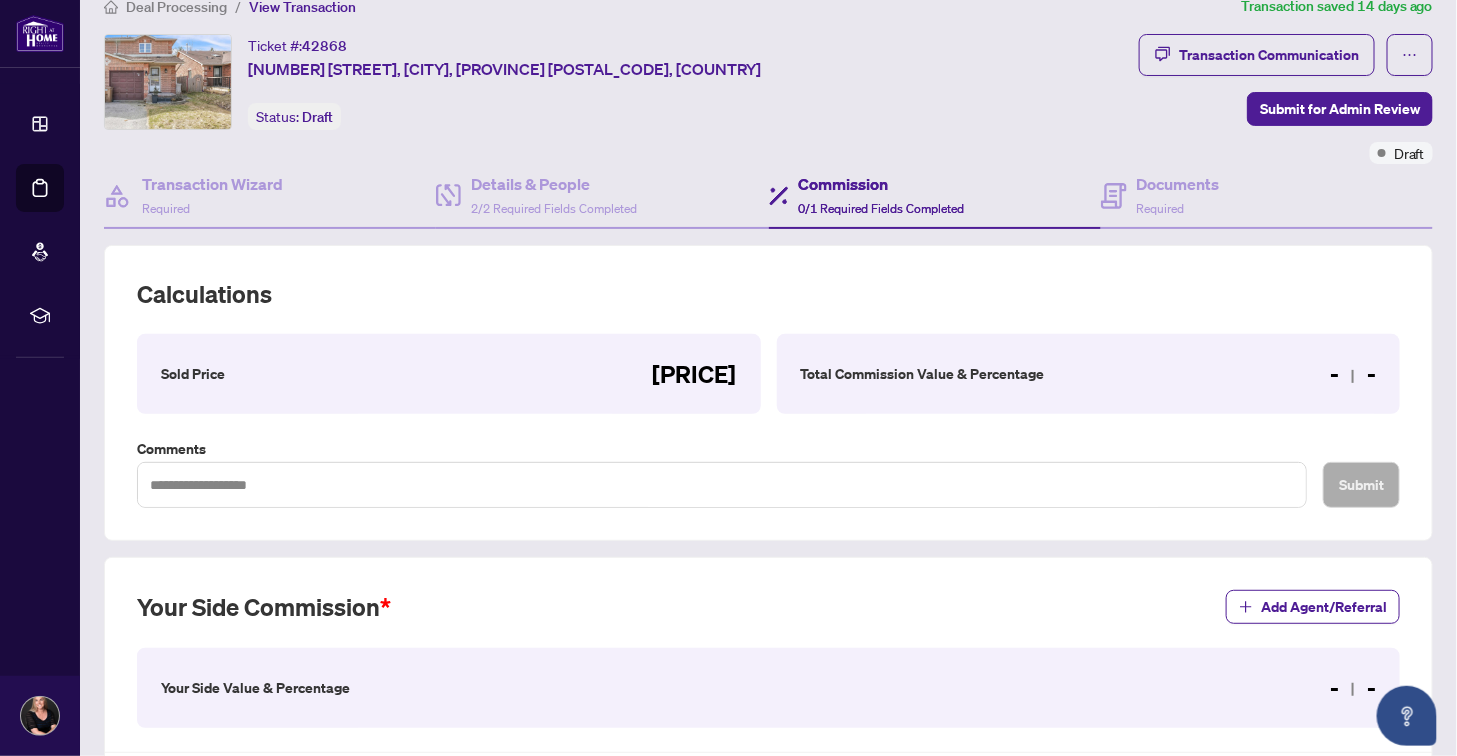 scroll, scrollTop: 0, scrollLeft: 0, axis: both 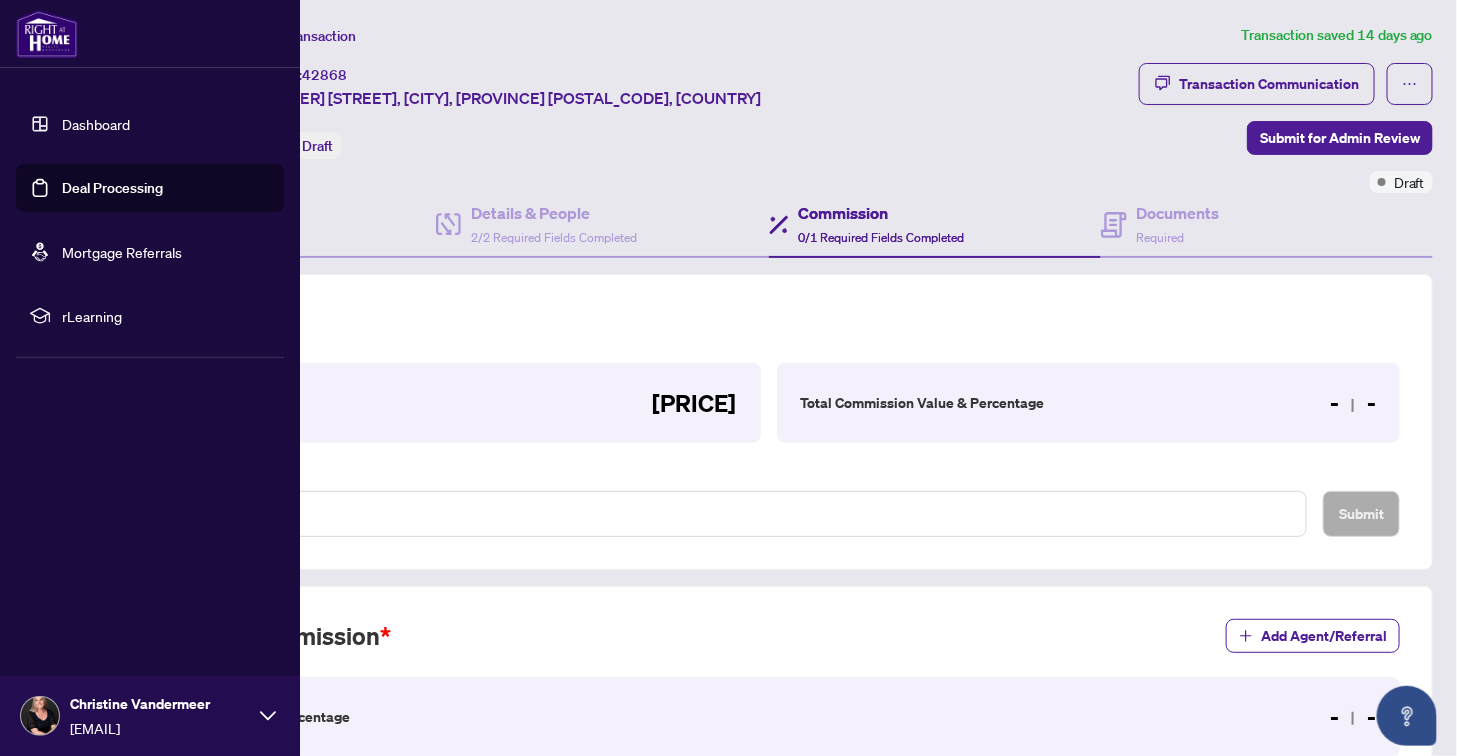 click on "Deal Processing" at bounding box center (112, 188) 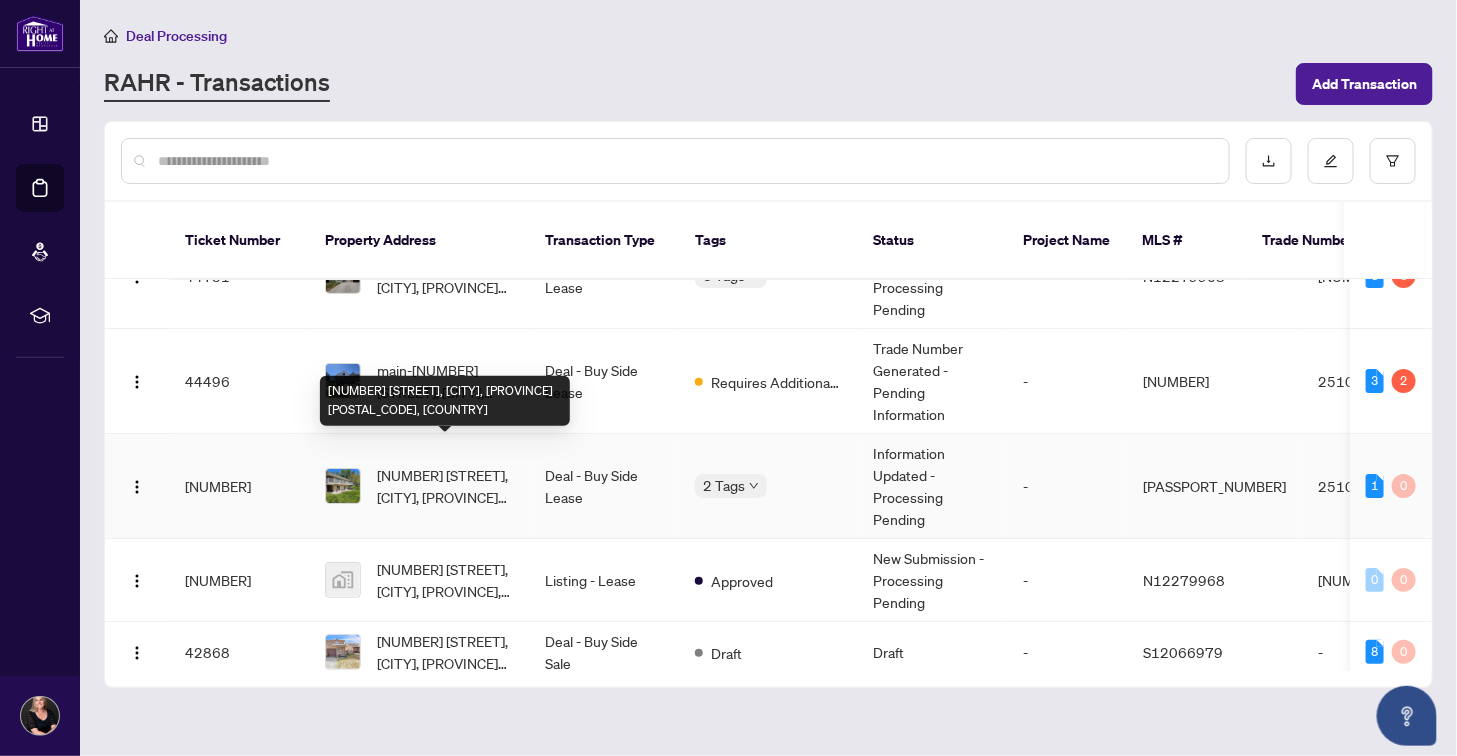 scroll, scrollTop: 56, scrollLeft: 0, axis: vertical 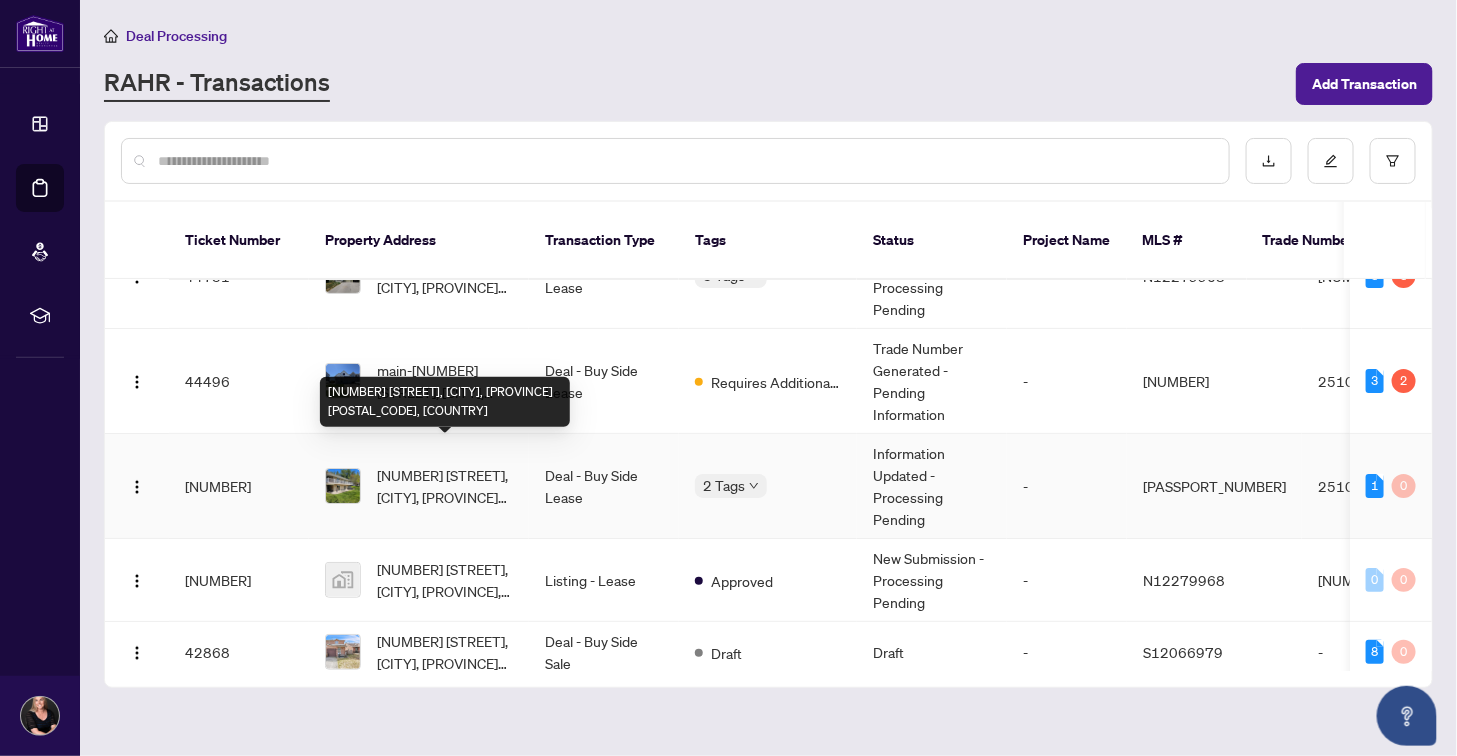 click on "[NUMBER] [STREET], [CITY], [PROVINCE] [POSTAL_CODE], [COUNTRY]" at bounding box center [445, 486] 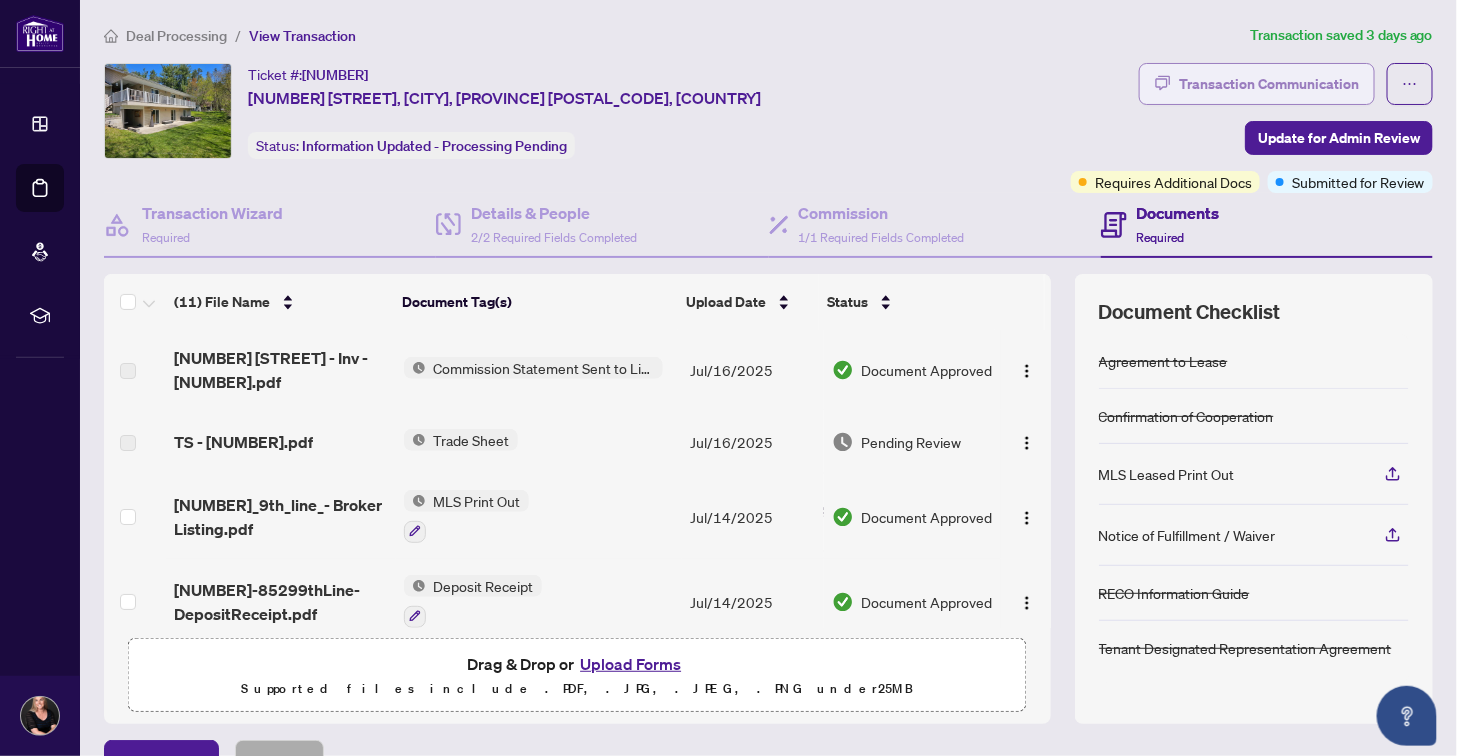 click on "Transaction Communication" at bounding box center (1269, 84) 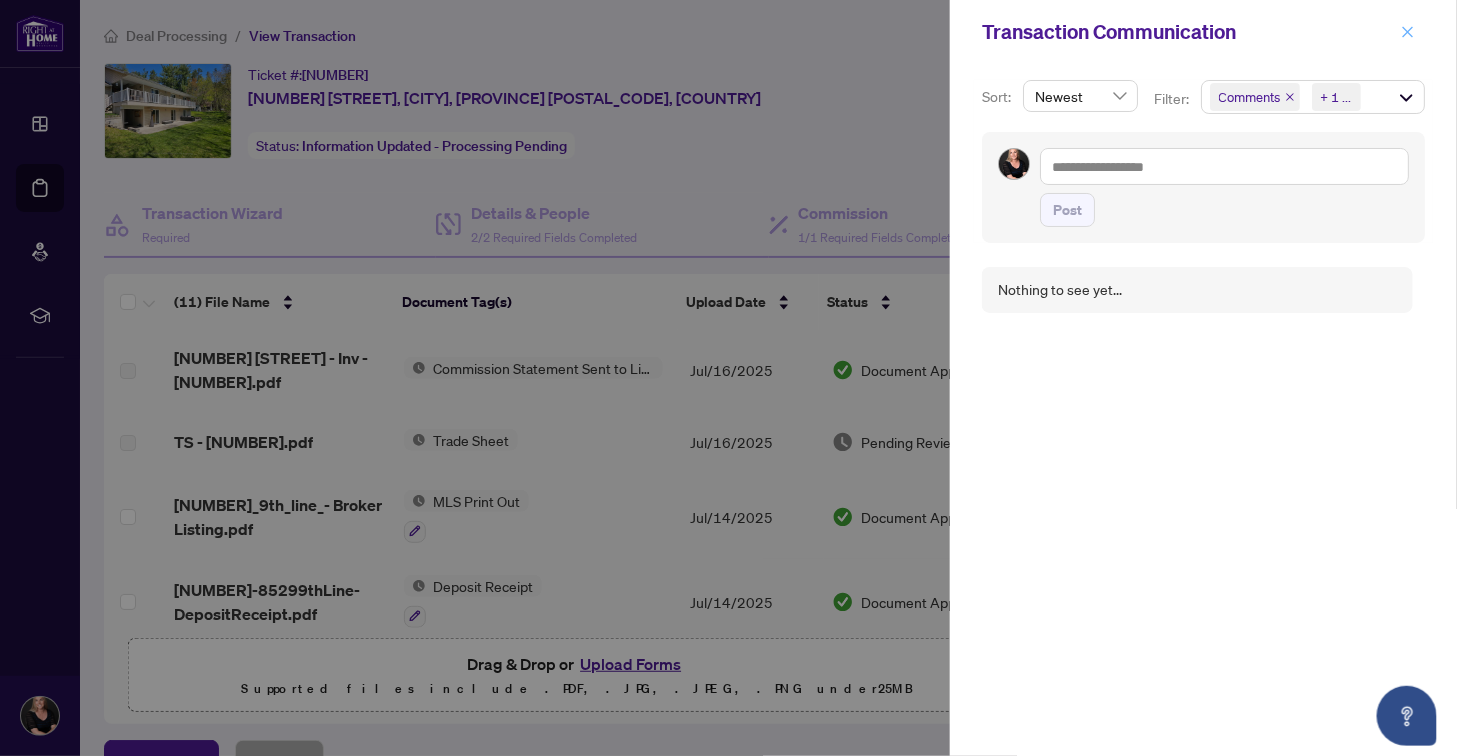 click at bounding box center (1408, 32) 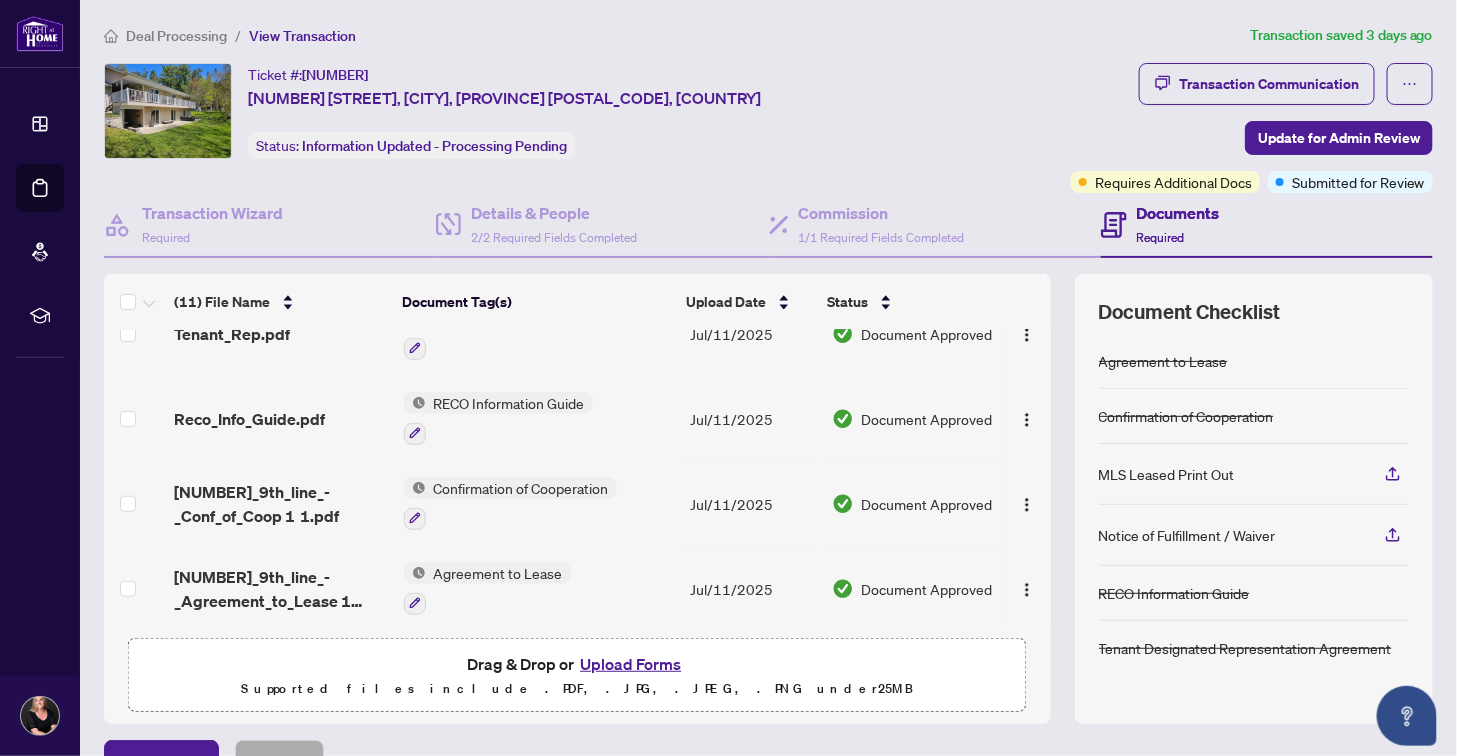 scroll, scrollTop: 609, scrollLeft: 0, axis: vertical 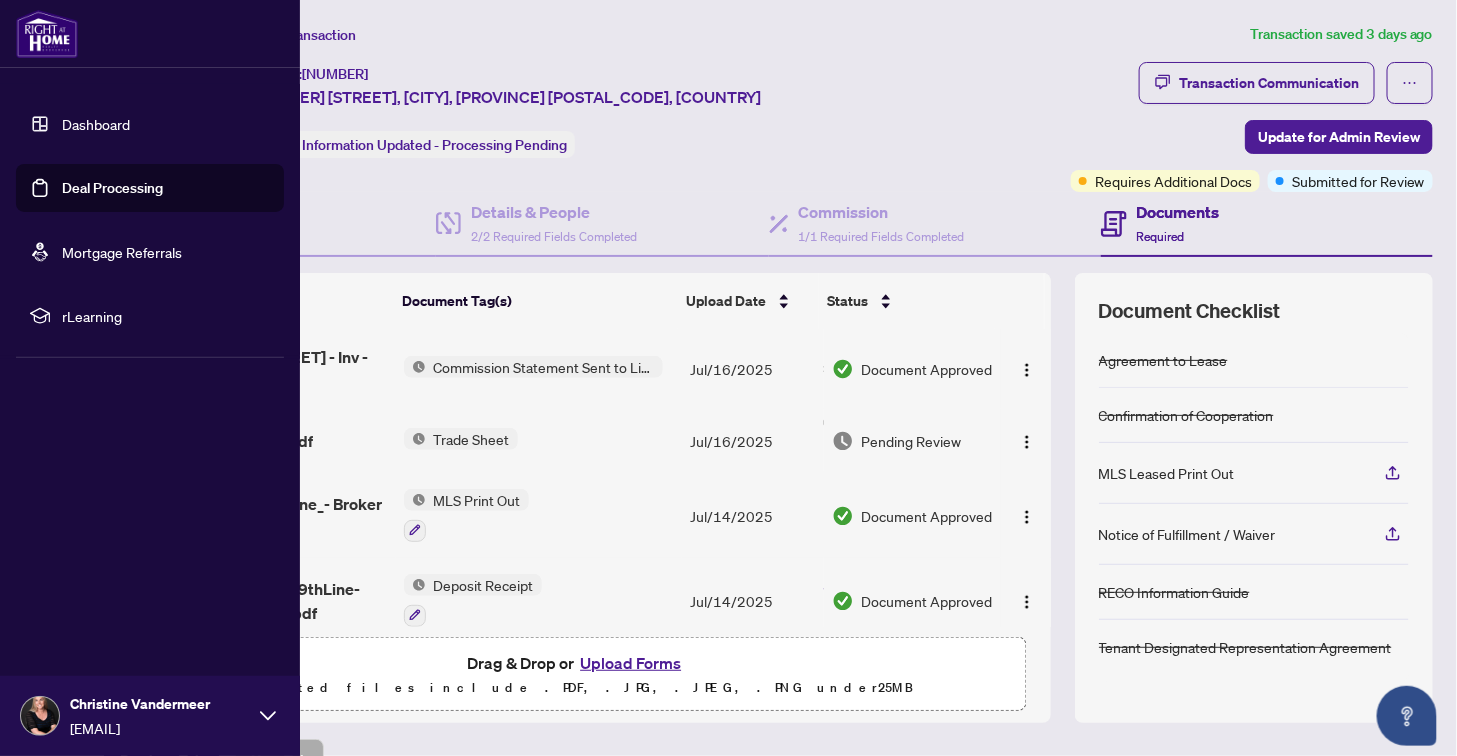 click on "Deal Processing" at bounding box center (112, 188) 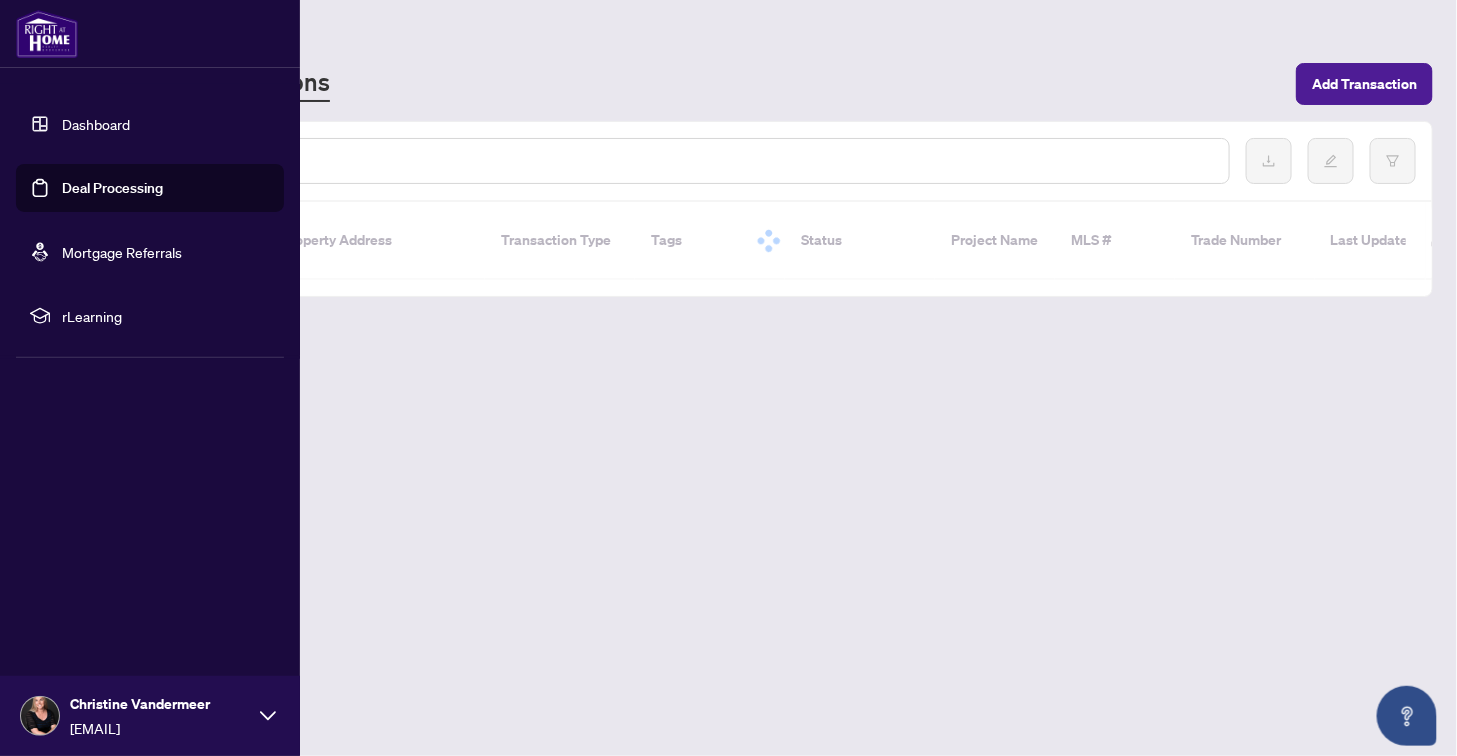 scroll, scrollTop: 0, scrollLeft: 0, axis: both 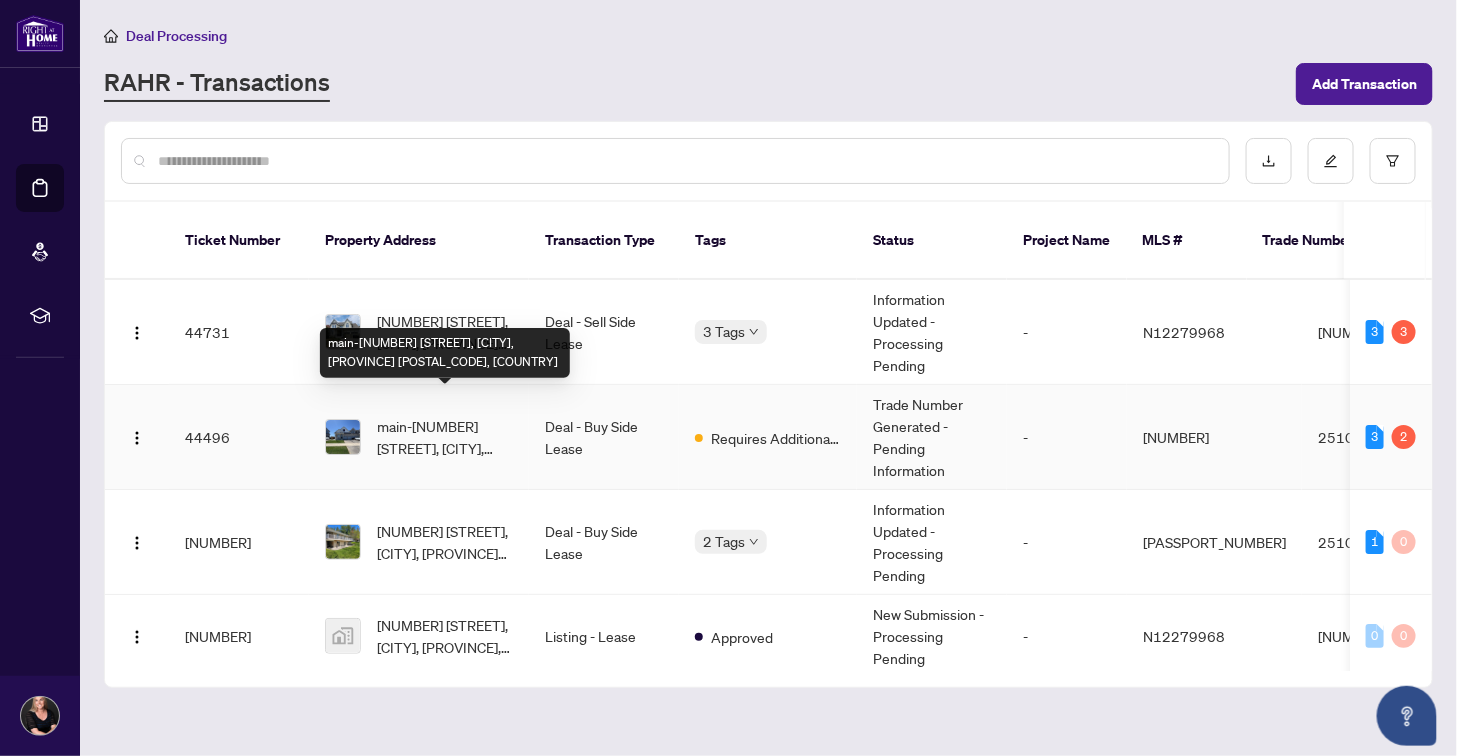 click on "[UNIT]-[NUMBER] [STREET], [CITY], [PROVINCE] [POSTAL_CODE]" at bounding box center (445, 437) 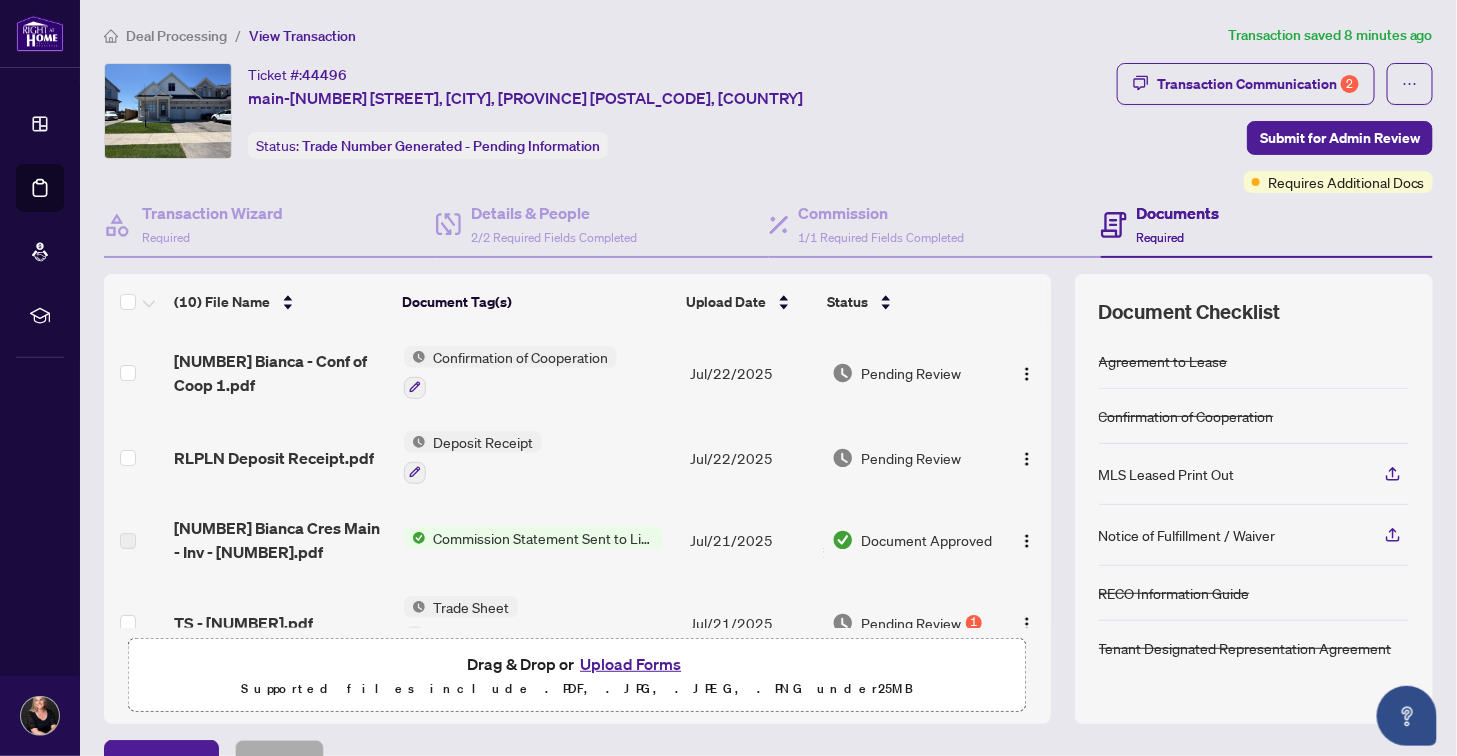 click on "Upload Forms" at bounding box center (630, 664) 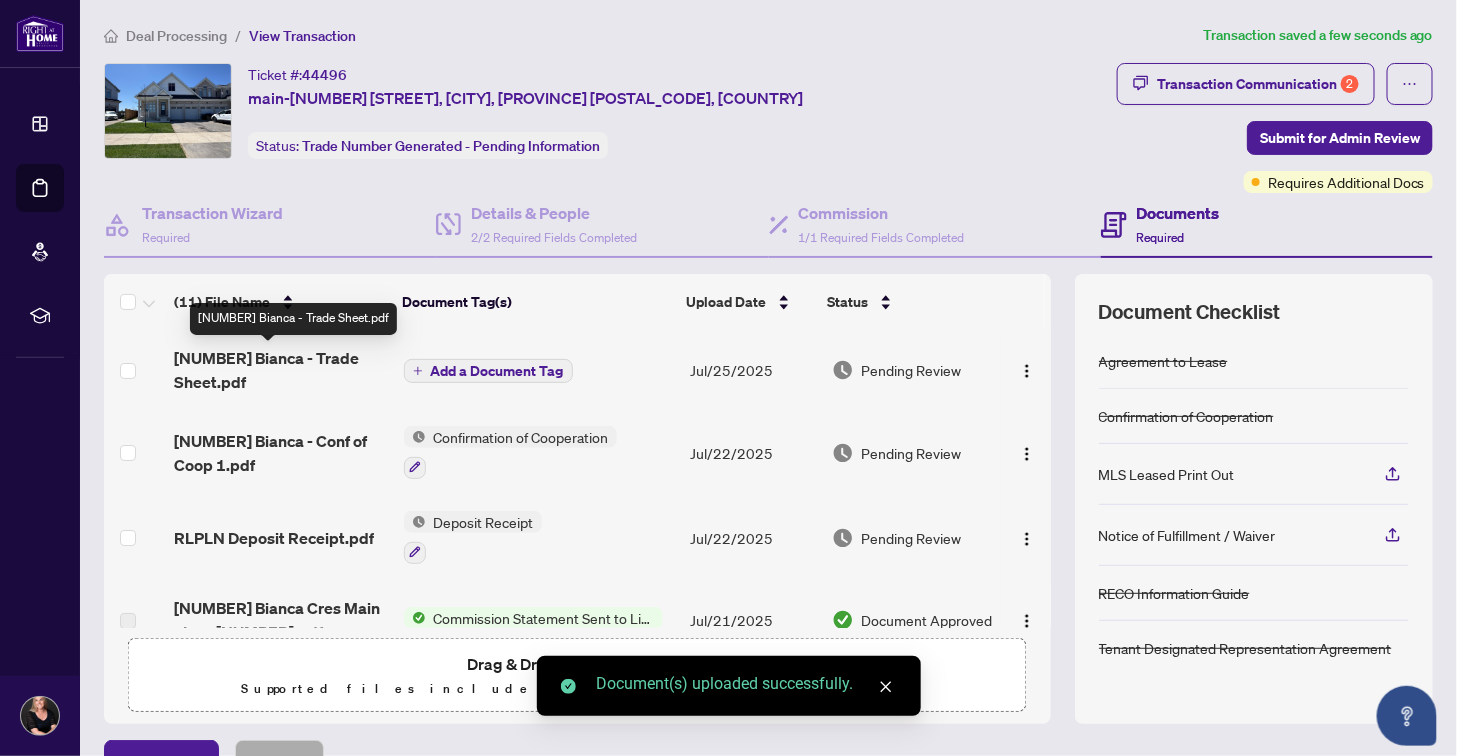 click on "9 Bianca - Trade Sheet.pdf" at bounding box center [280, 370] 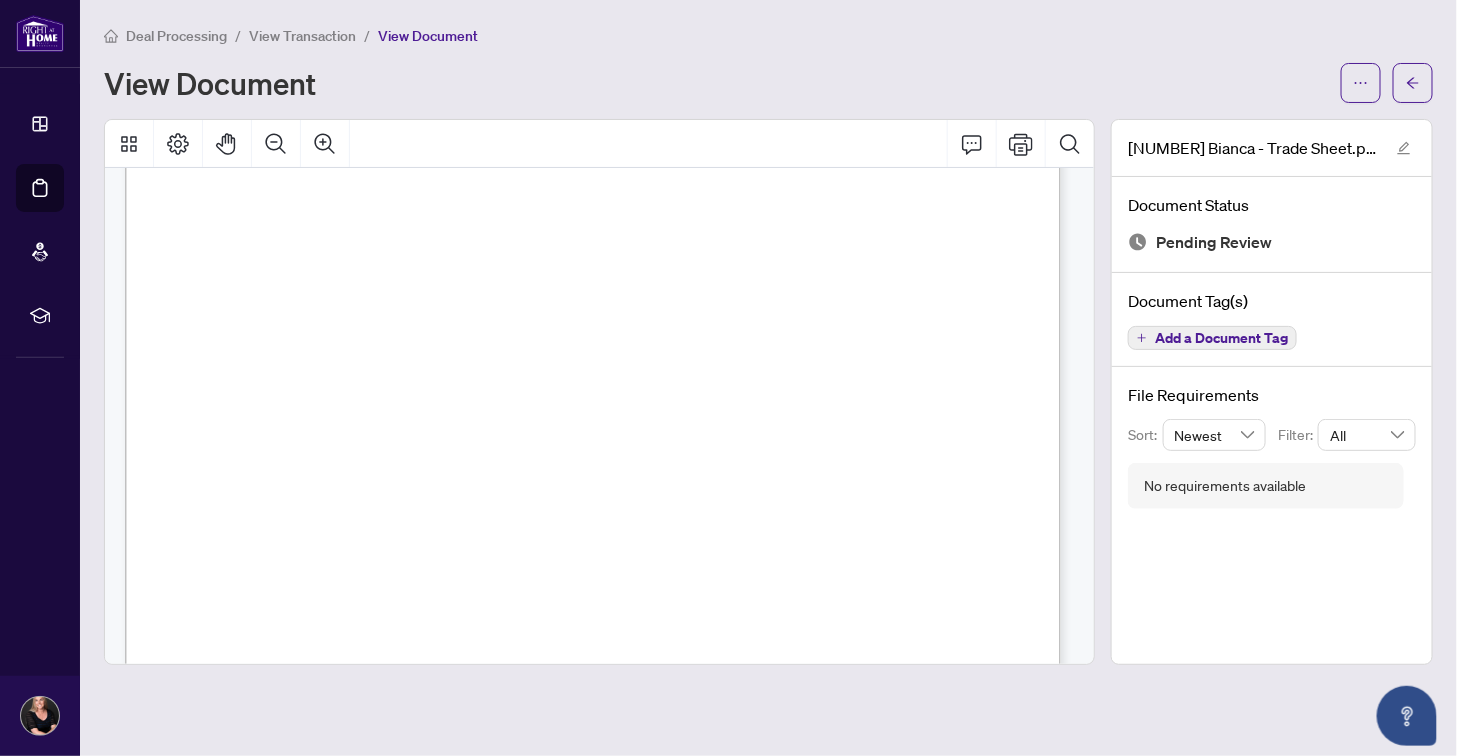 scroll, scrollTop: 498, scrollLeft: 0, axis: vertical 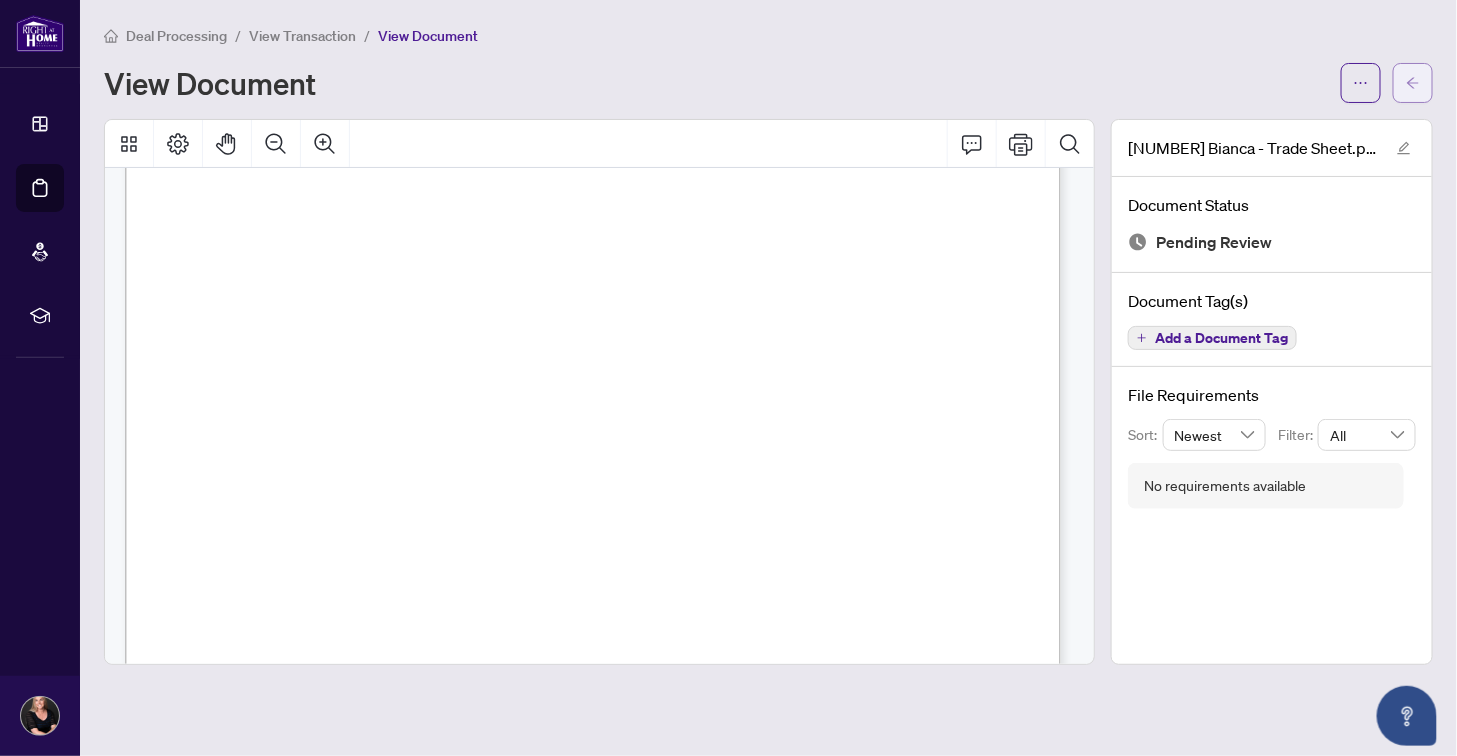 click at bounding box center (1413, 83) 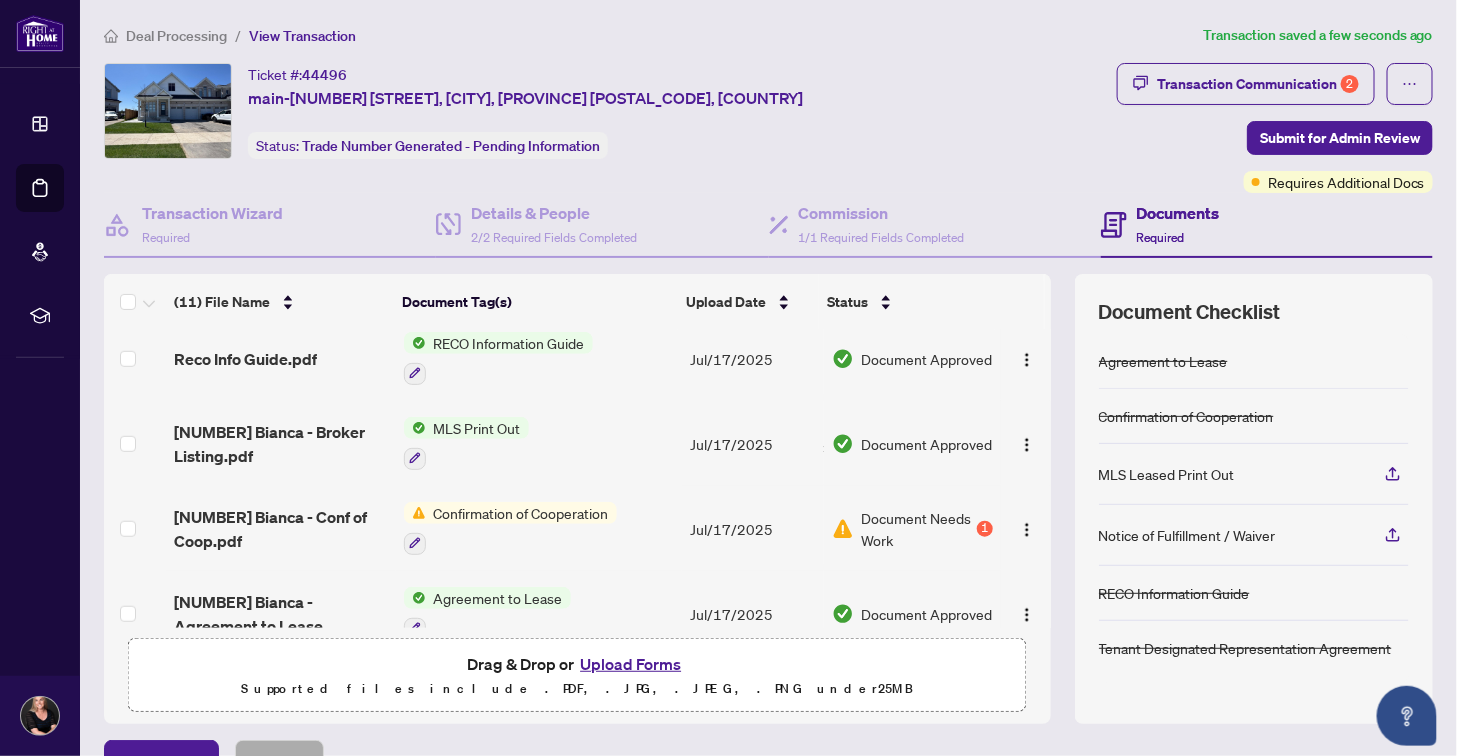 scroll, scrollTop: 609, scrollLeft: 0, axis: vertical 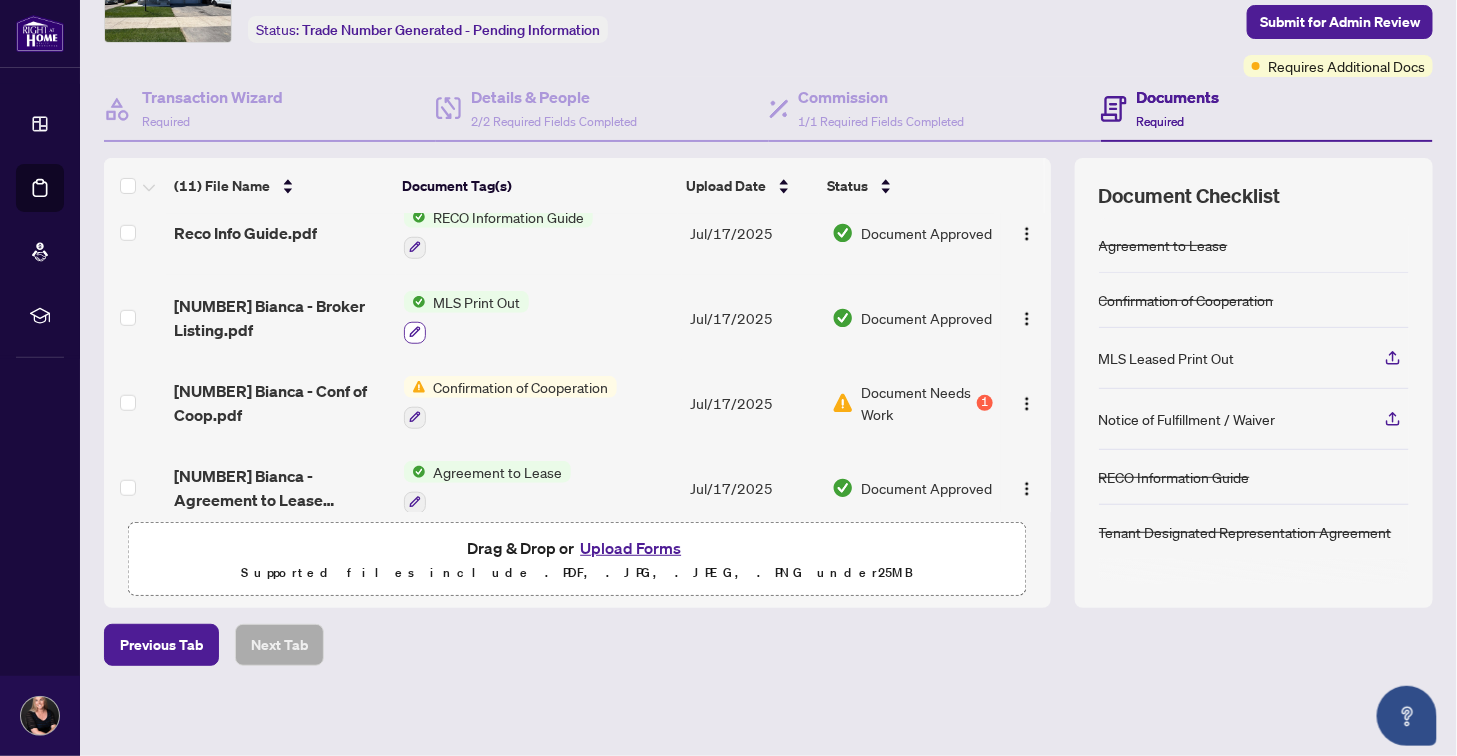 click 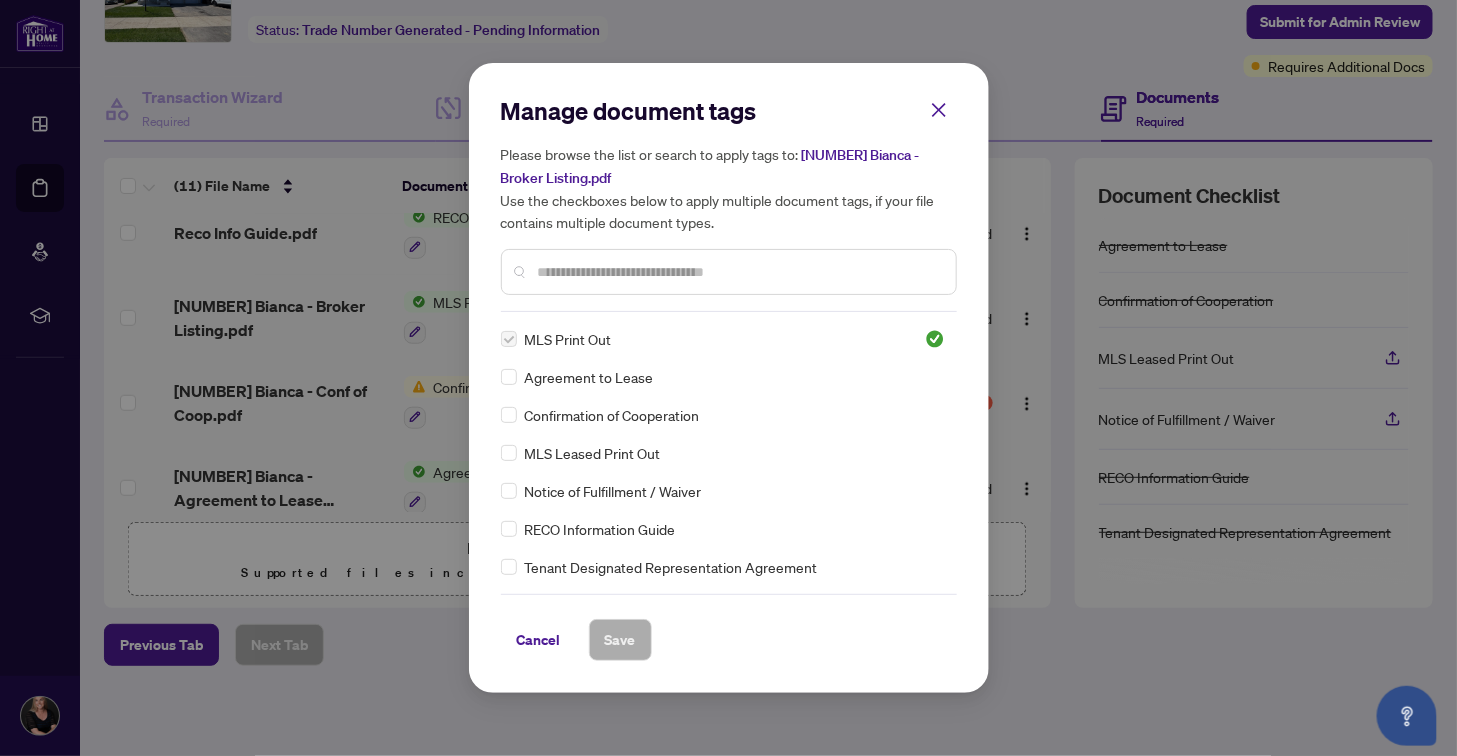 click on "MLS Leased Print Out" at bounding box center (723, 453) 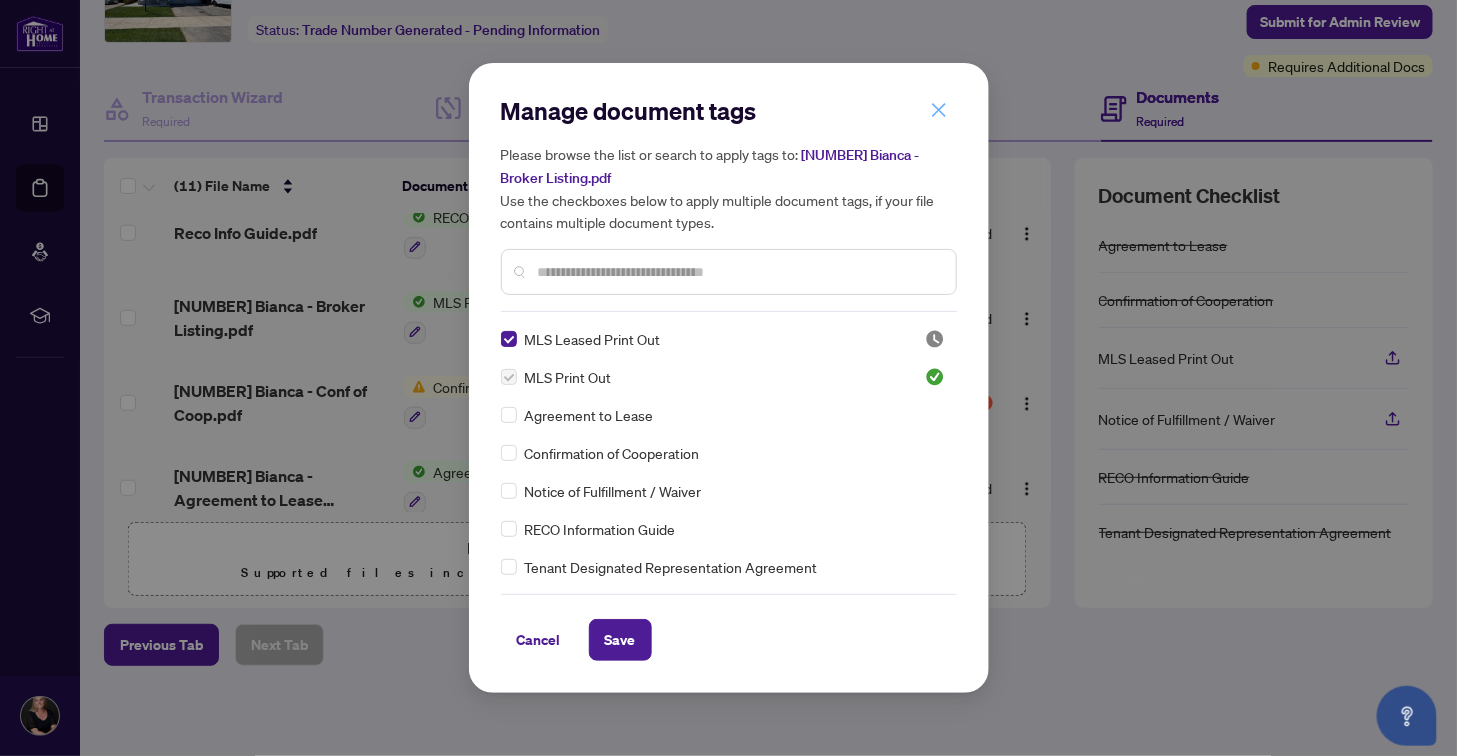 click 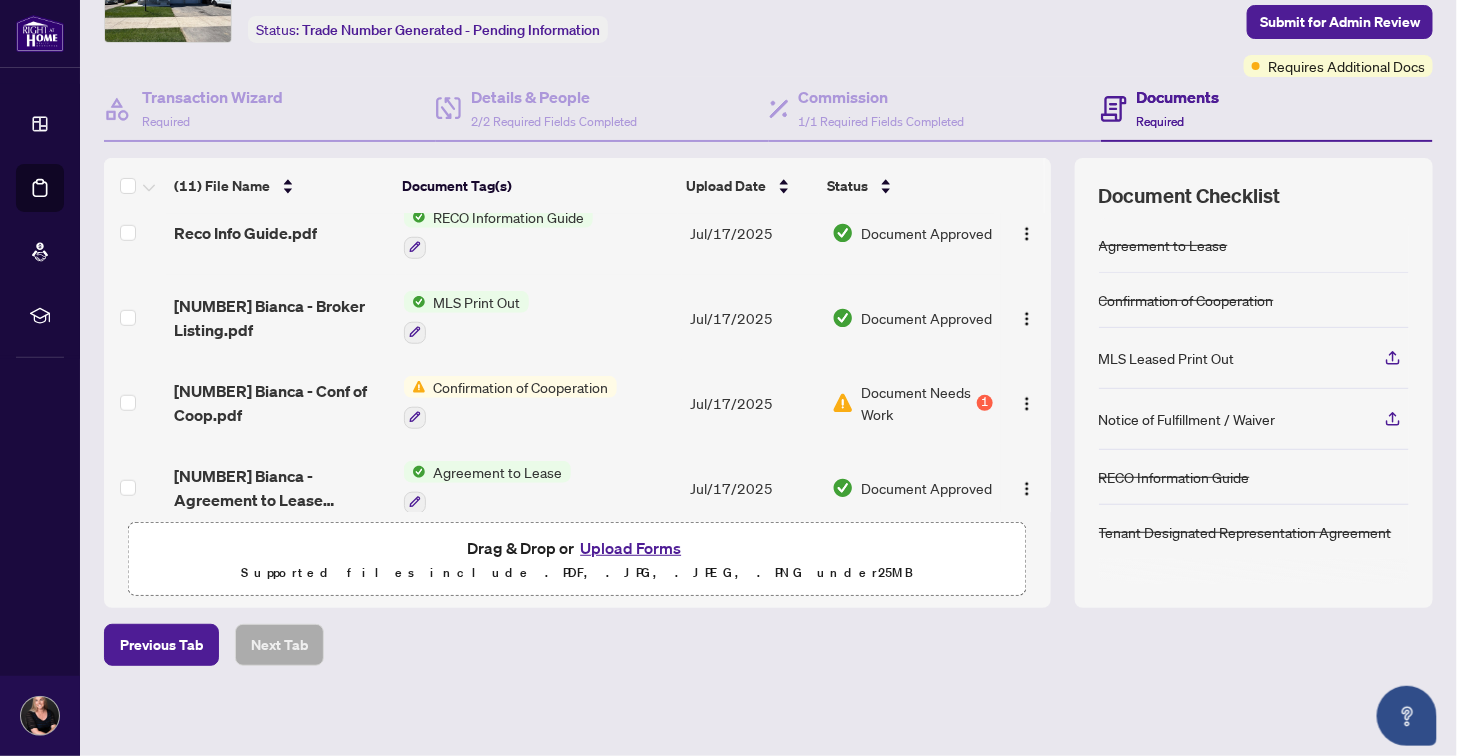 click on "9 Bianca - Broker Listing.pdf" at bounding box center [280, 317] 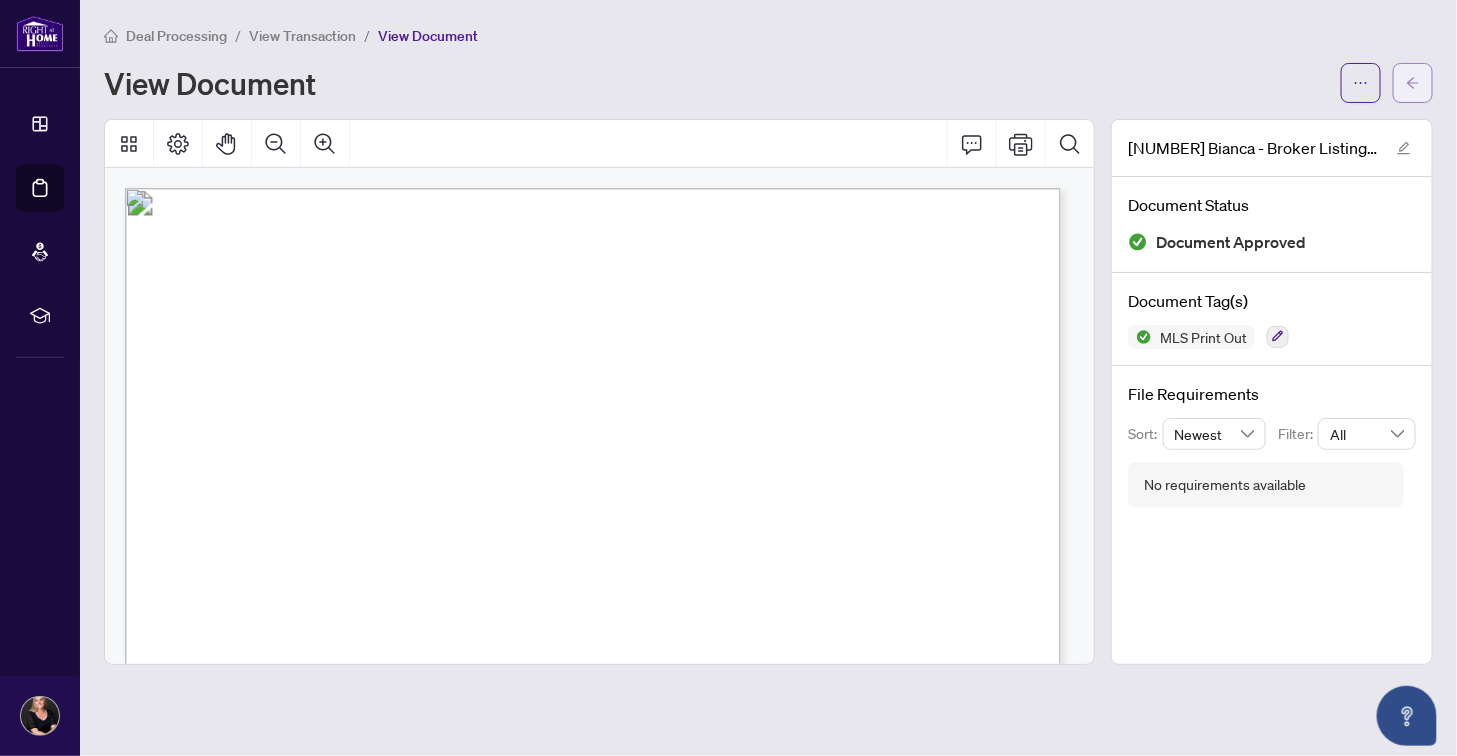 click 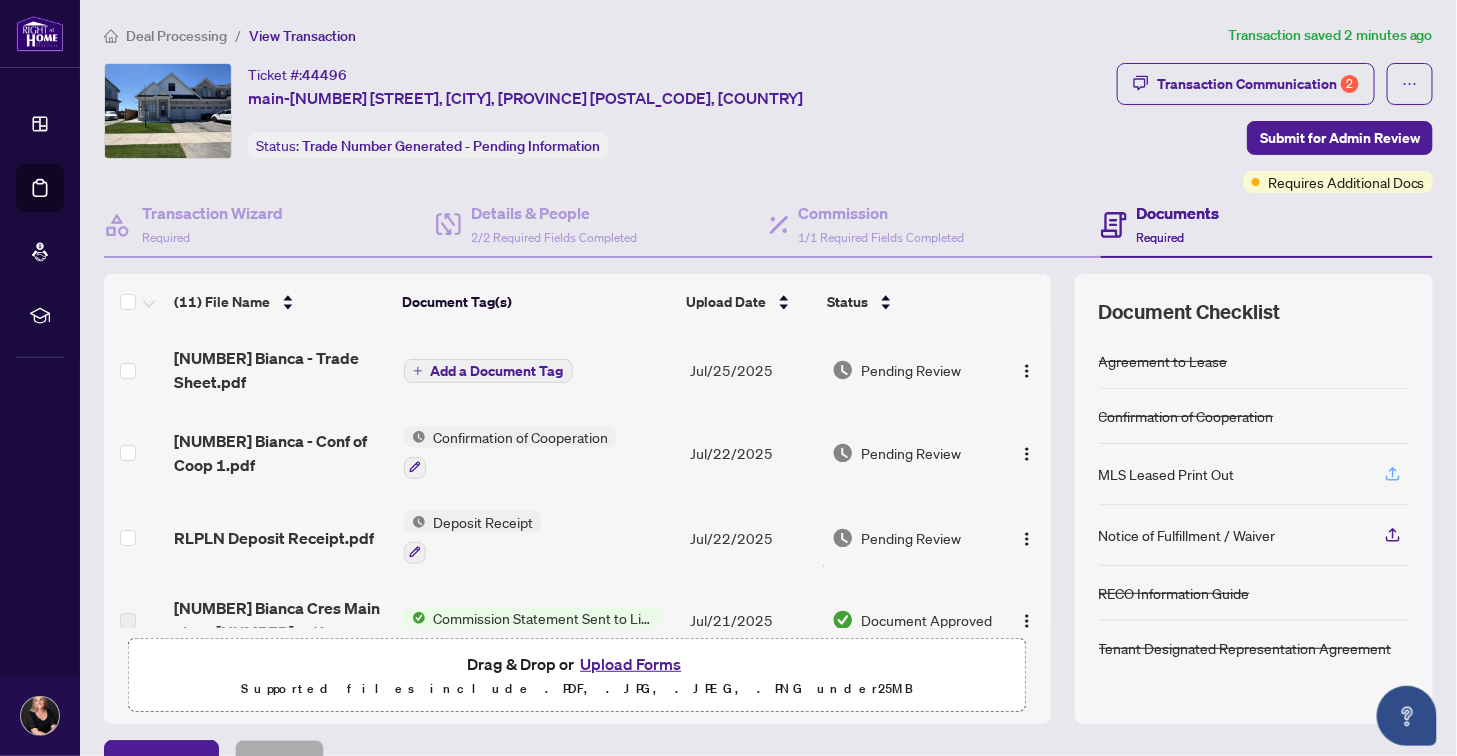 click 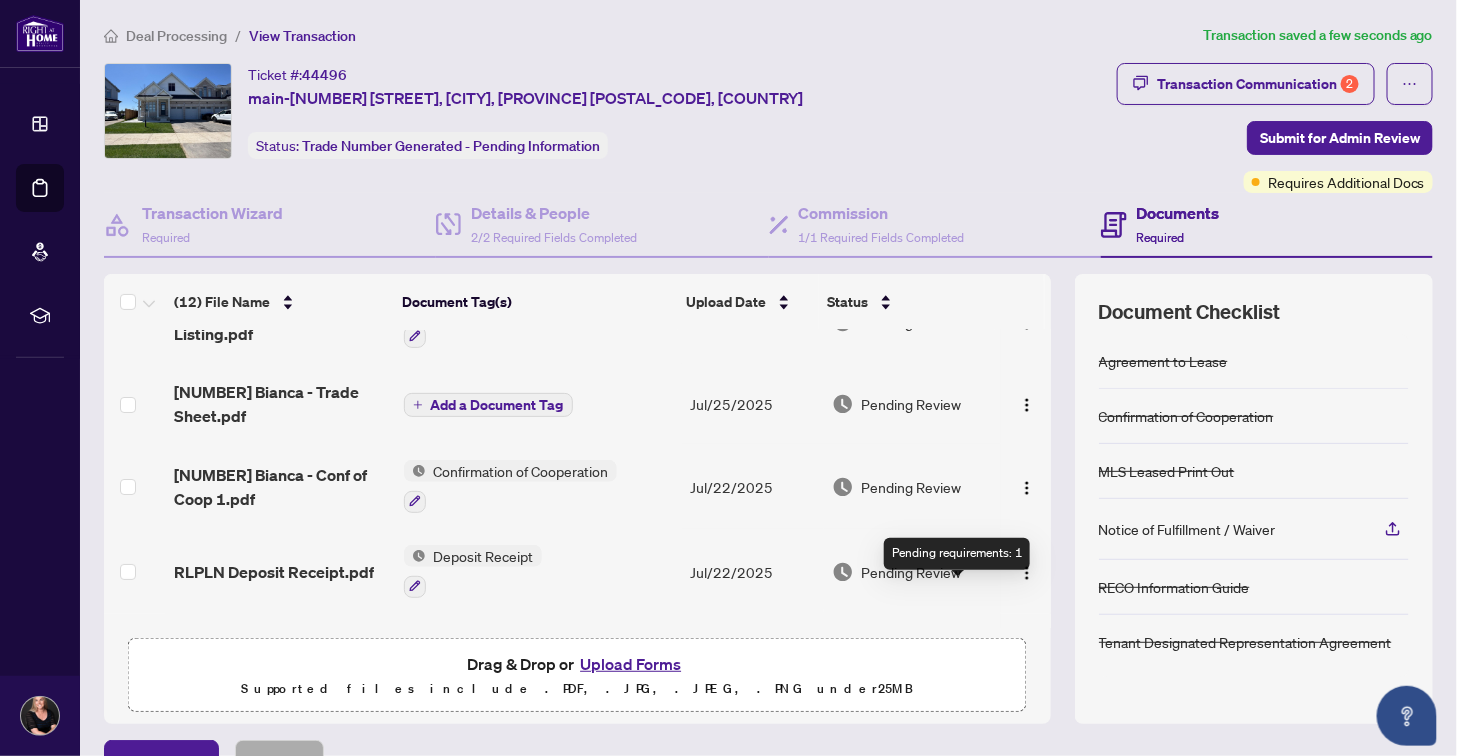 scroll, scrollTop: 0, scrollLeft: 0, axis: both 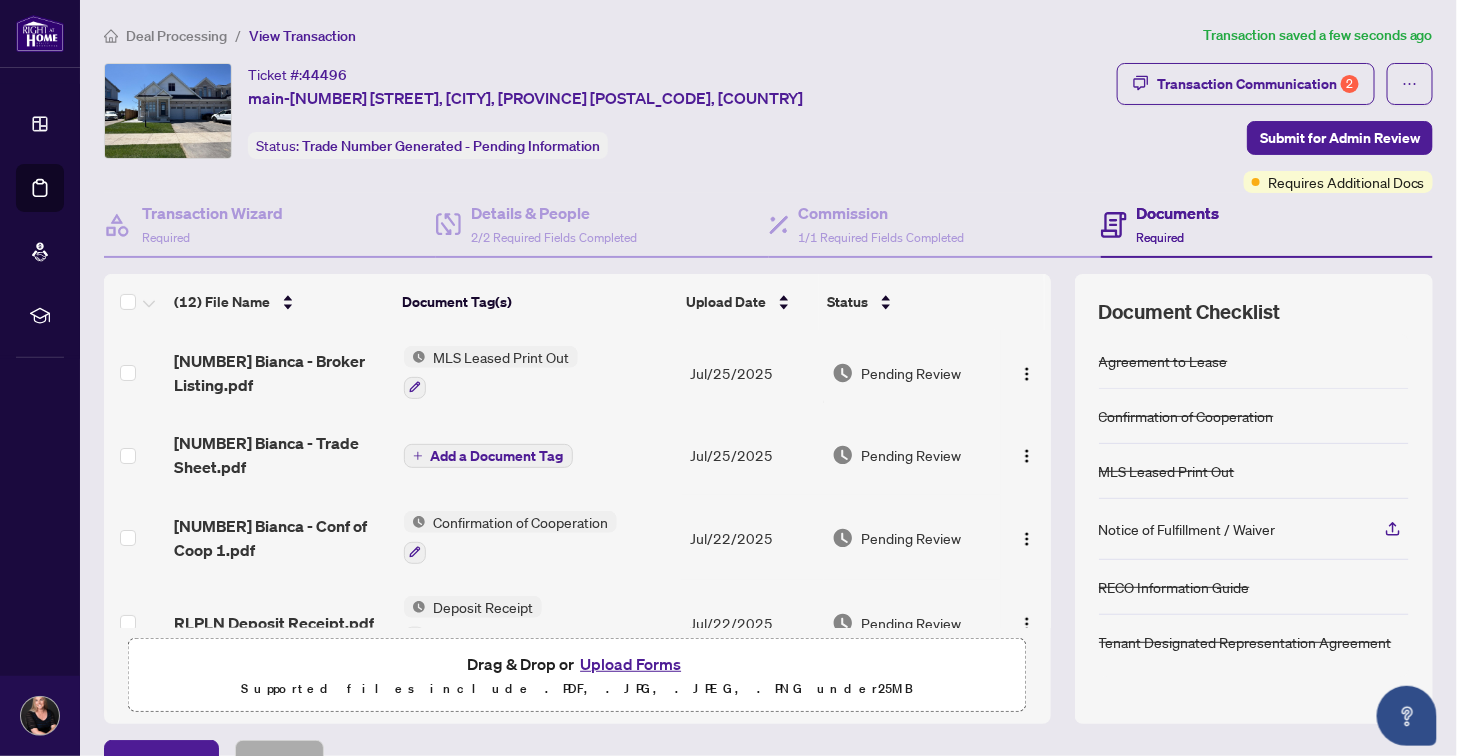 click on "Add a Document Tag" at bounding box center [488, 456] 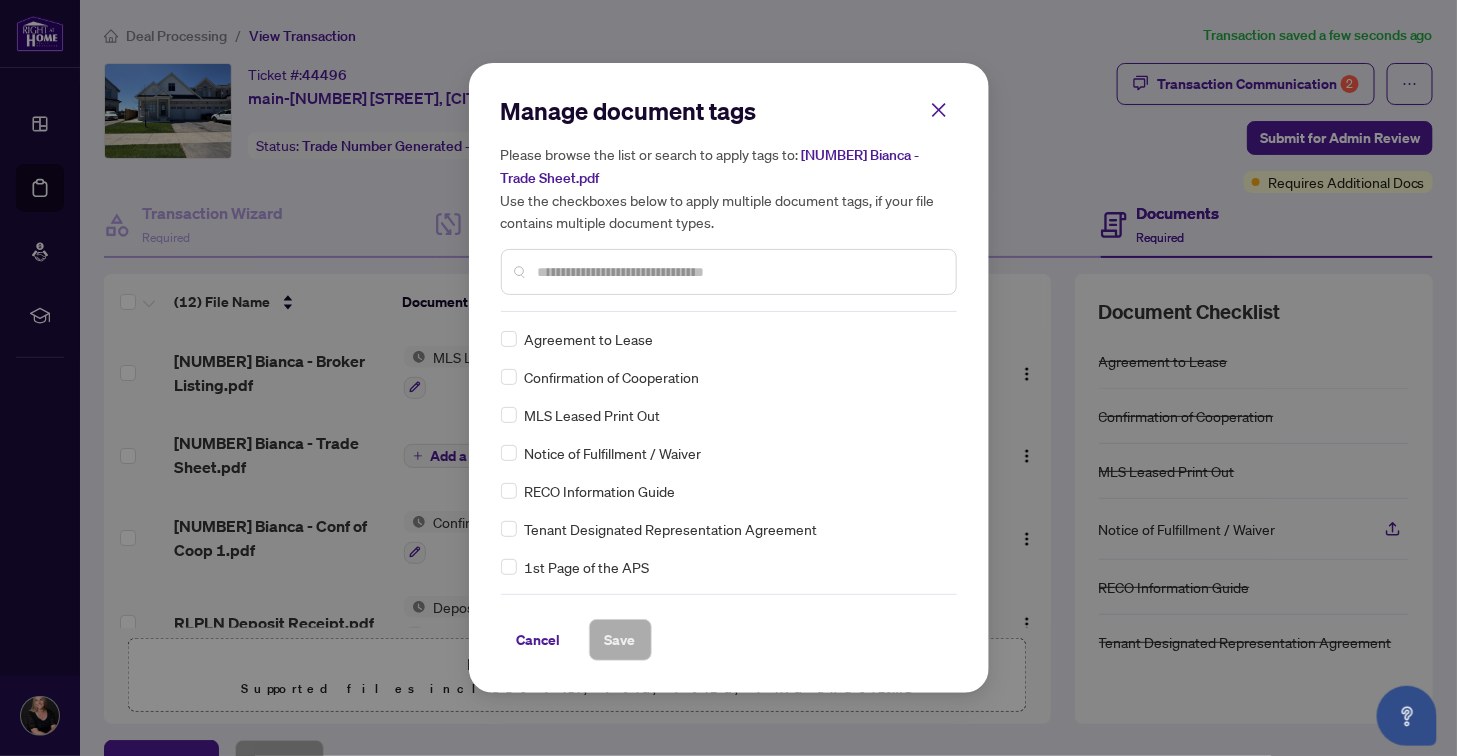 click at bounding box center (739, 272) 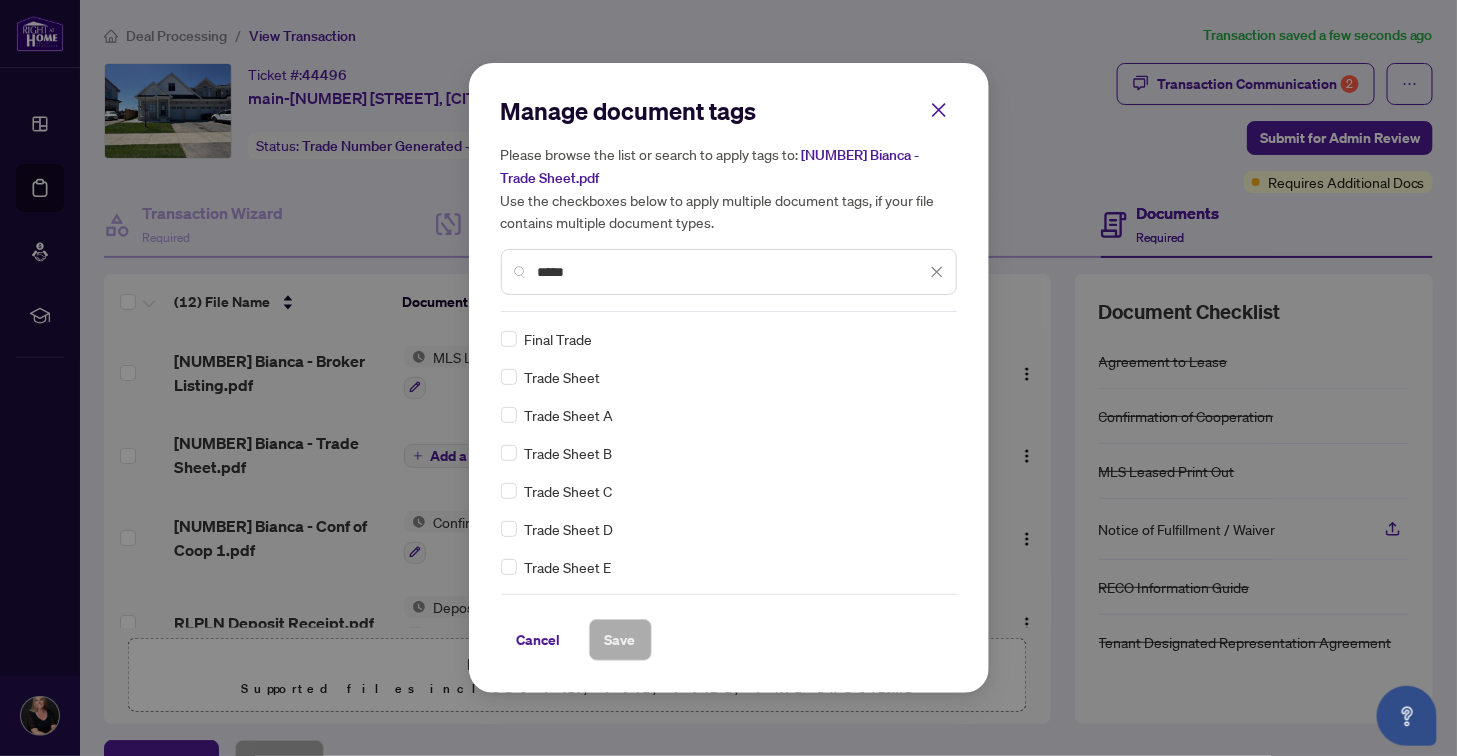 type on "*****" 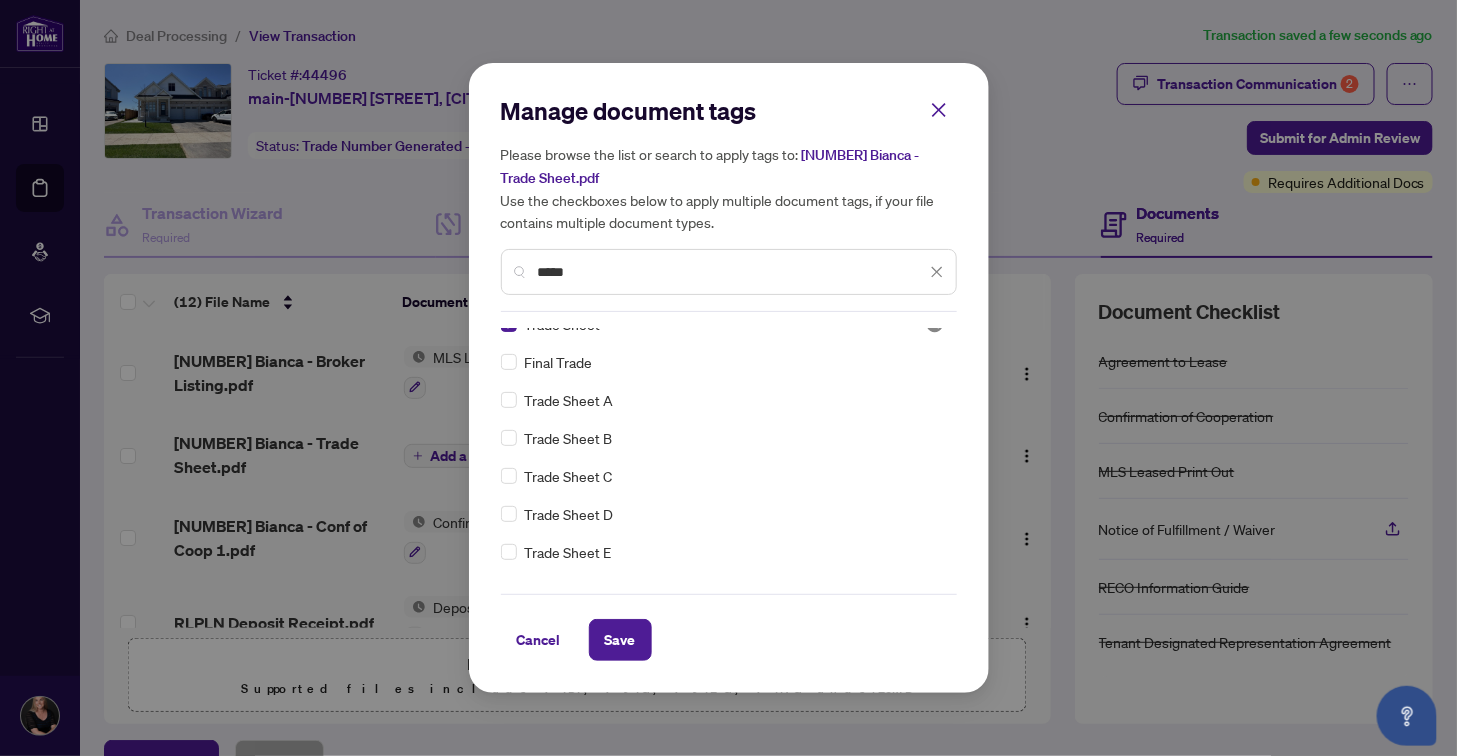 scroll, scrollTop: 37, scrollLeft: 0, axis: vertical 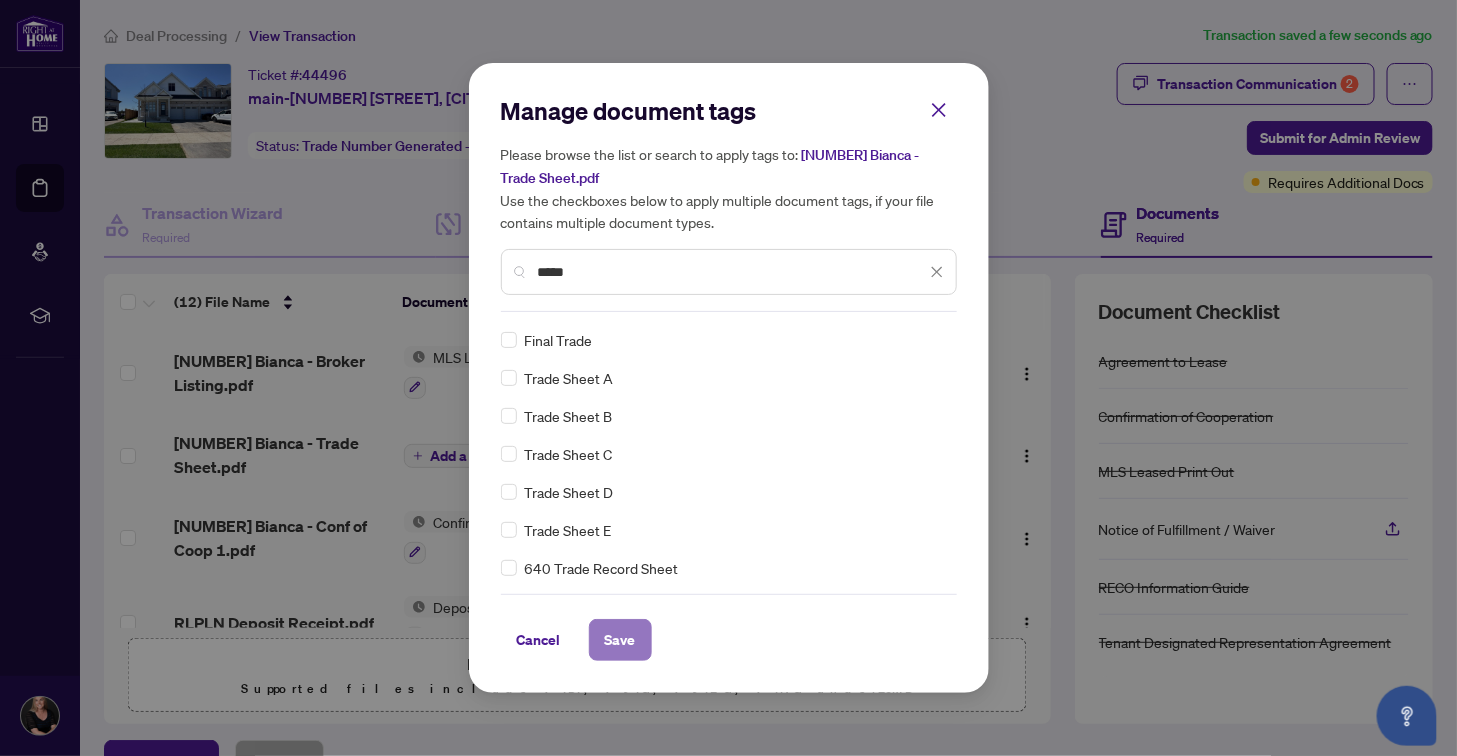 click on "Save" at bounding box center [620, 640] 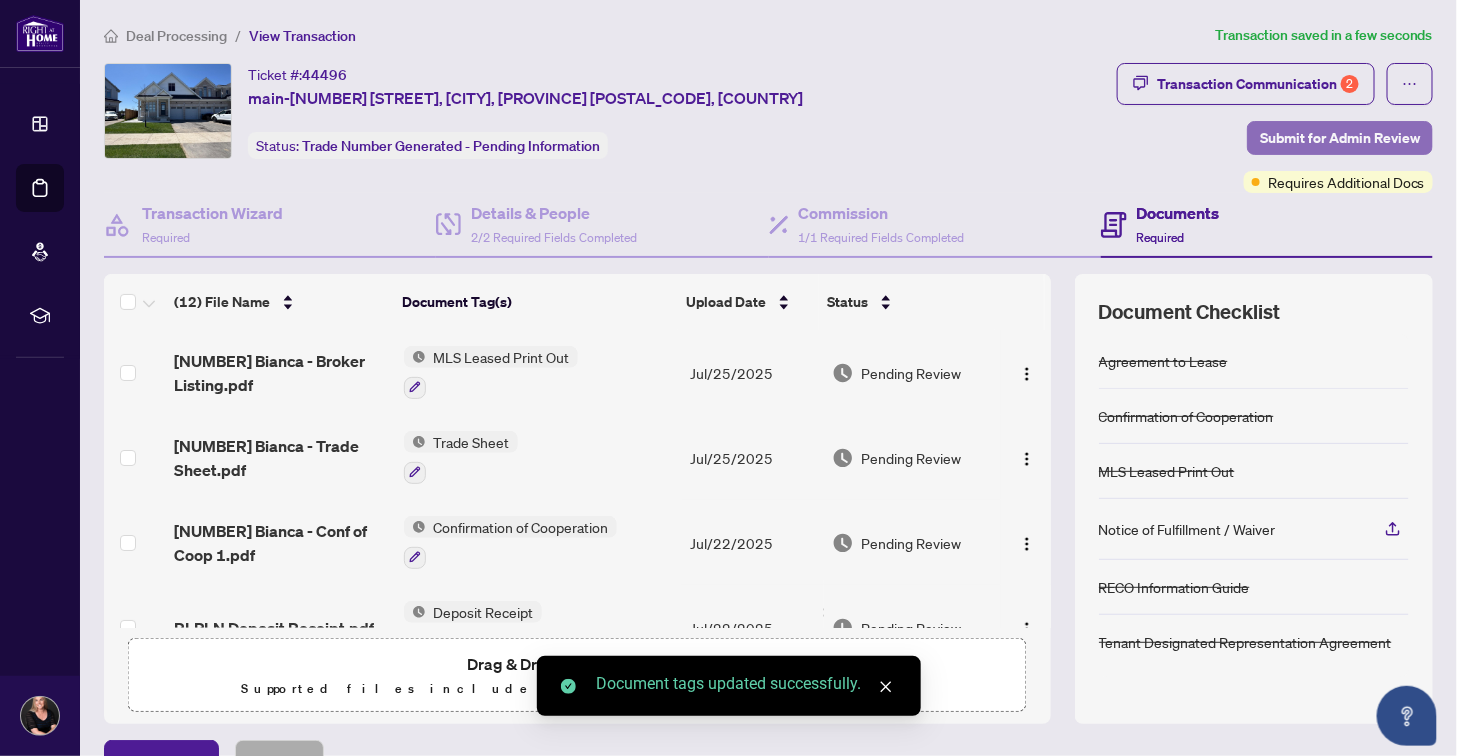 click on "Submit for Admin Review" at bounding box center (1340, 138) 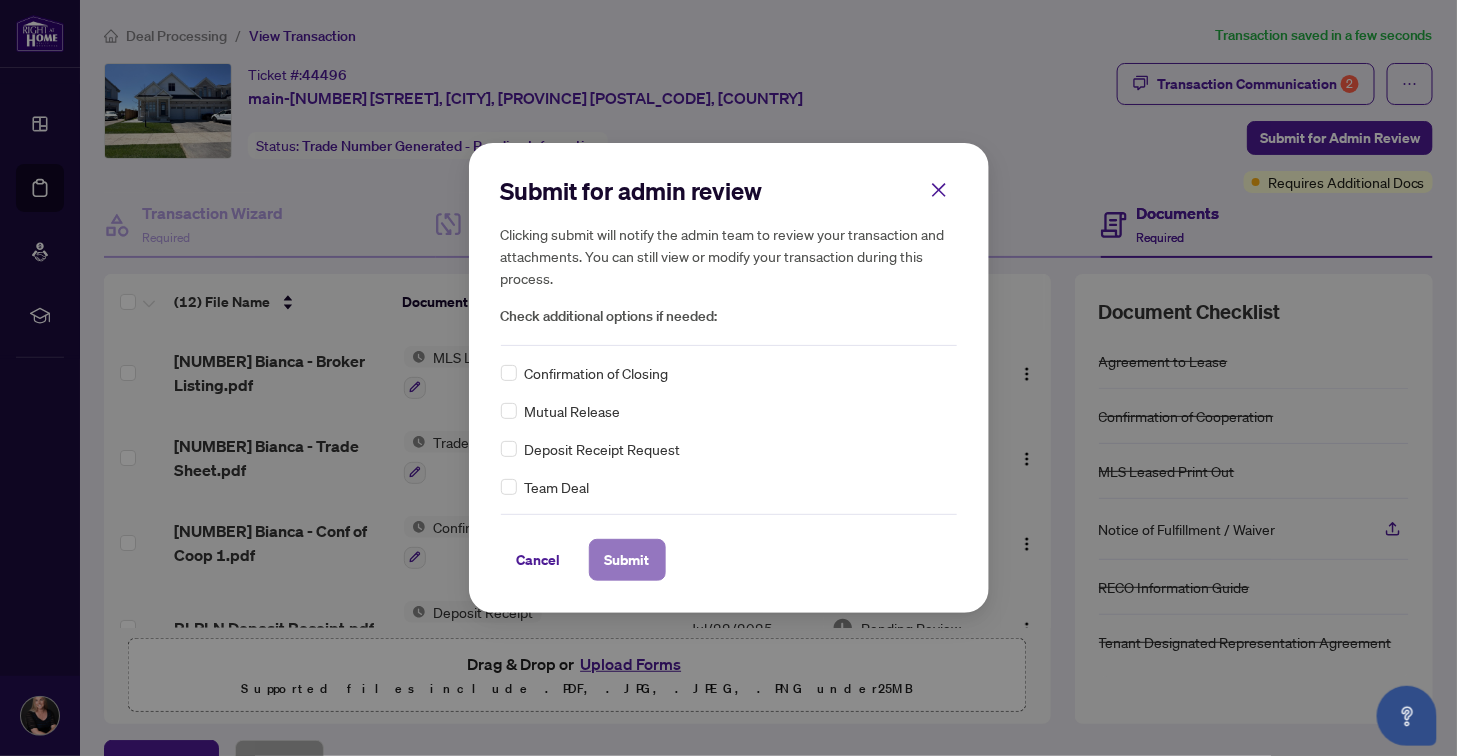 click on "Submit" at bounding box center [627, 560] 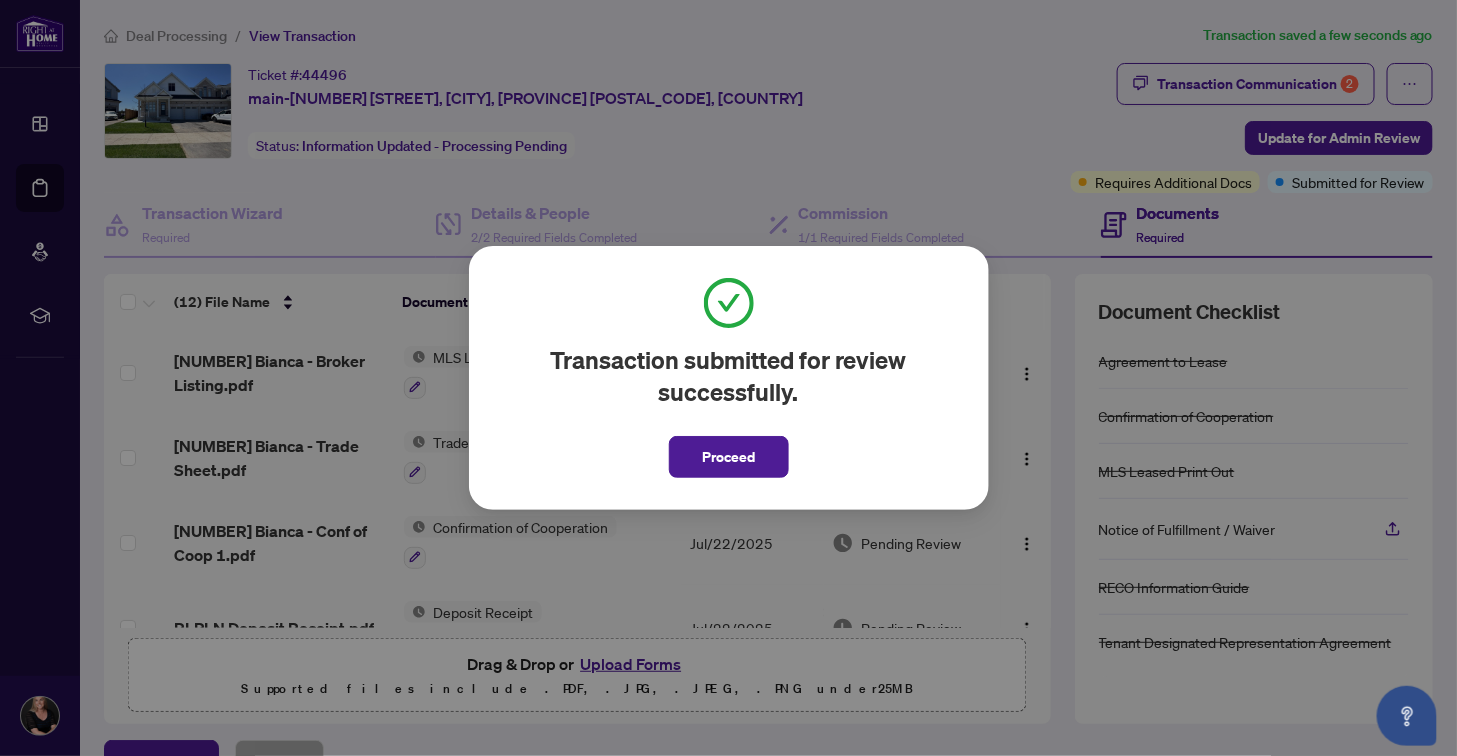 click on "Proceed" at bounding box center [728, 457] 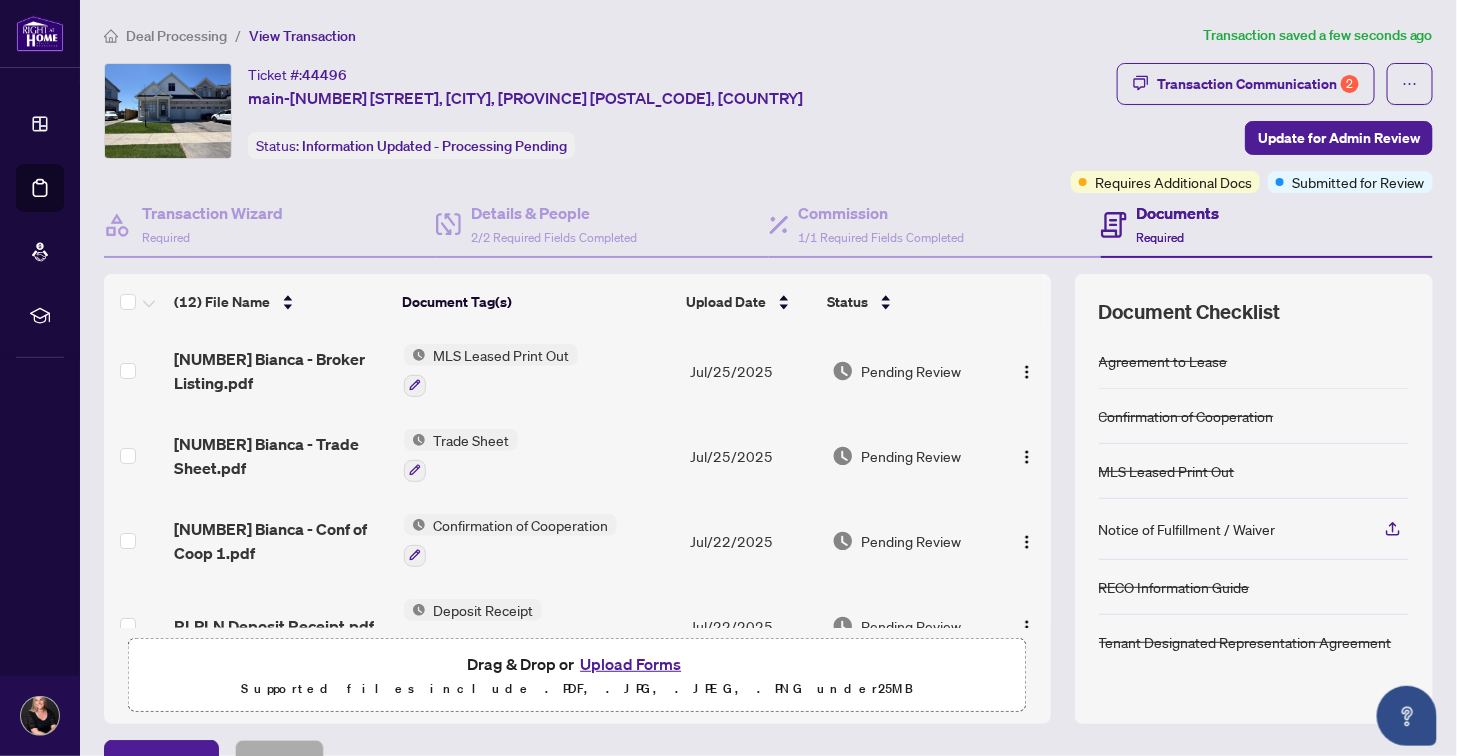 scroll, scrollTop: 1, scrollLeft: 0, axis: vertical 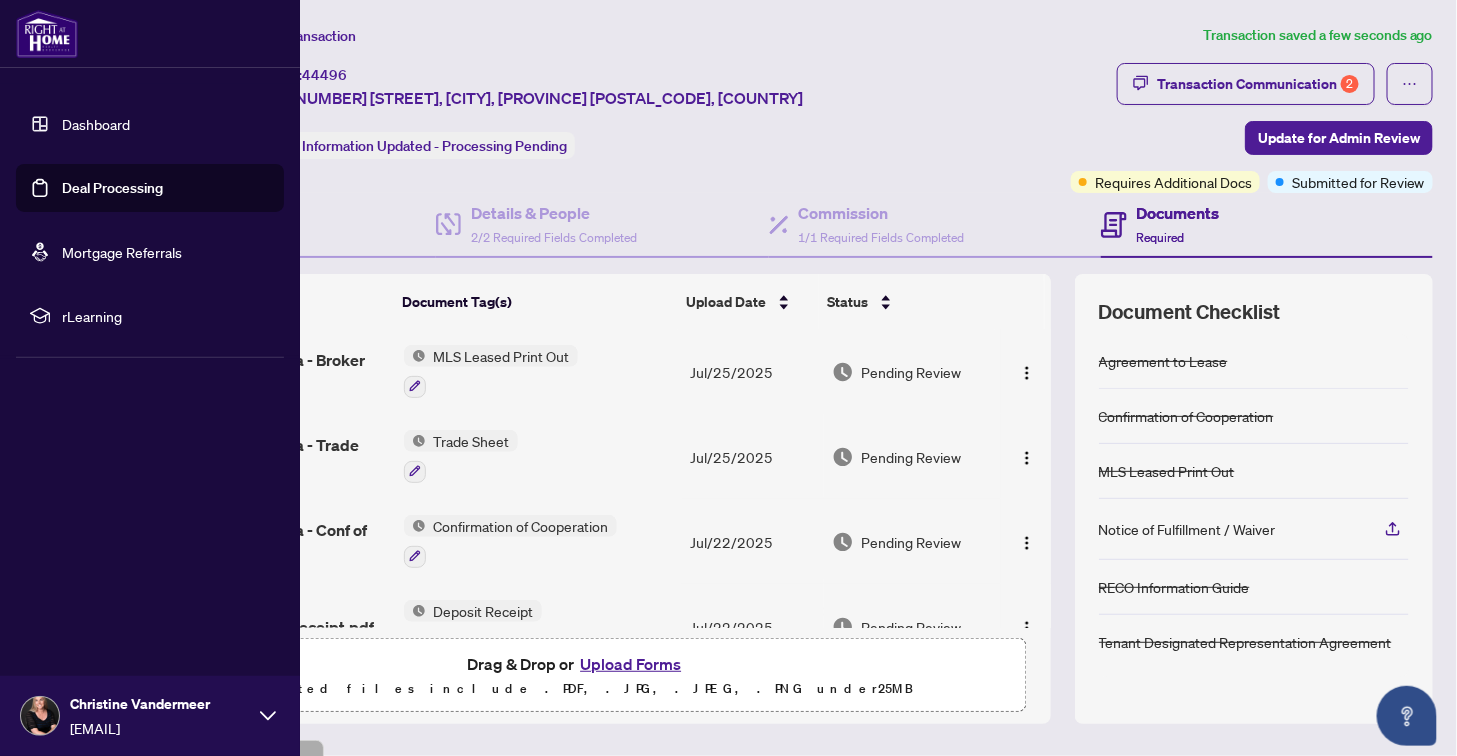click on "Deal Processing" at bounding box center (112, 188) 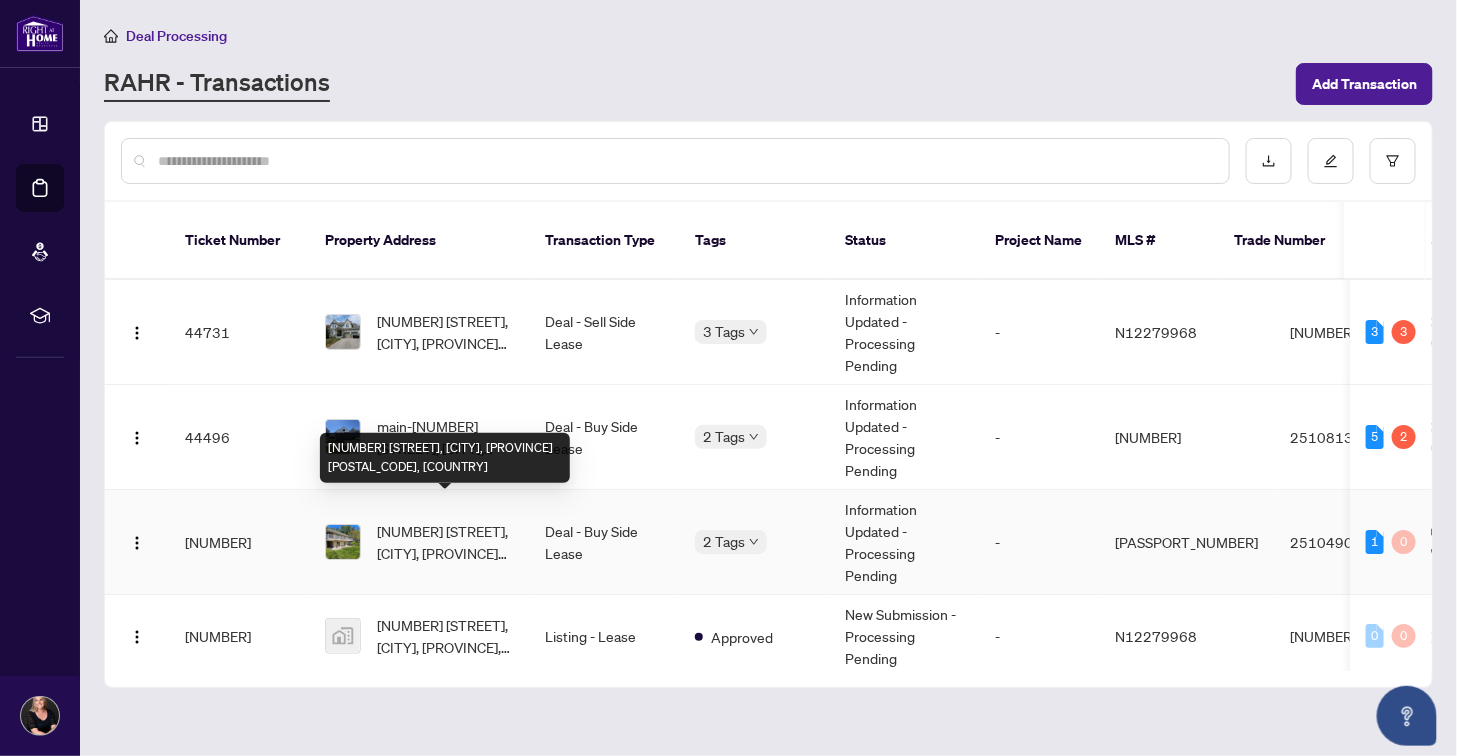 click on "[NUMBER] [STREET], [CITY], [PROVINCE] [POSTAL_CODE], [COUNTRY]" at bounding box center (445, 542) 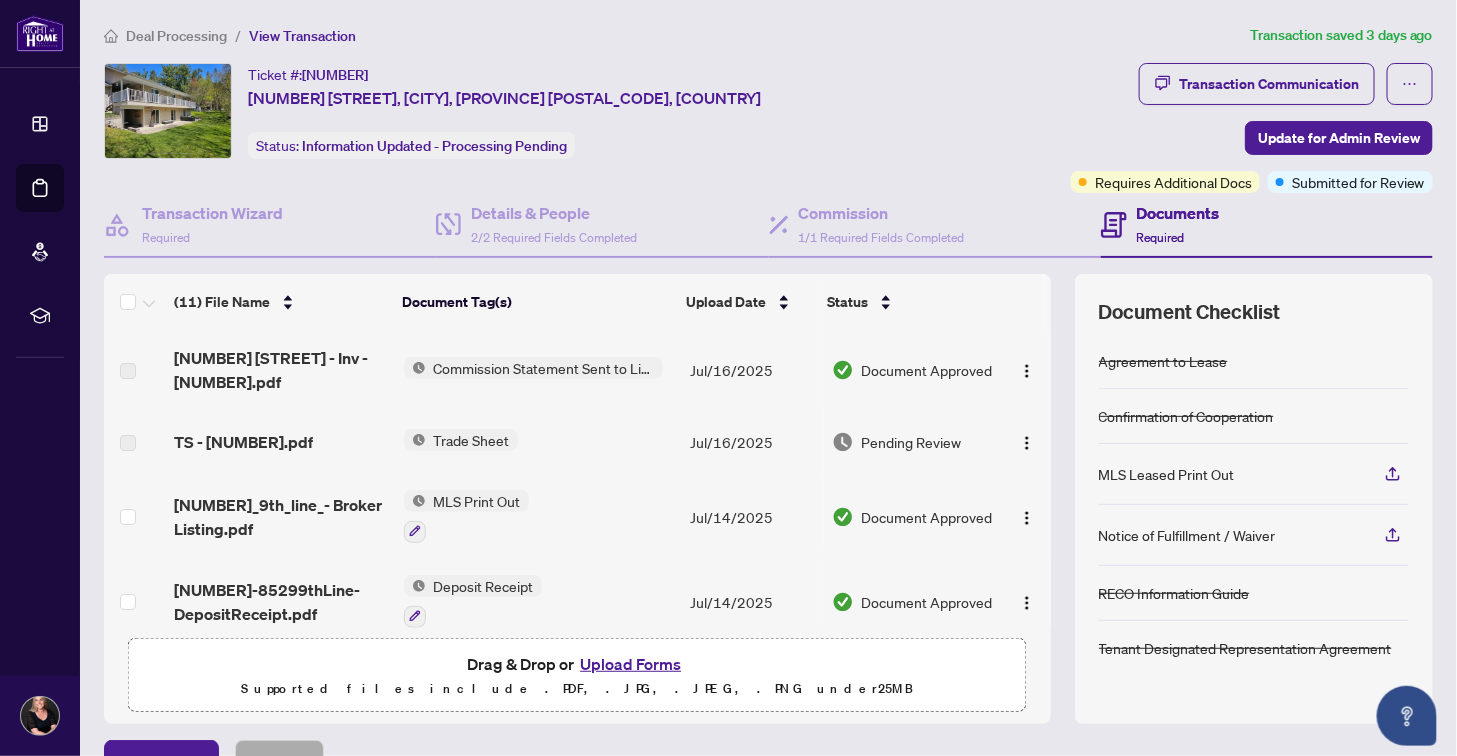 click on "MLS Leased Print Out" at bounding box center (1167, 474) 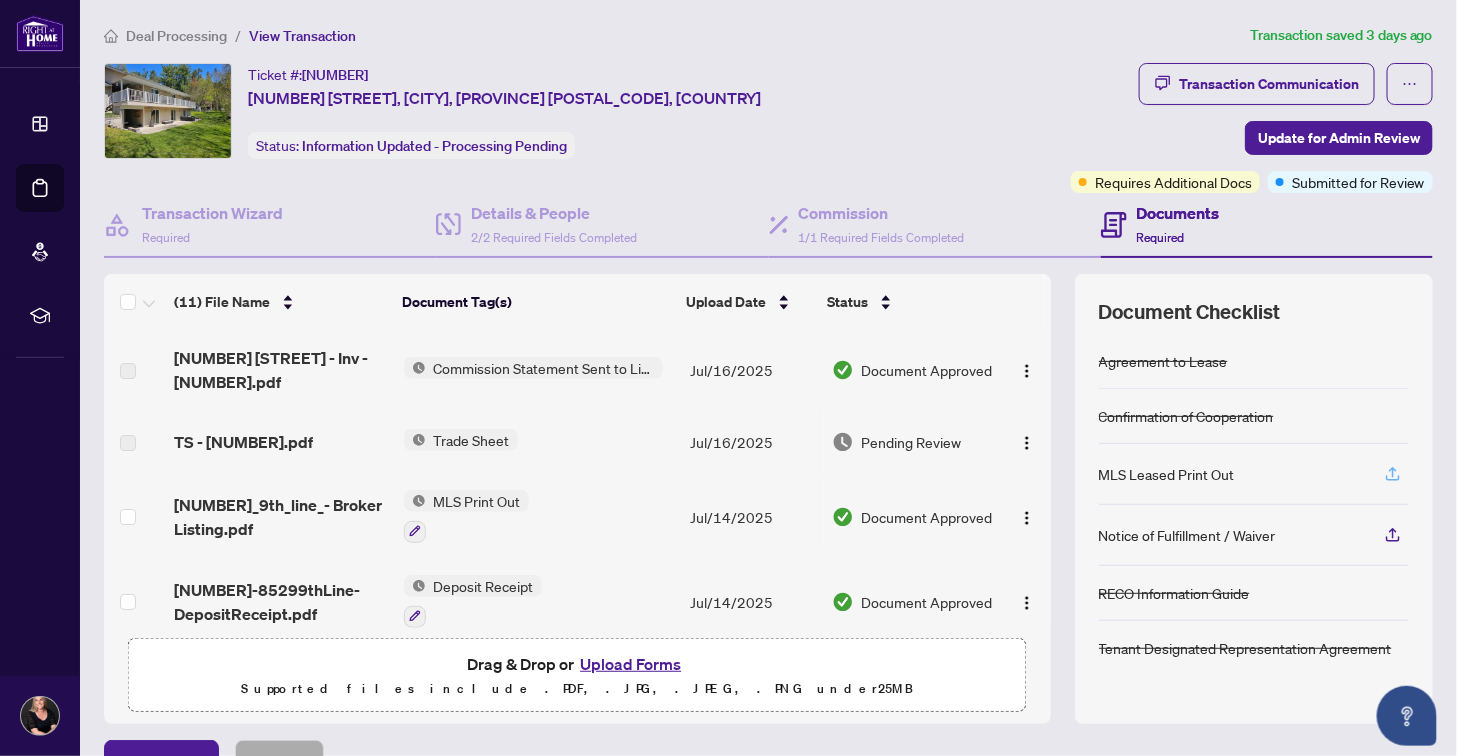 click at bounding box center (1393, 474) 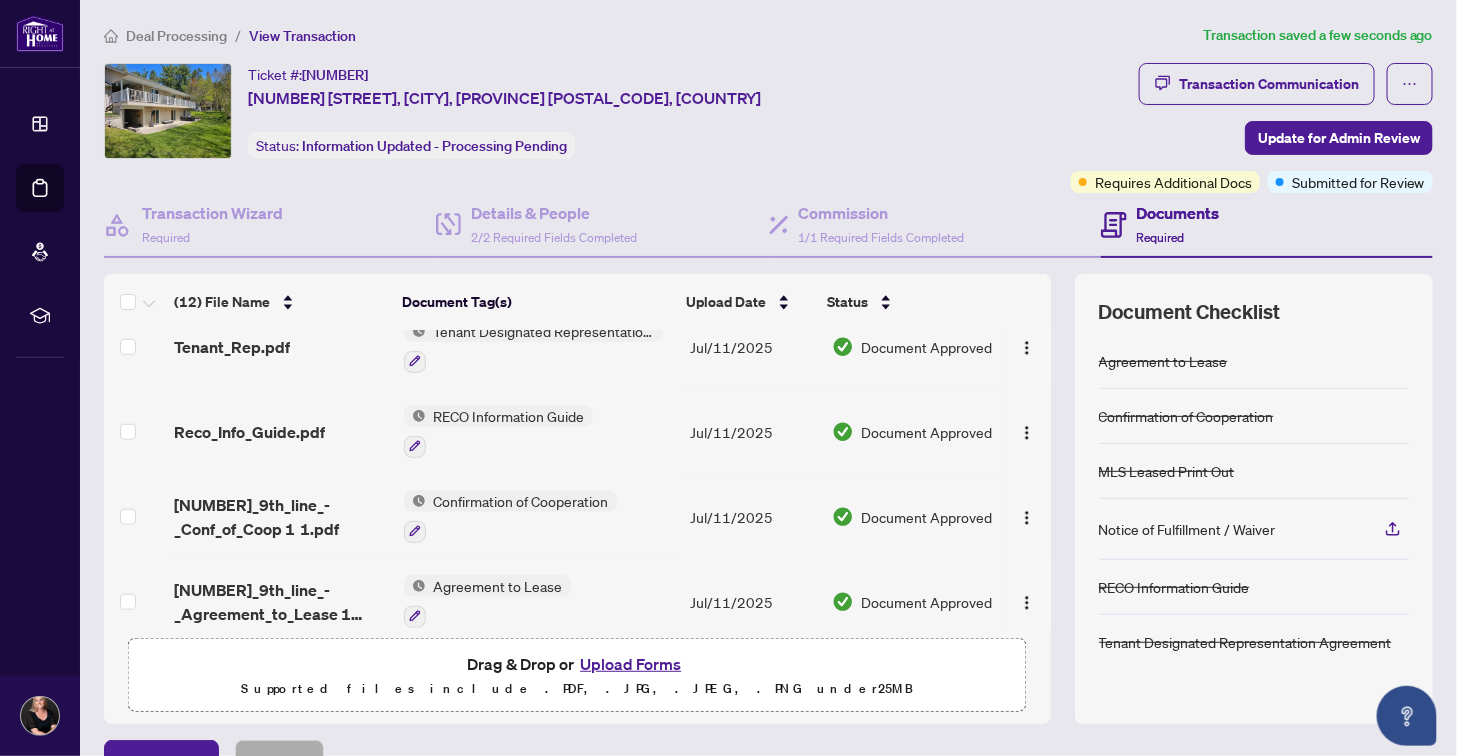 scroll, scrollTop: 693, scrollLeft: 0, axis: vertical 